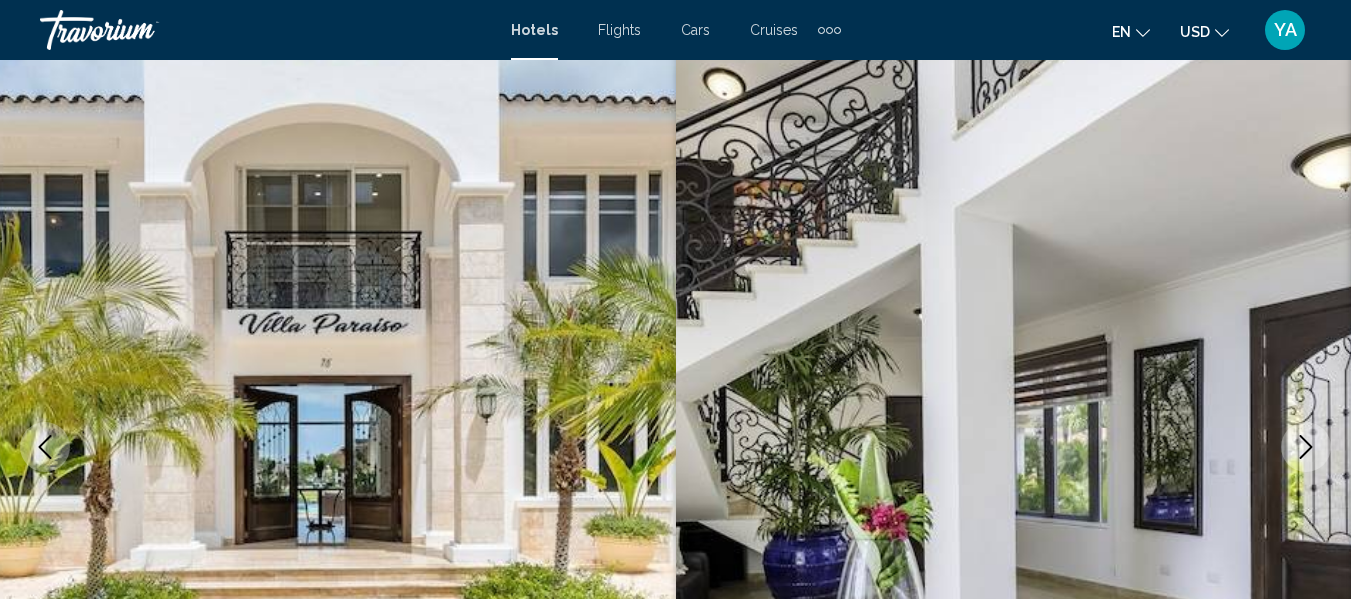 scroll, scrollTop: 0, scrollLeft: 0, axis: both 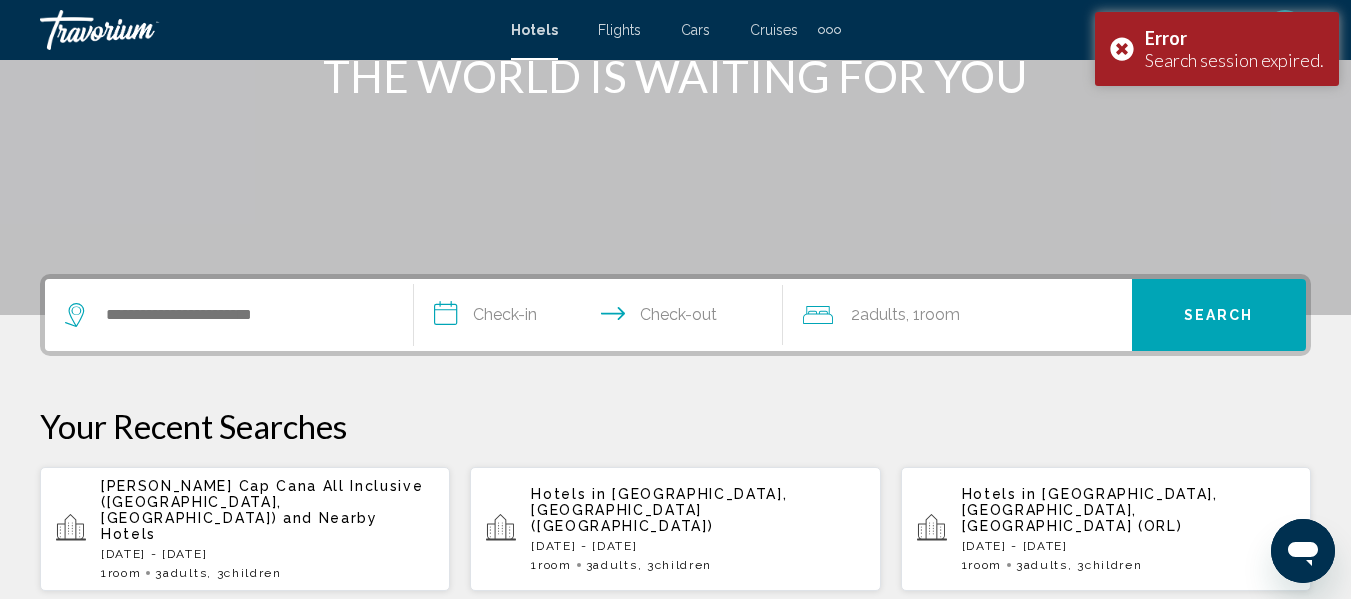 click on "Room" 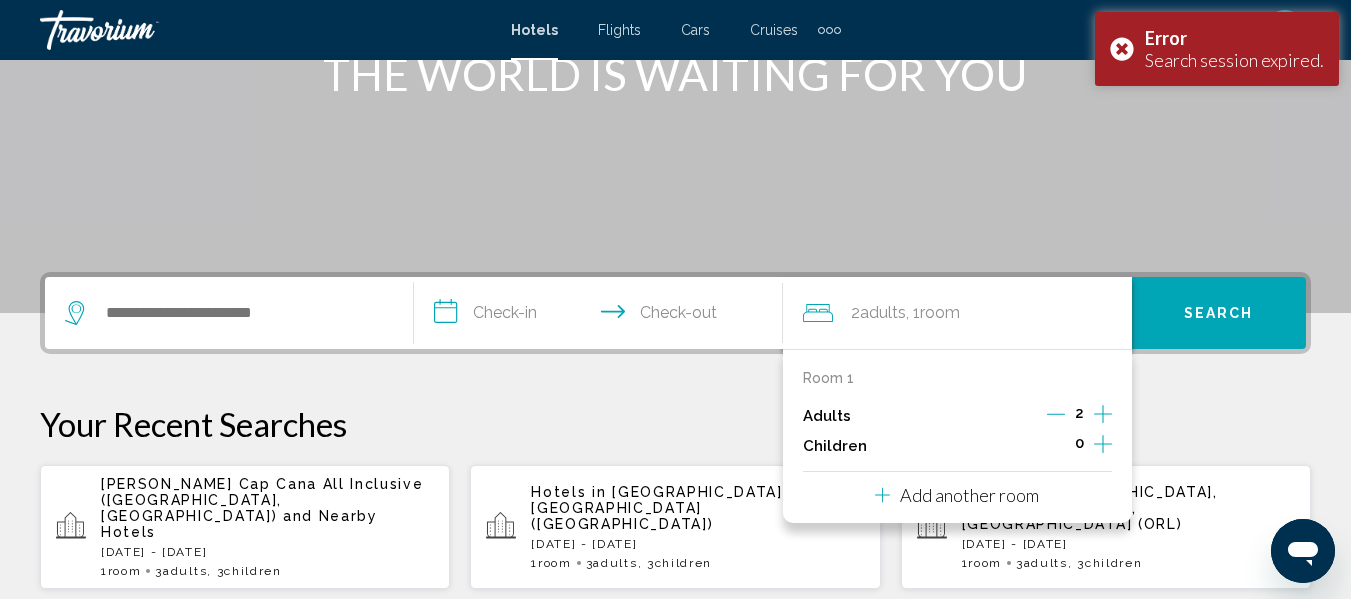 scroll, scrollTop: 494, scrollLeft: 0, axis: vertical 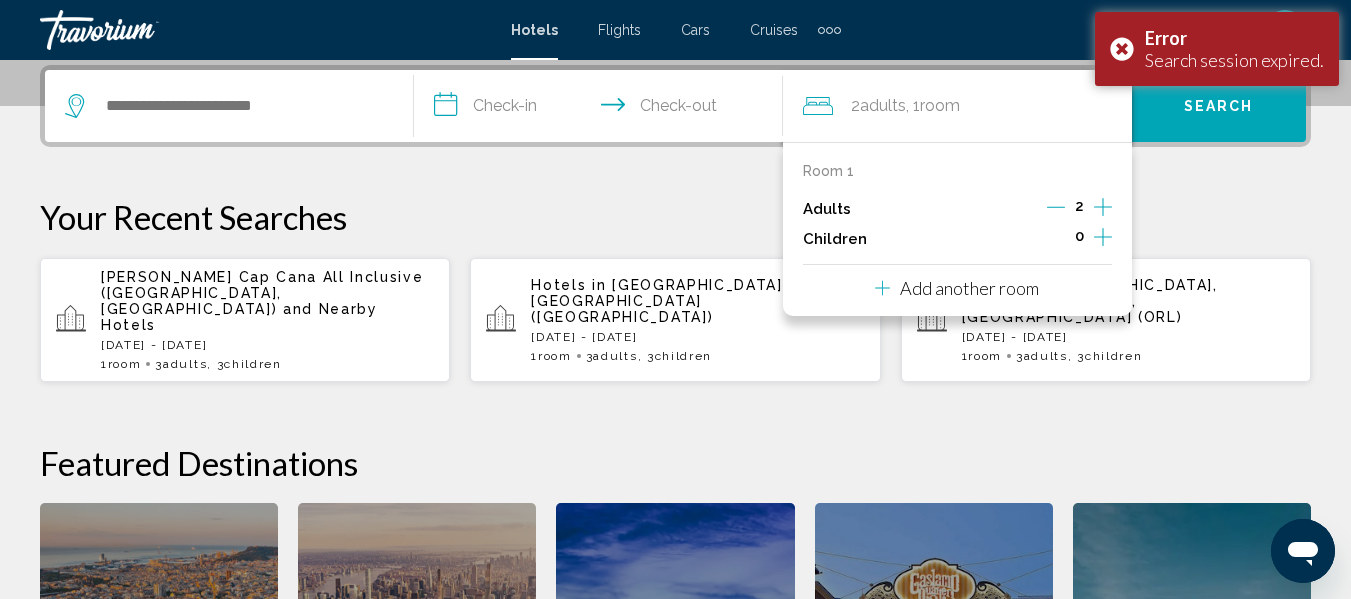 click 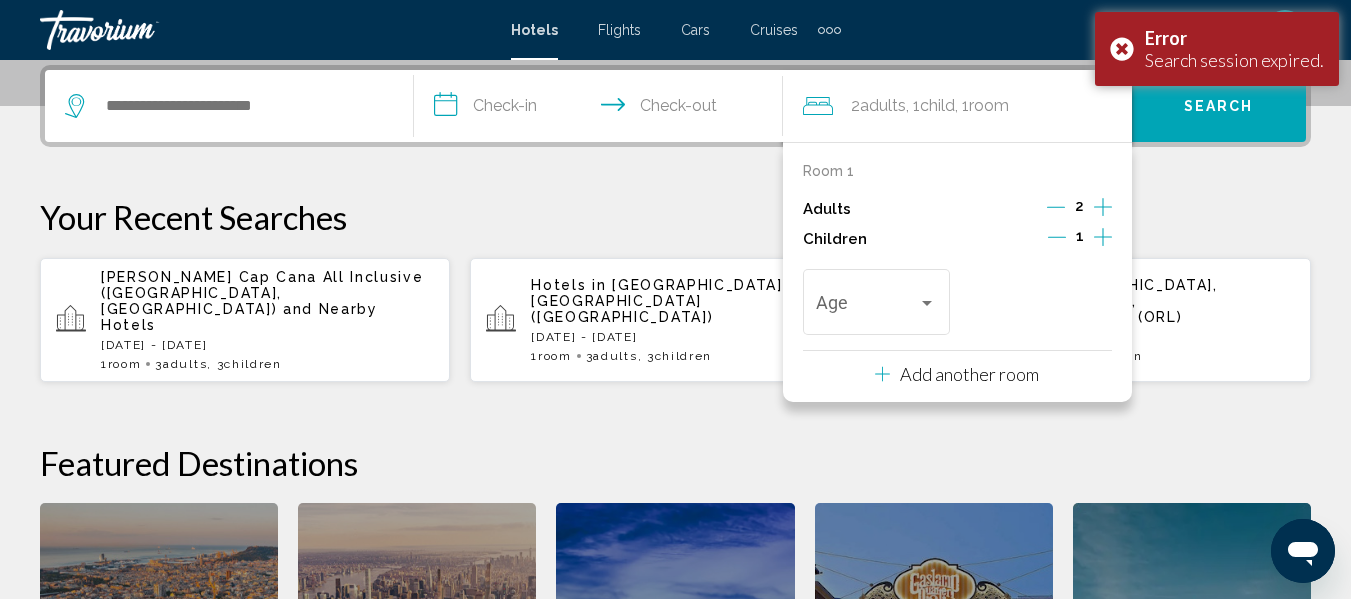 click 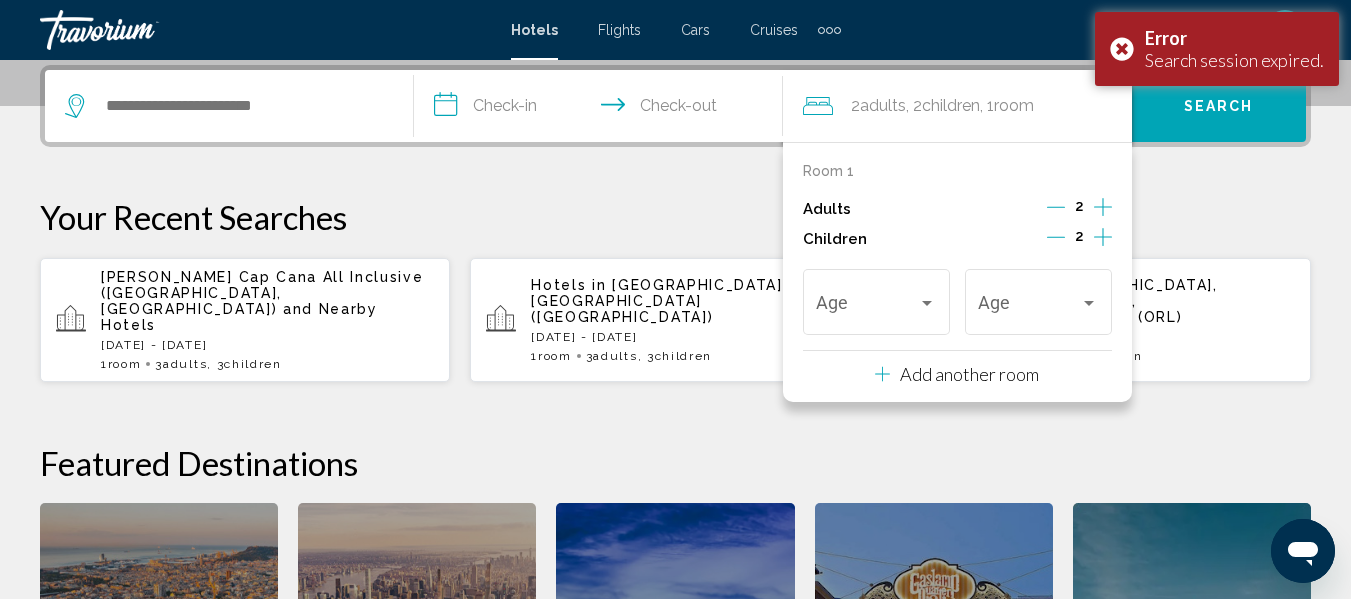 click 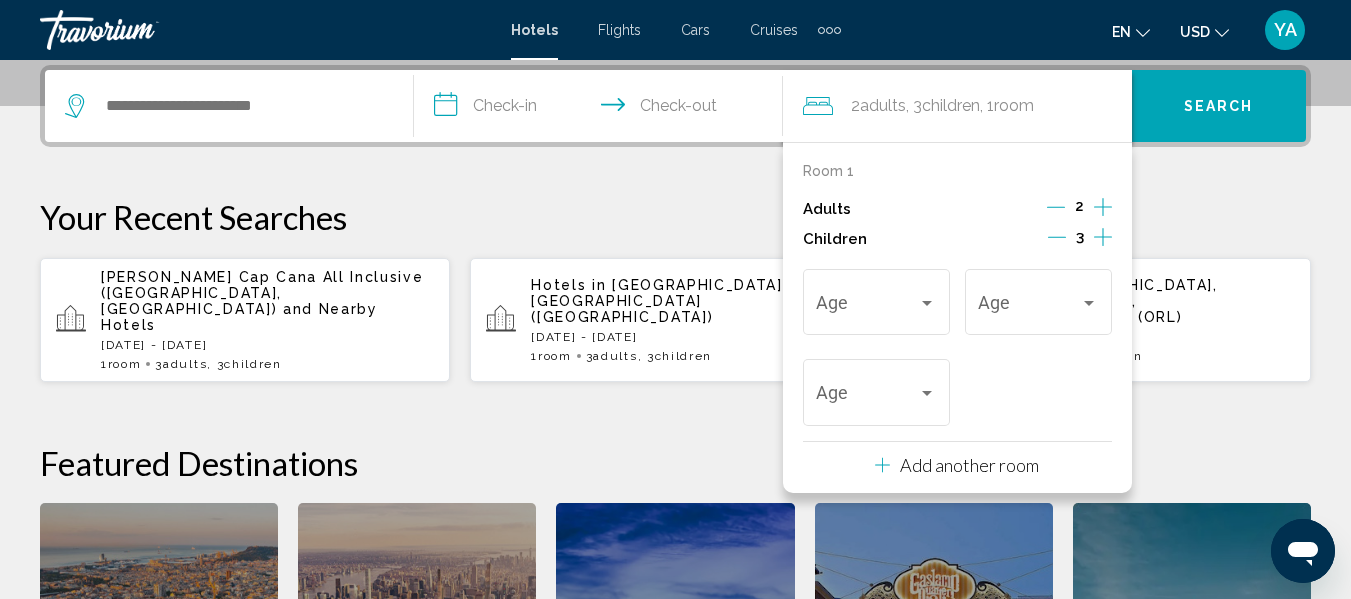 click 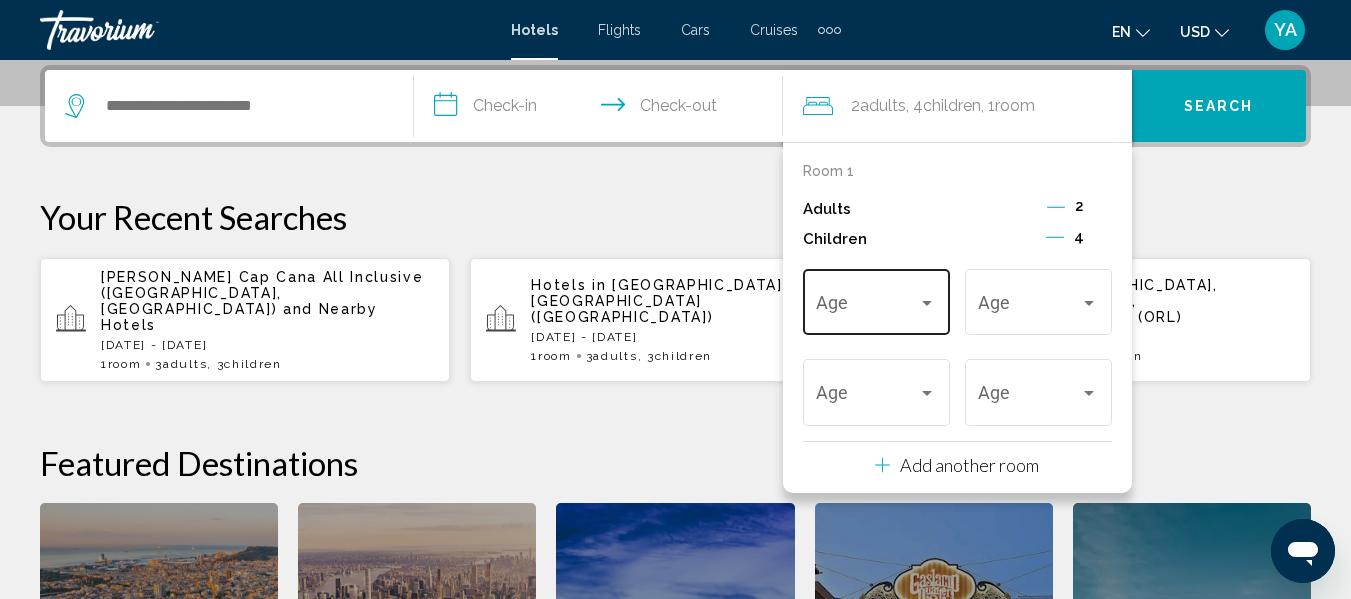 click at bounding box center [927, 303] 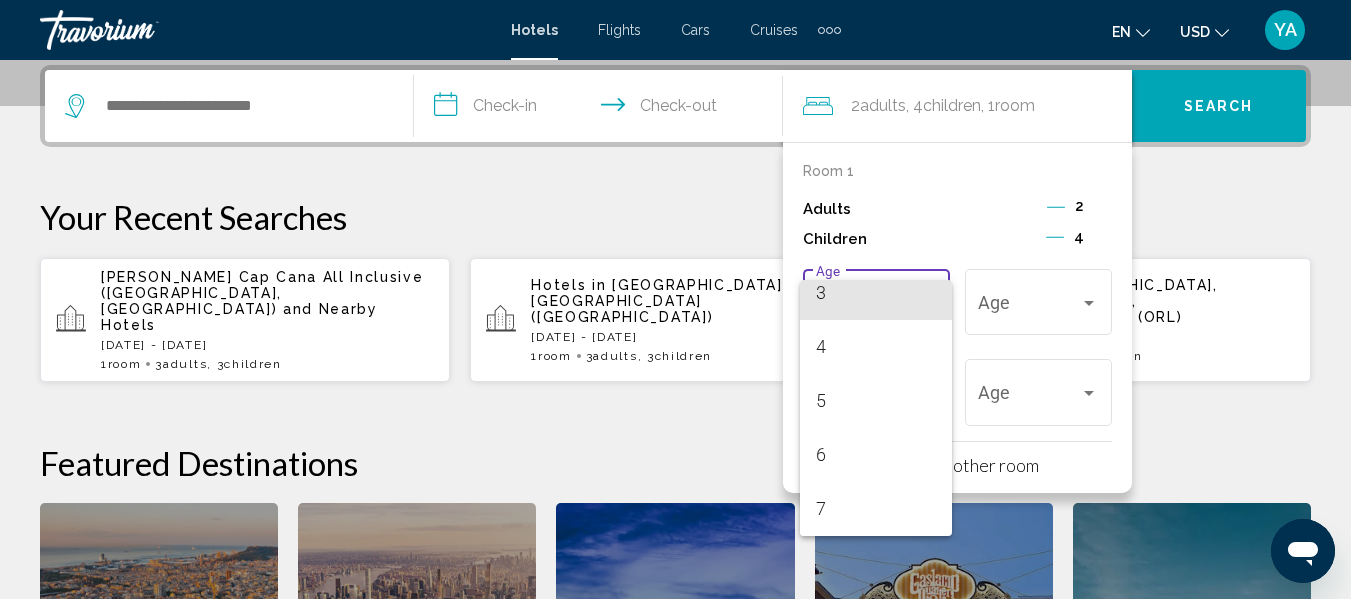 scroll, scrollTop: 180, scrollLeft: 0, axis: vertical 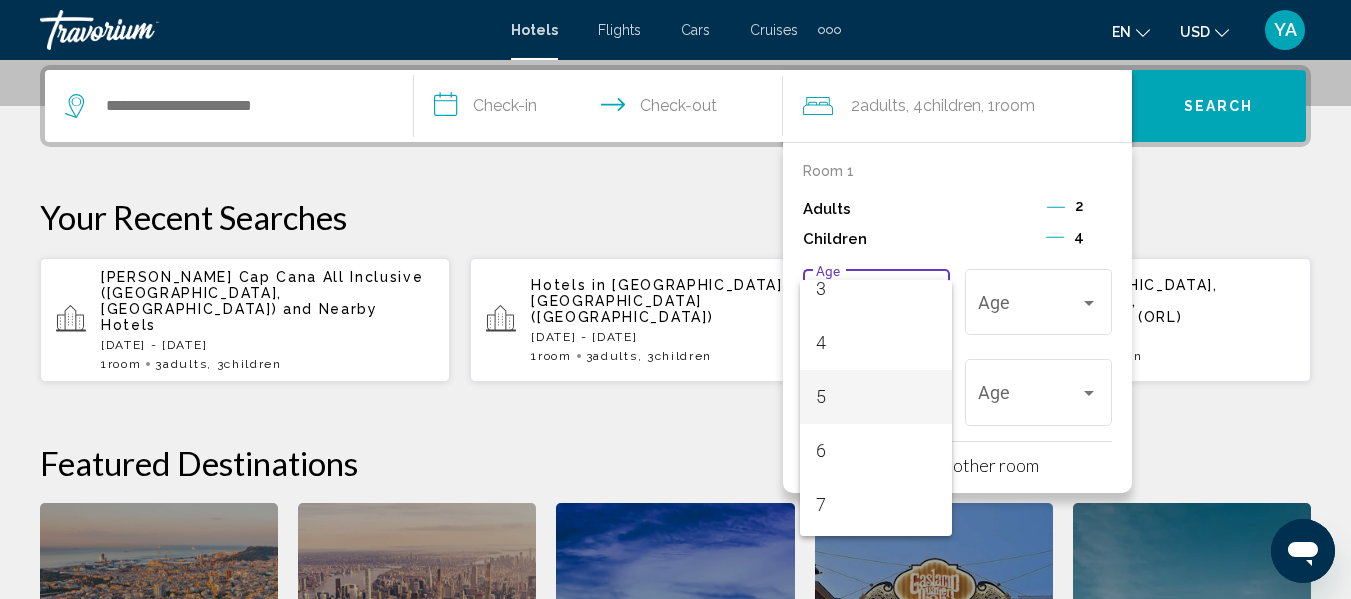 click on "5" at bounding box center [876, 397] 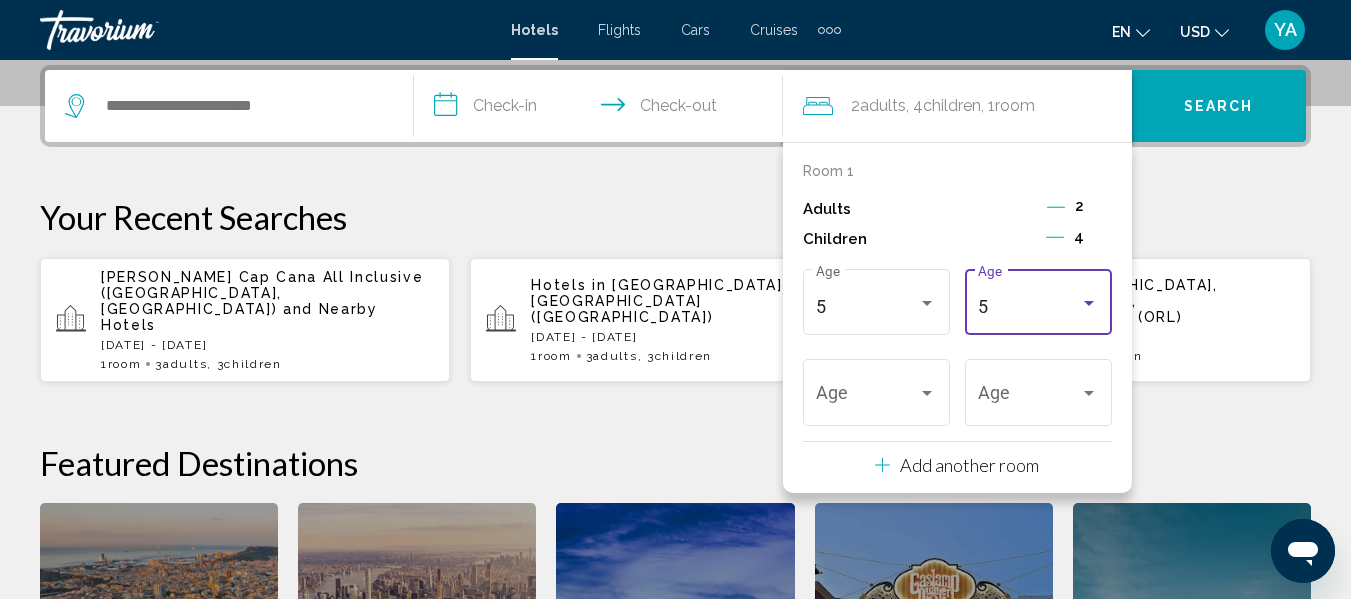 click on "5" at bounding box center (1029, 307) 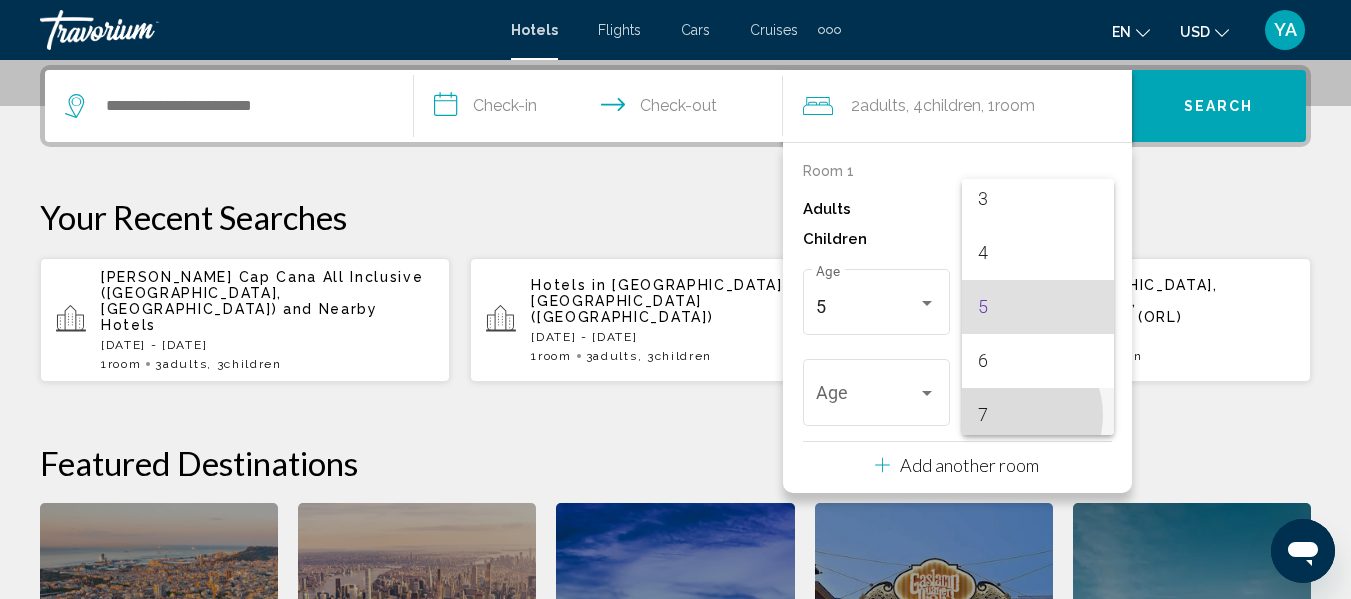 click on "7" at bounding box center (1038, 415) 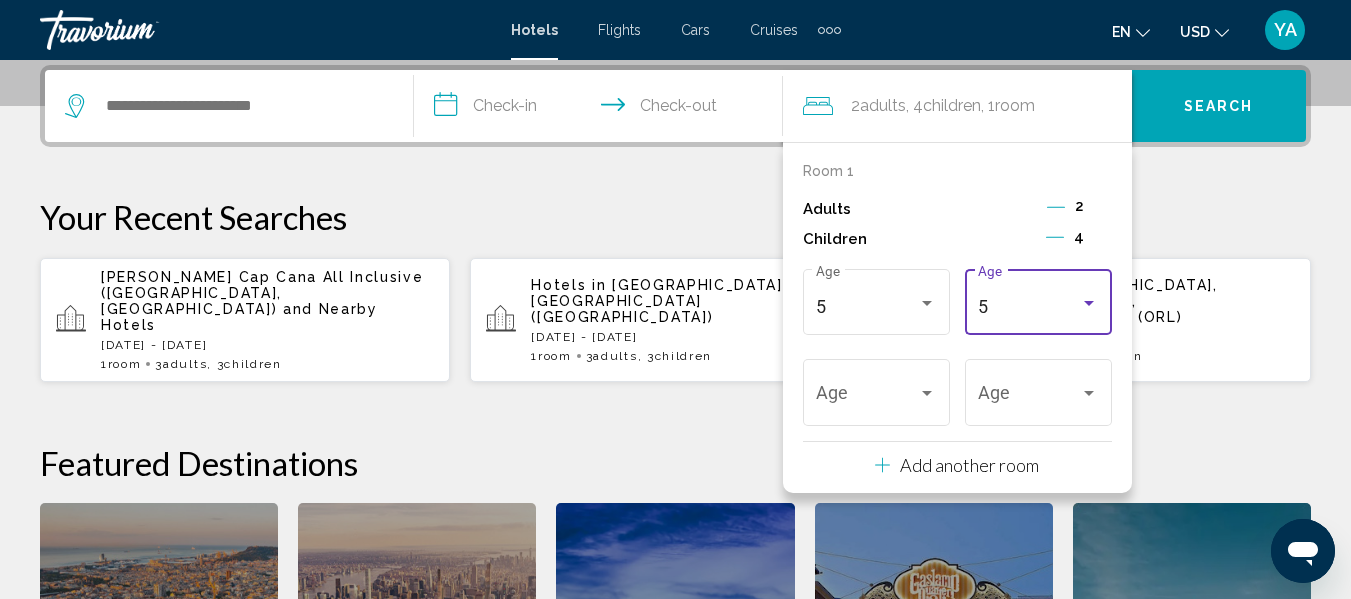 scroll, scrollTop: 176, scrollLeft: 0, axis: vertical 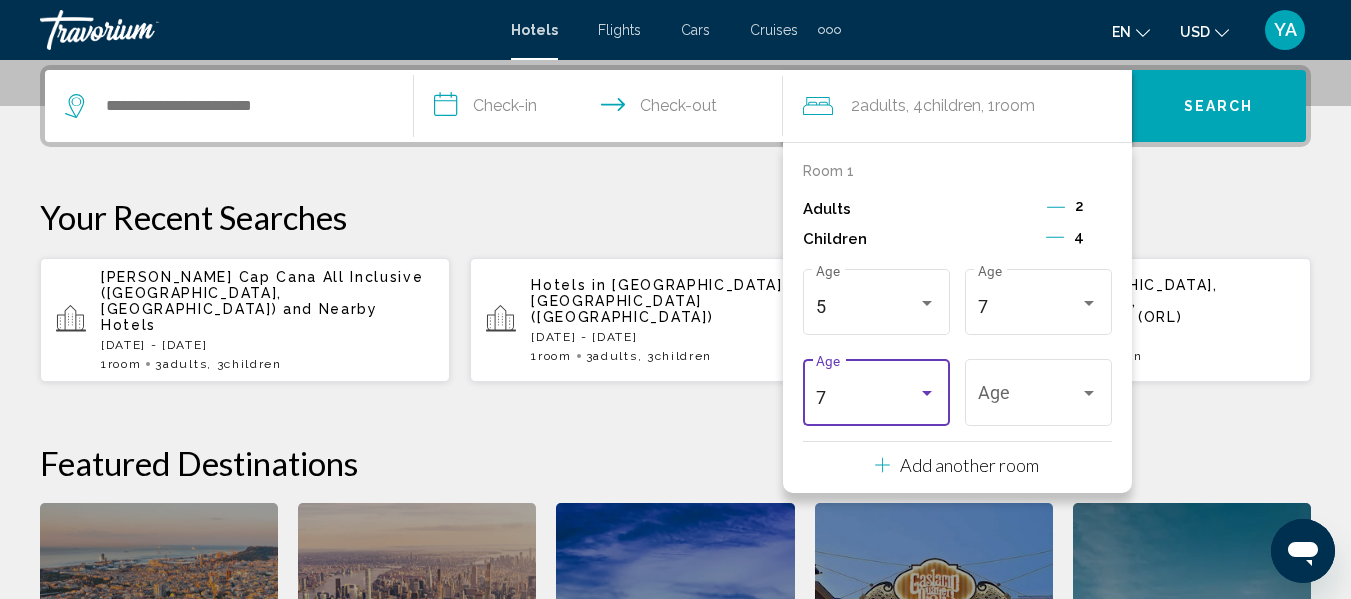 click on "7" at bounding box center [867, 398] 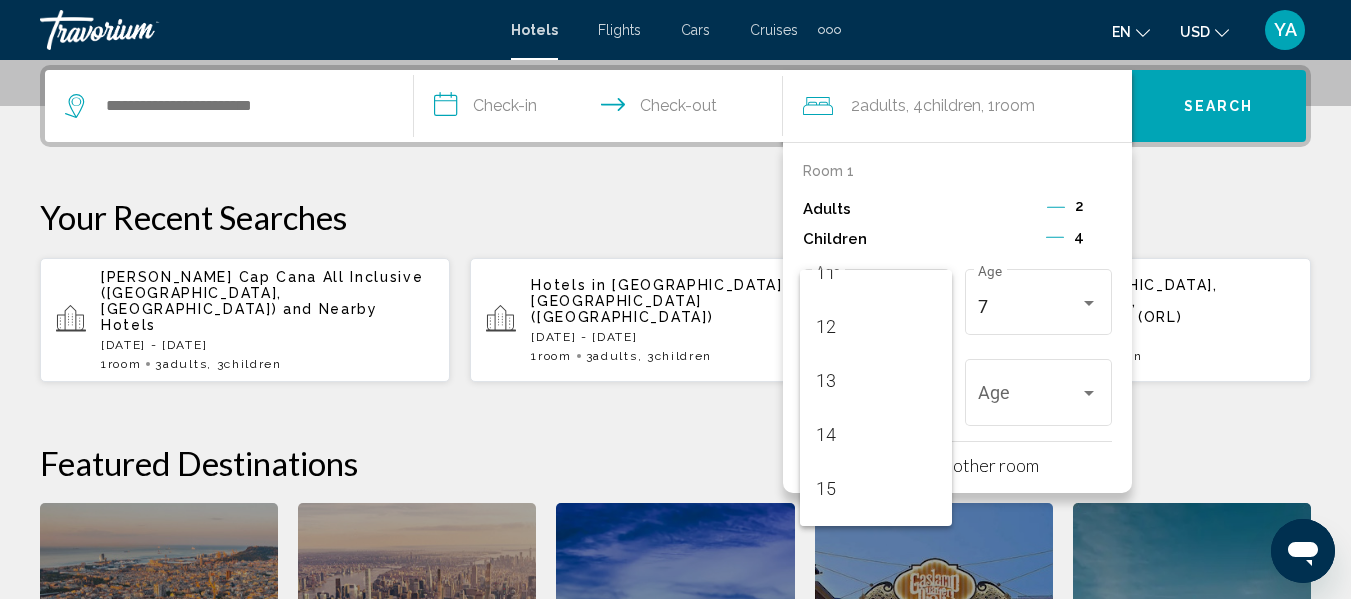 scroll, scrollTop: 620, scrollLeft: 0, axis: vertical 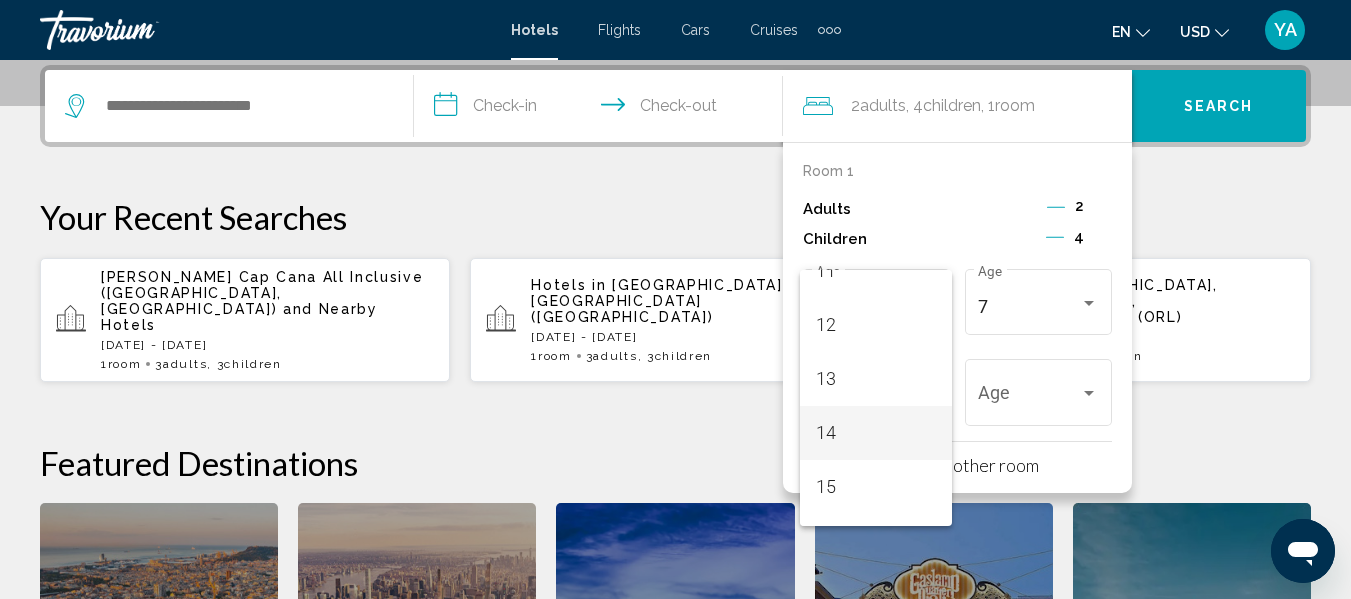 click on "14" at bounding box center [876, 433] 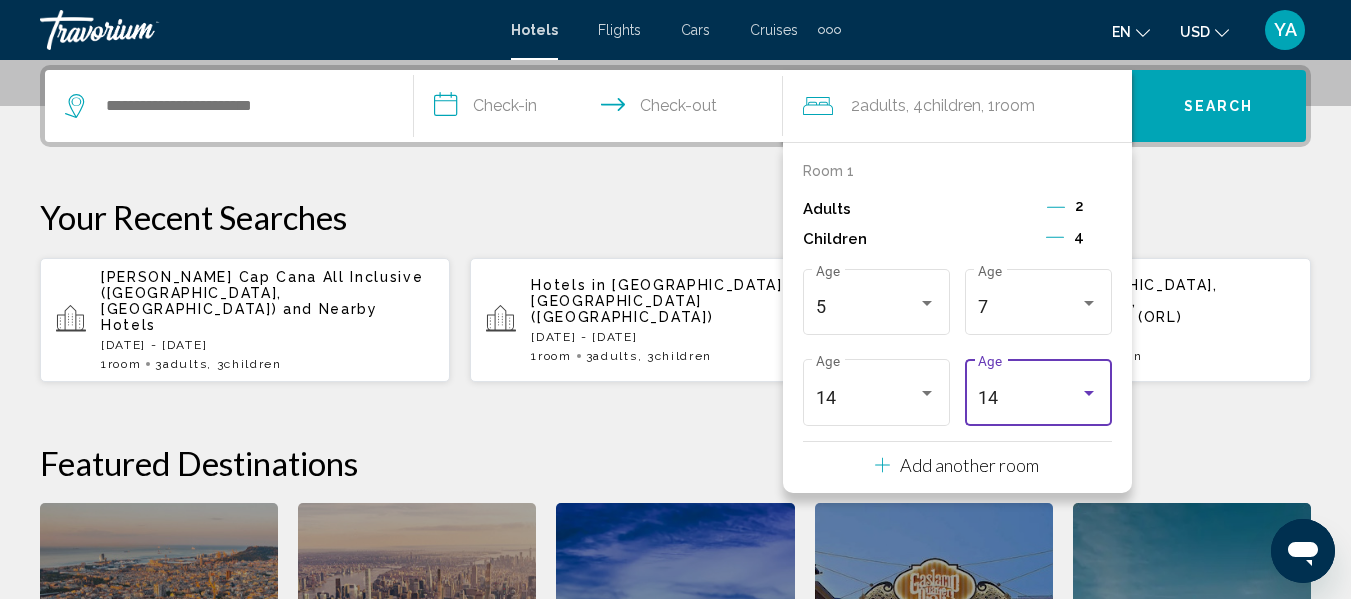 click on "14" at bounding box center [1029, 398] 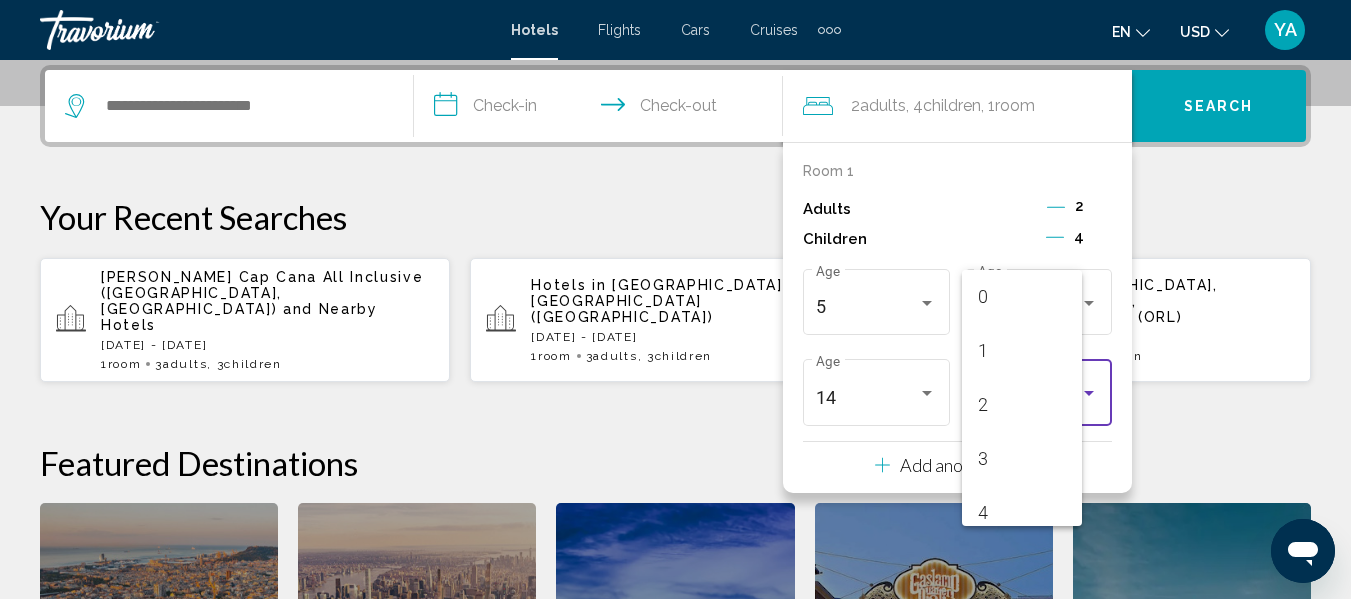 scroll, scrollTop: 655, scrollLeft: 0, axis: vertical 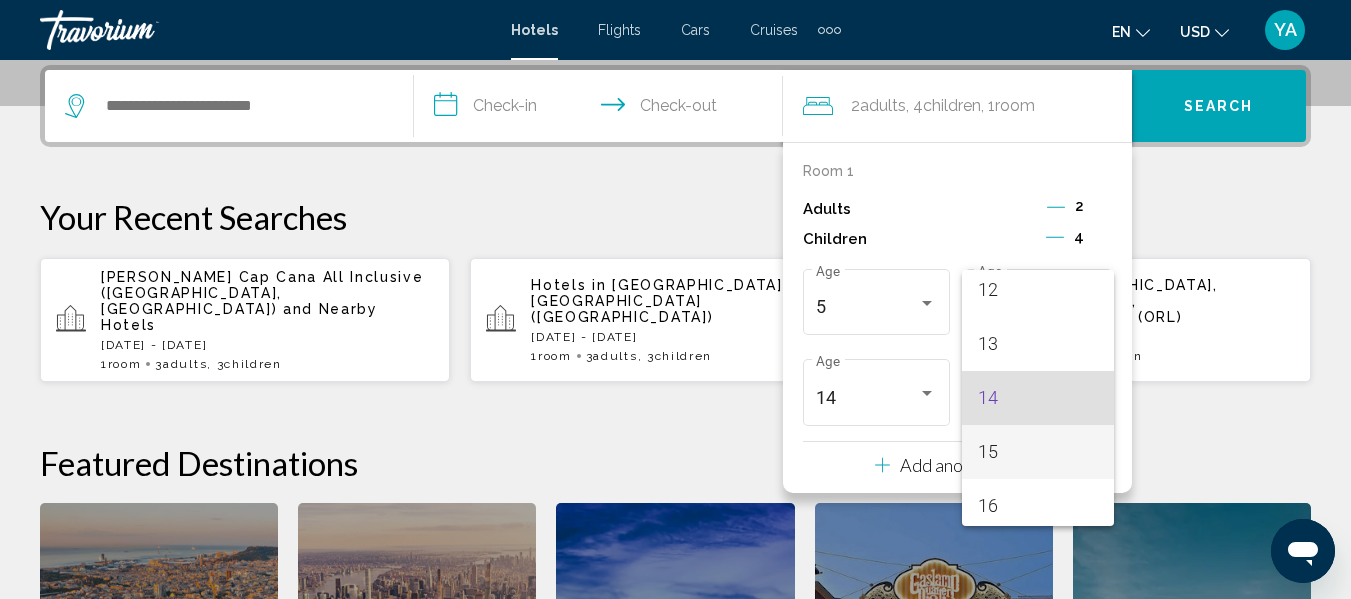 click on "15" at bounding box center [1038, 452] 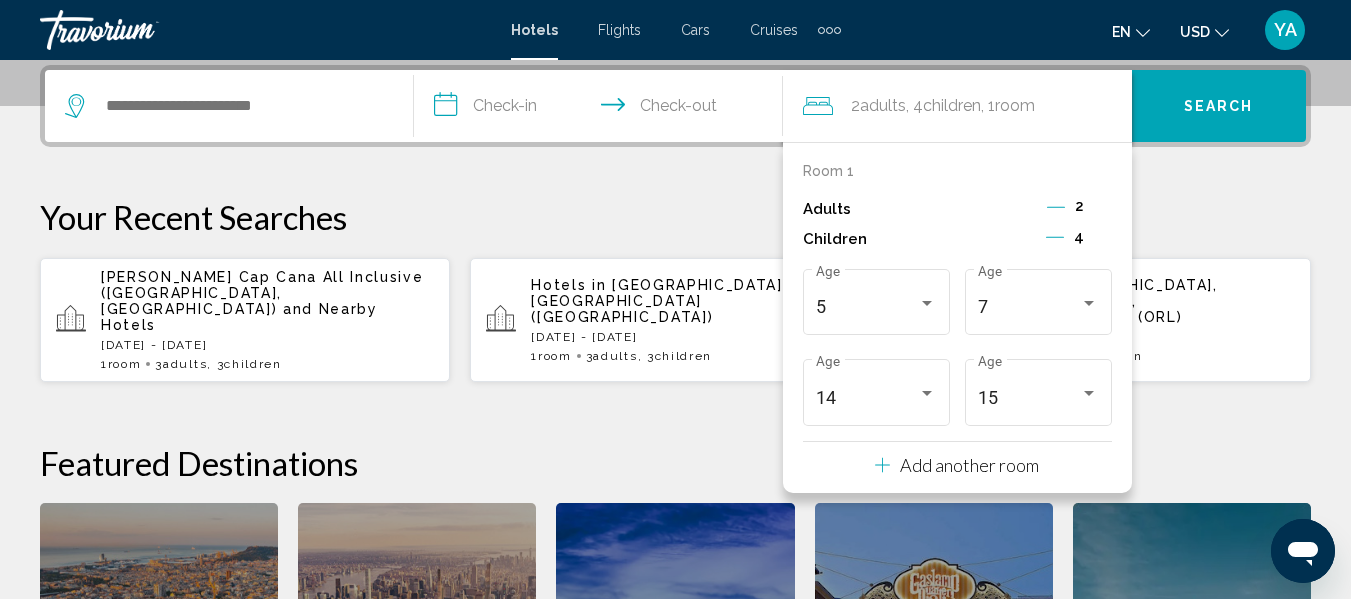 click on "Search" at bounding box center [1219, 106] 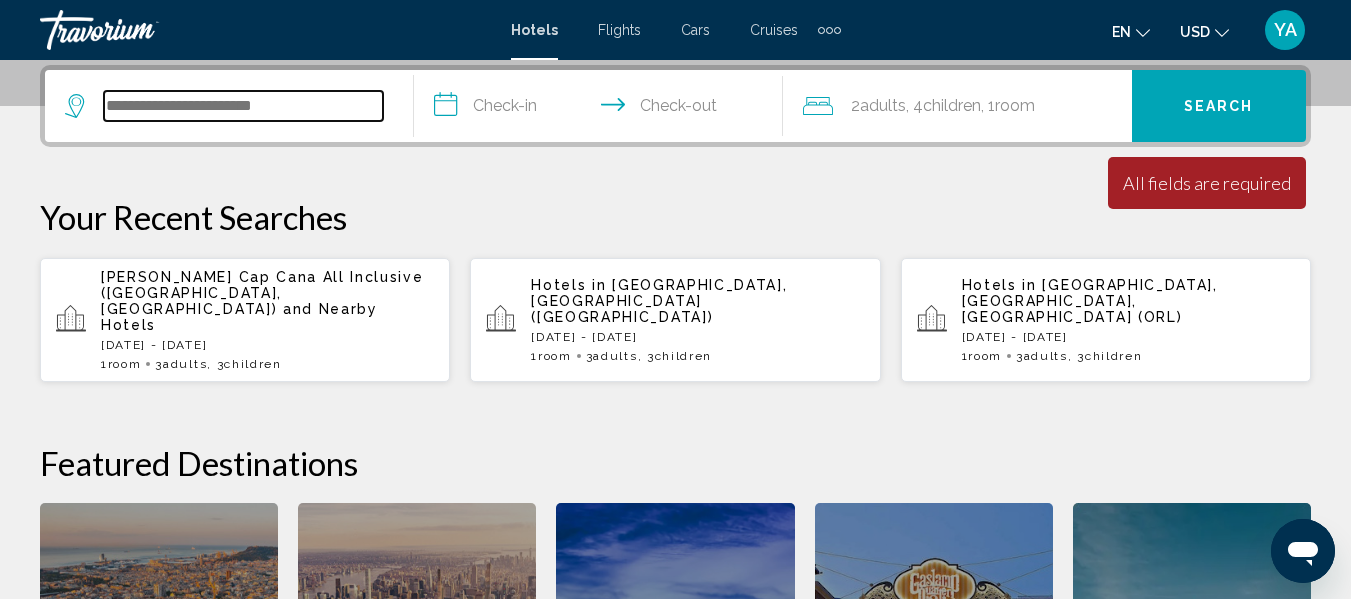 click at bounding box center (243, 106) 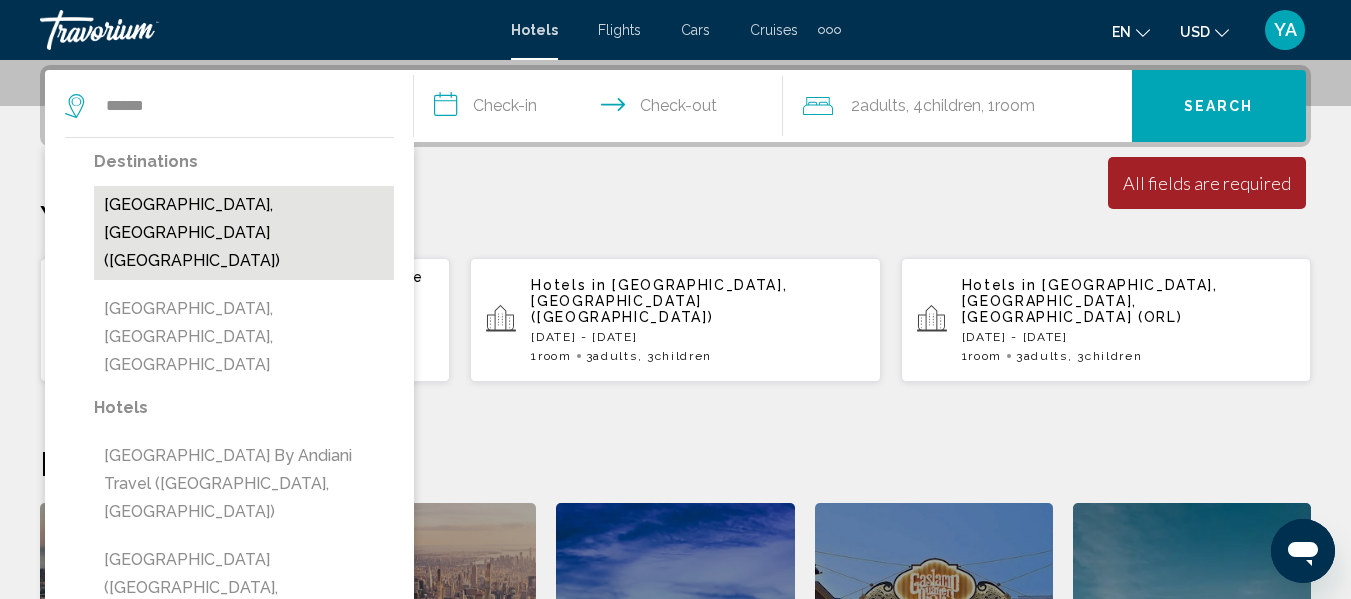 click on "[GEOGRAPHIC_DATA], [GEOGRAPHIC_DATA] ([GEOGRAPHIC_DATA])" at bounding box center [244, 233] 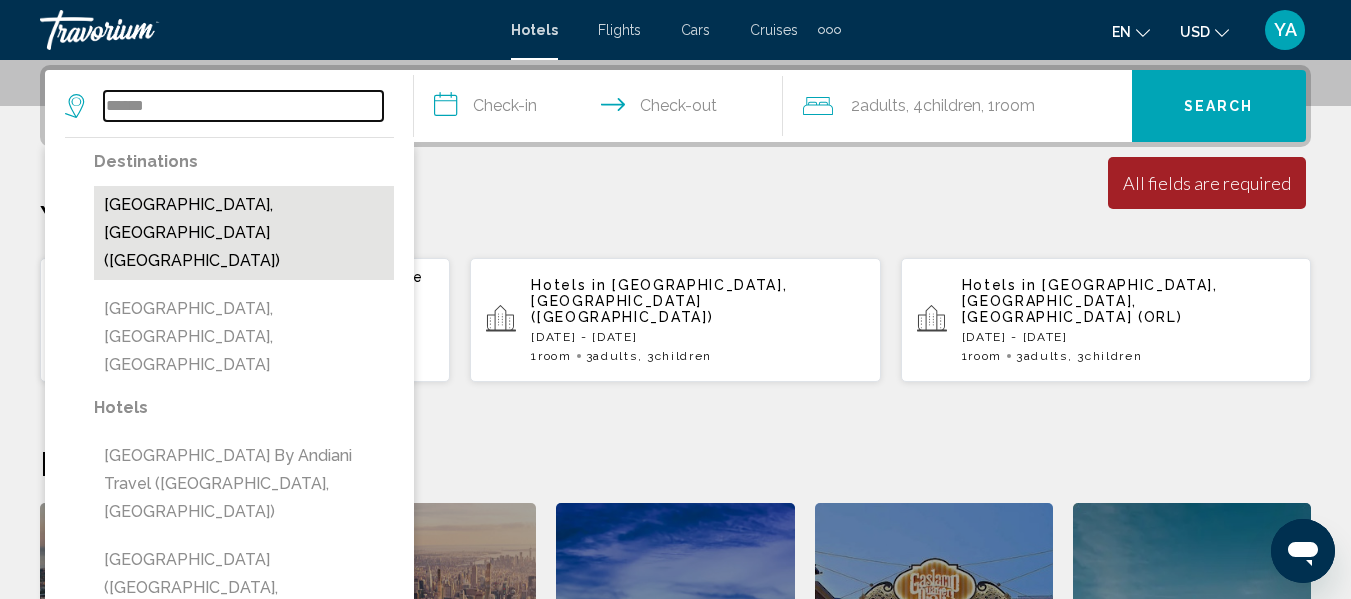 type on "**********" 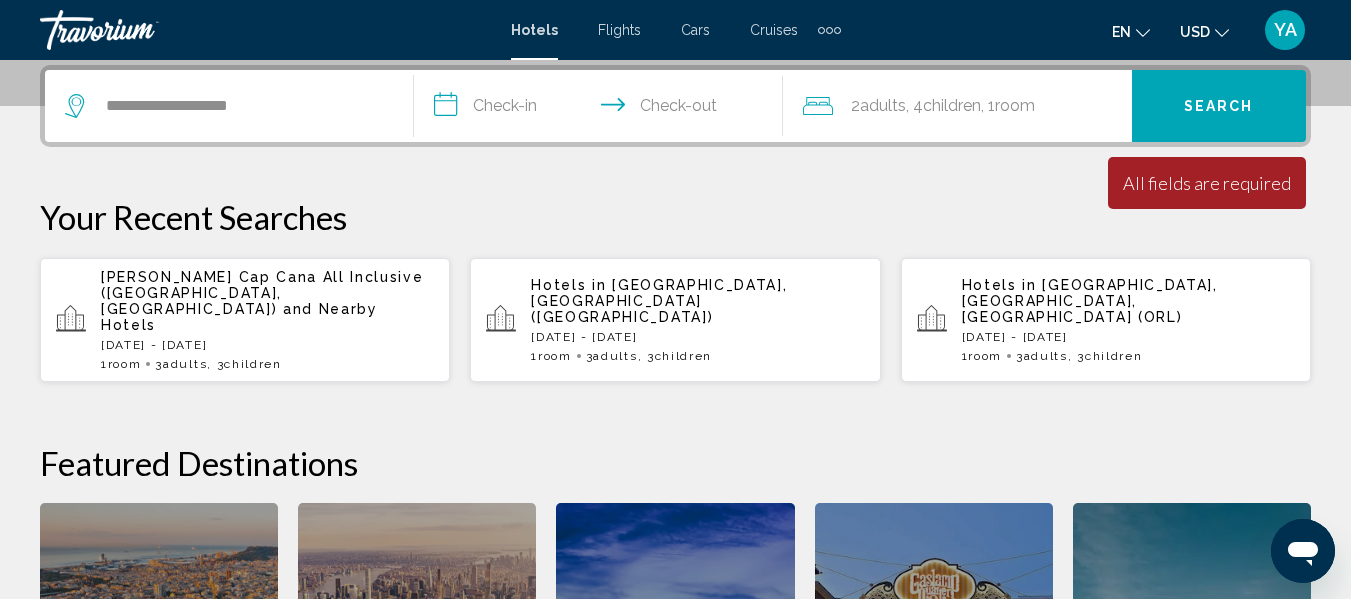 click on "**********" at bounding box center (602, 109) 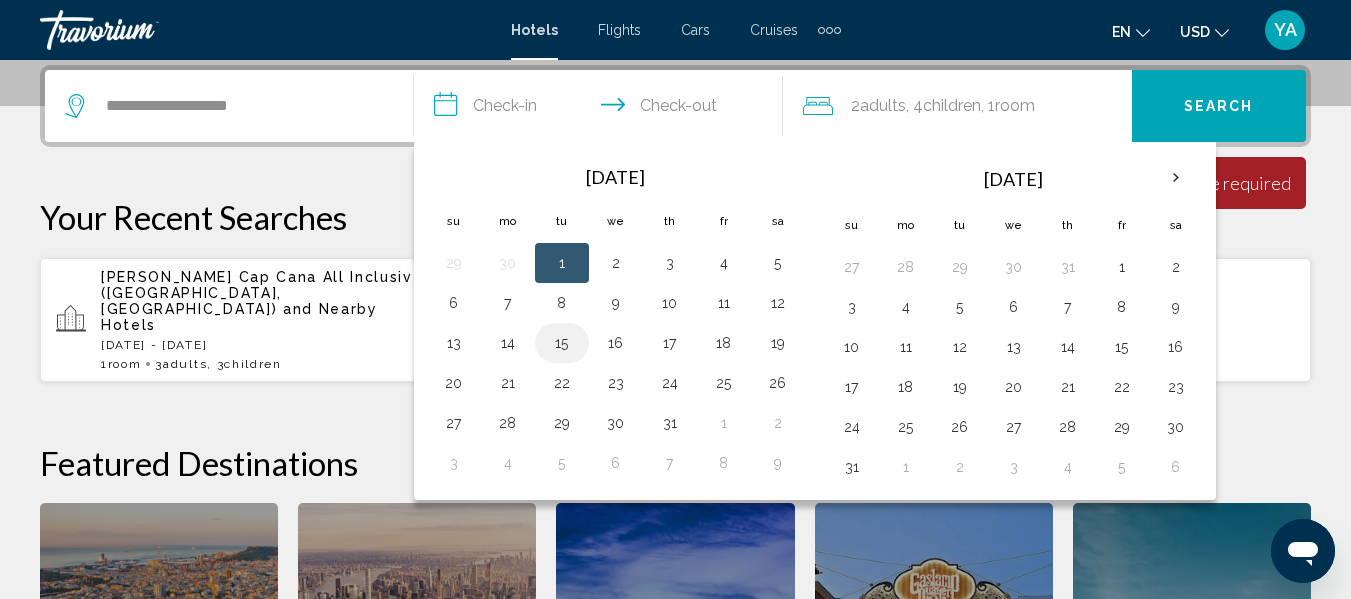 click on "15" at bounding box center (562, 343) 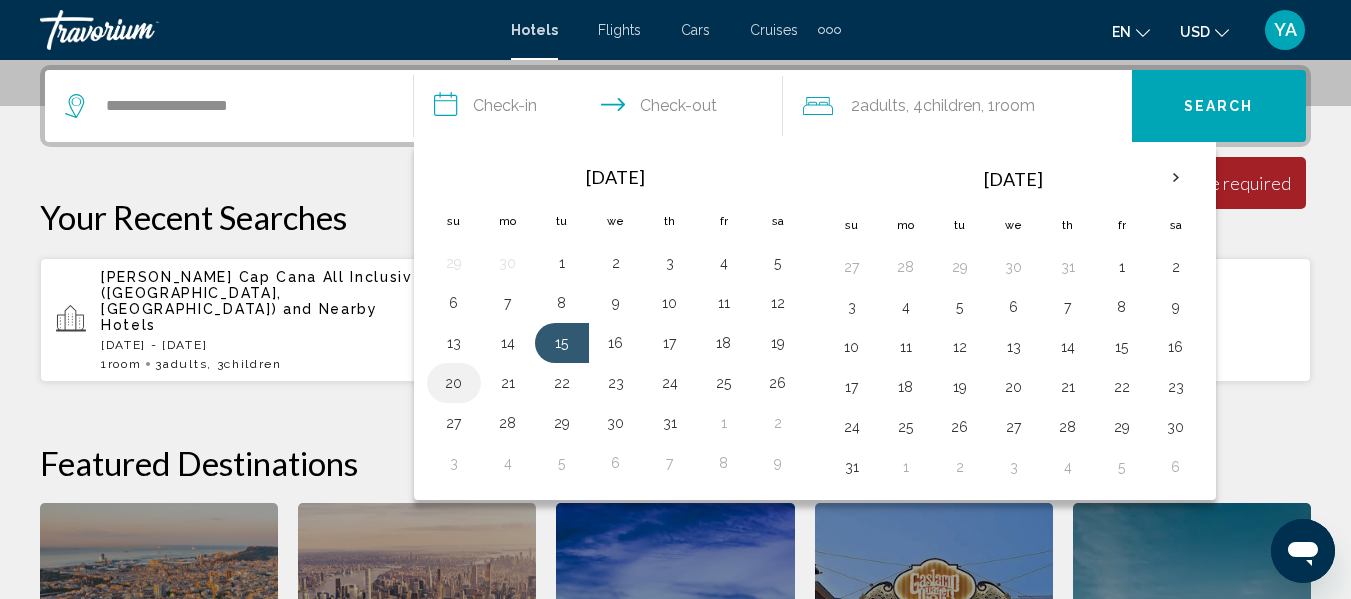 click on "20" at bounding box center (454, 383) 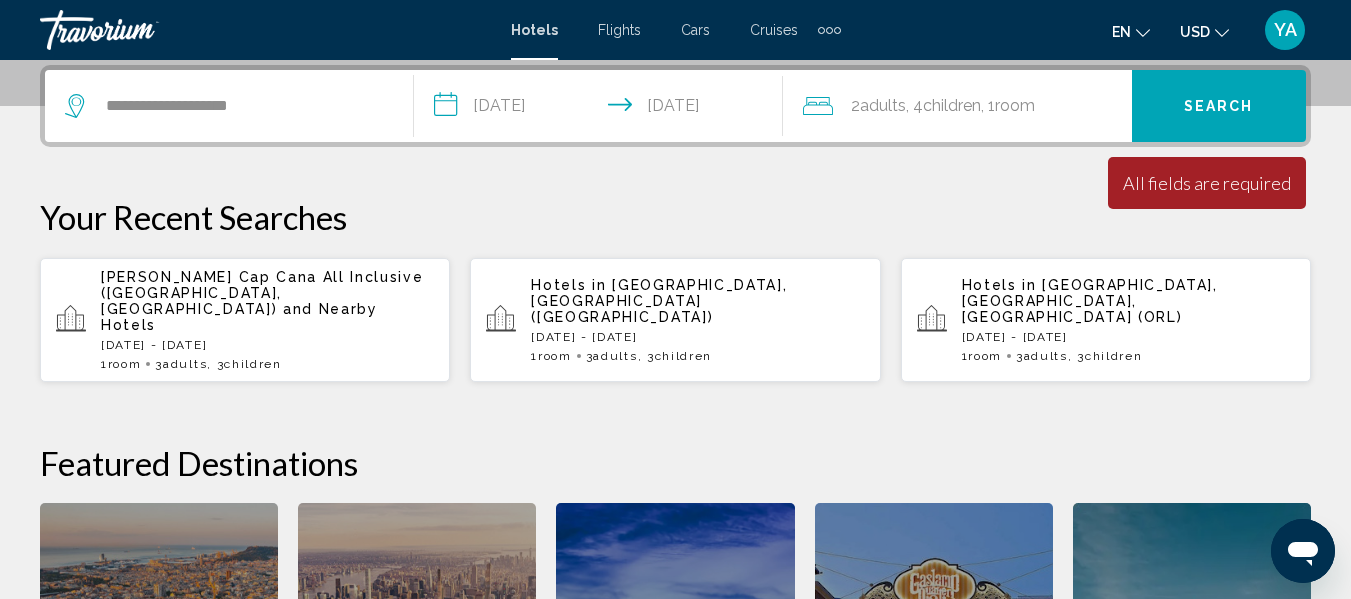 click on "All fields are required" at bounding box center [1207, 183] 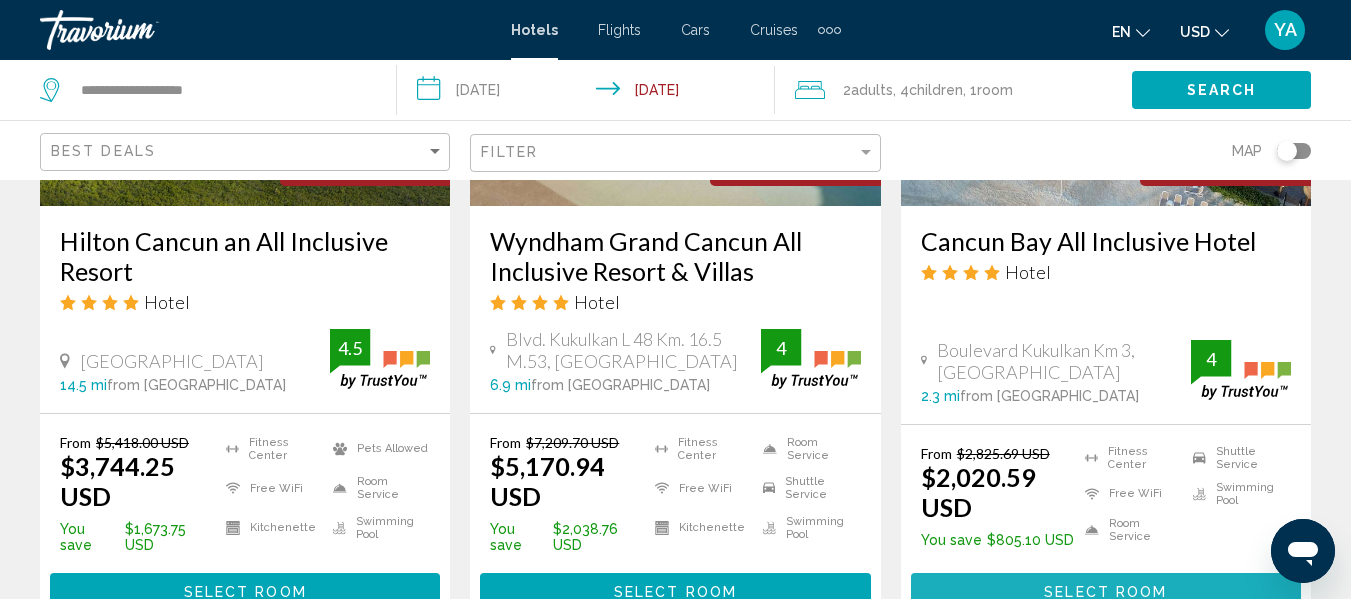 scroll, scrollTop: 1983, scrollLeft: 0, axis: vertical 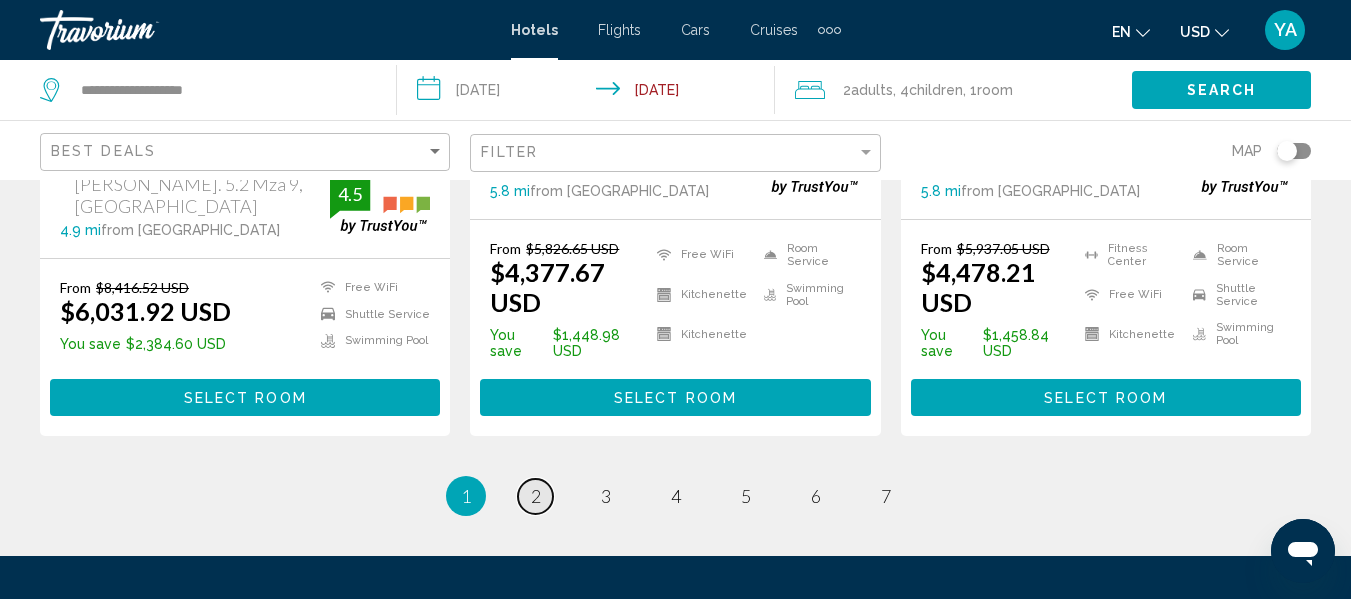 click on "page  2" at bounding box center [535, 496] 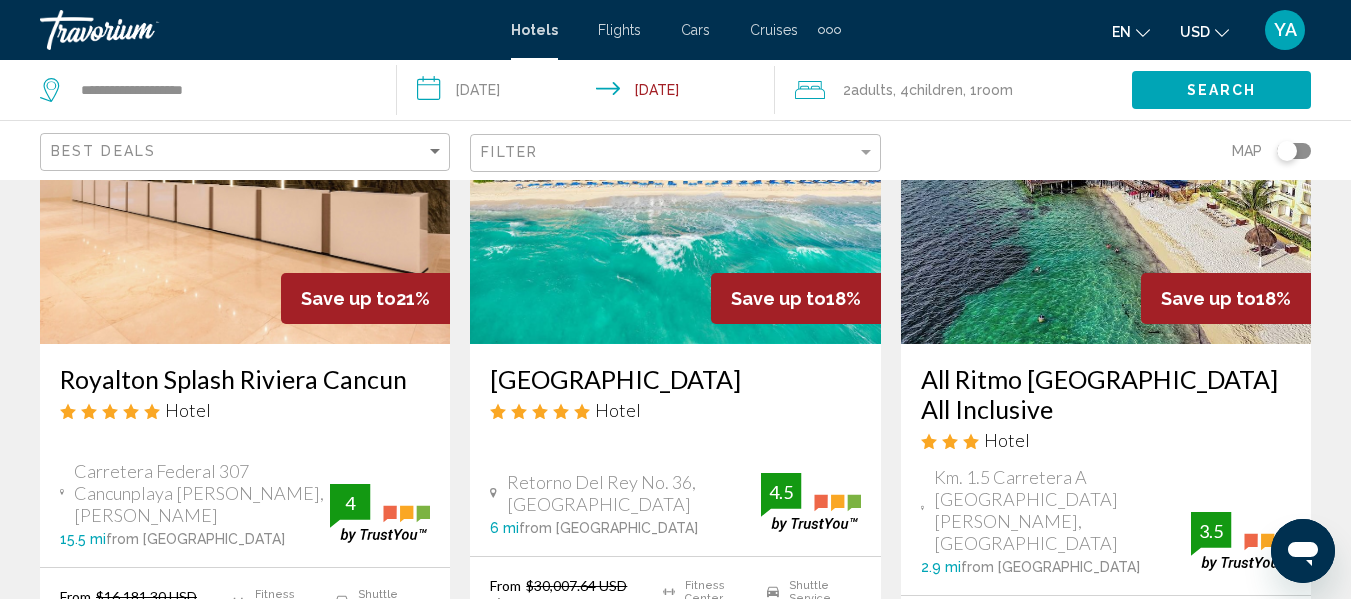 scroll, scrollTop: 1086, scrollLeft: 0, axis: vertical 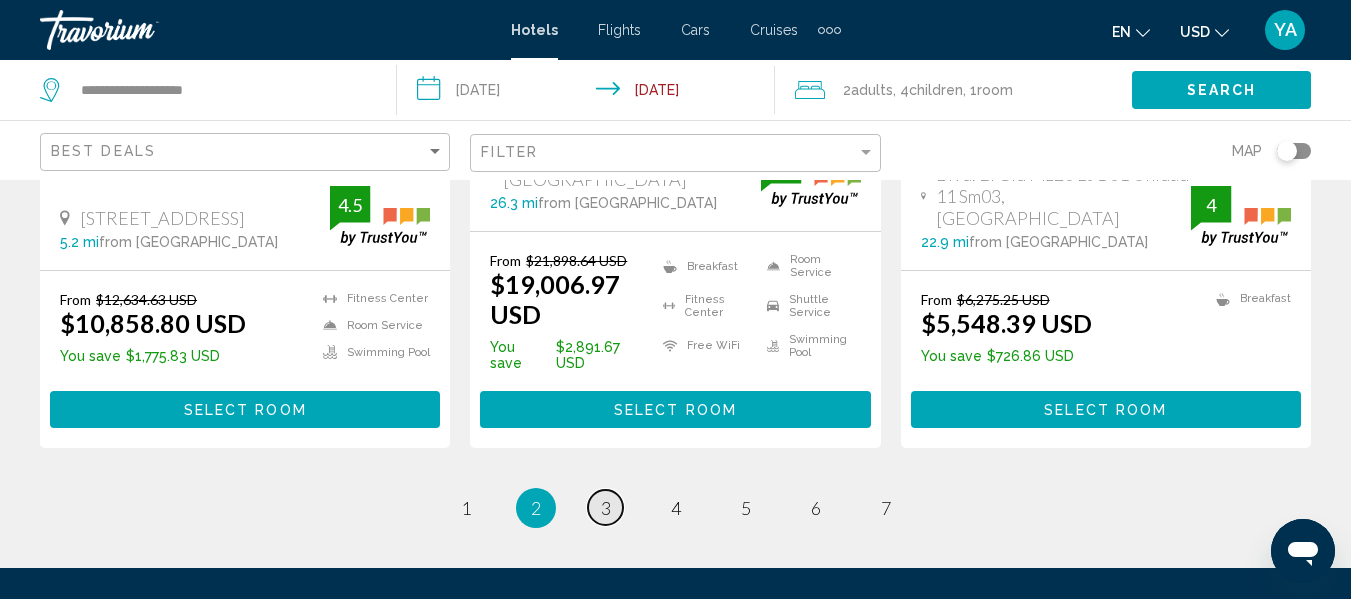 click on "3" at bounding box center (606, 508) 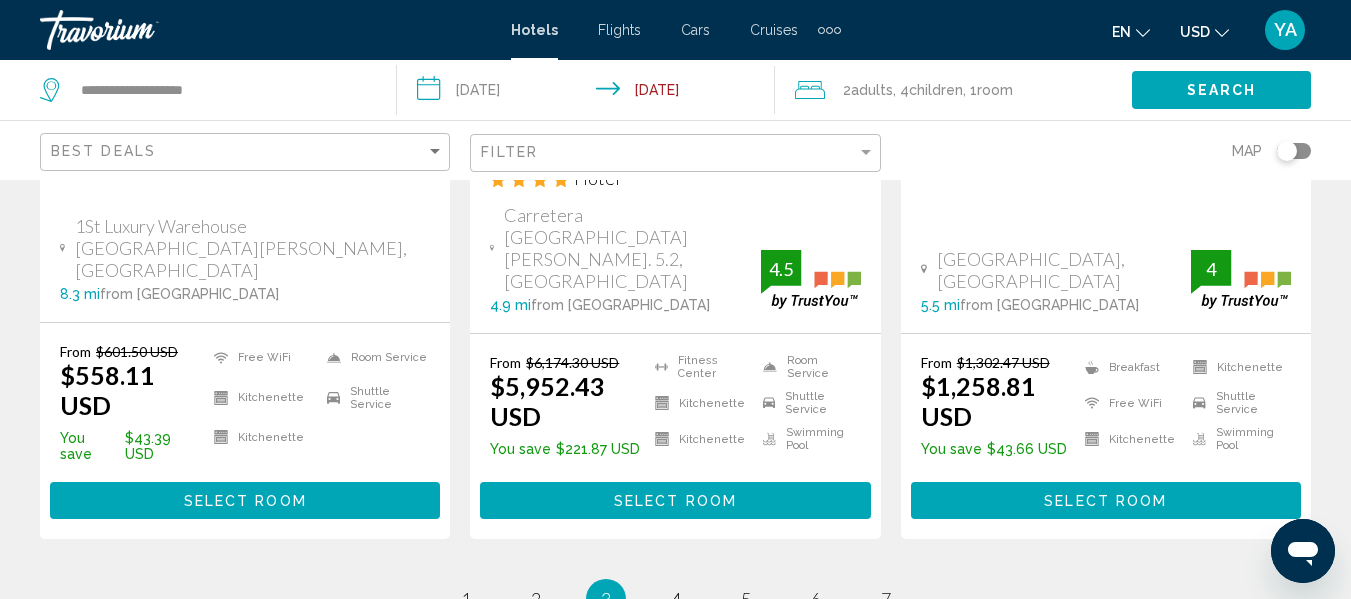 scroll, scrollTop: 2835, scrollLeft: 0, axis: vertical 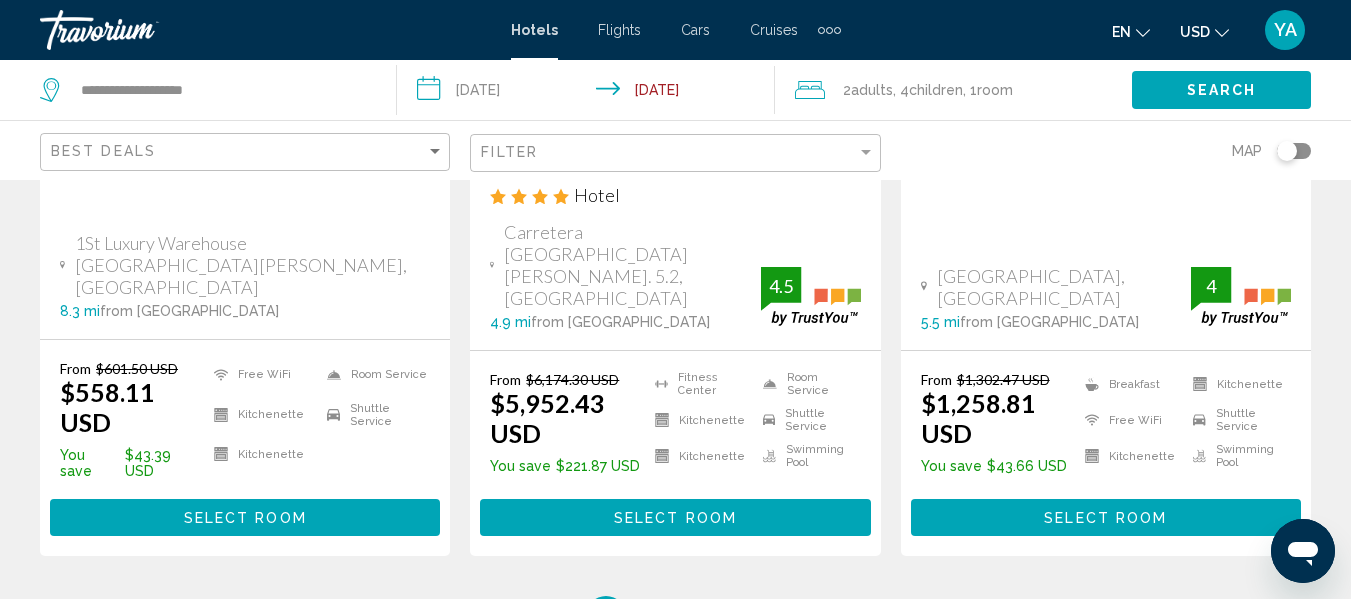 click on "page  4" at bounding box center (675, 616) 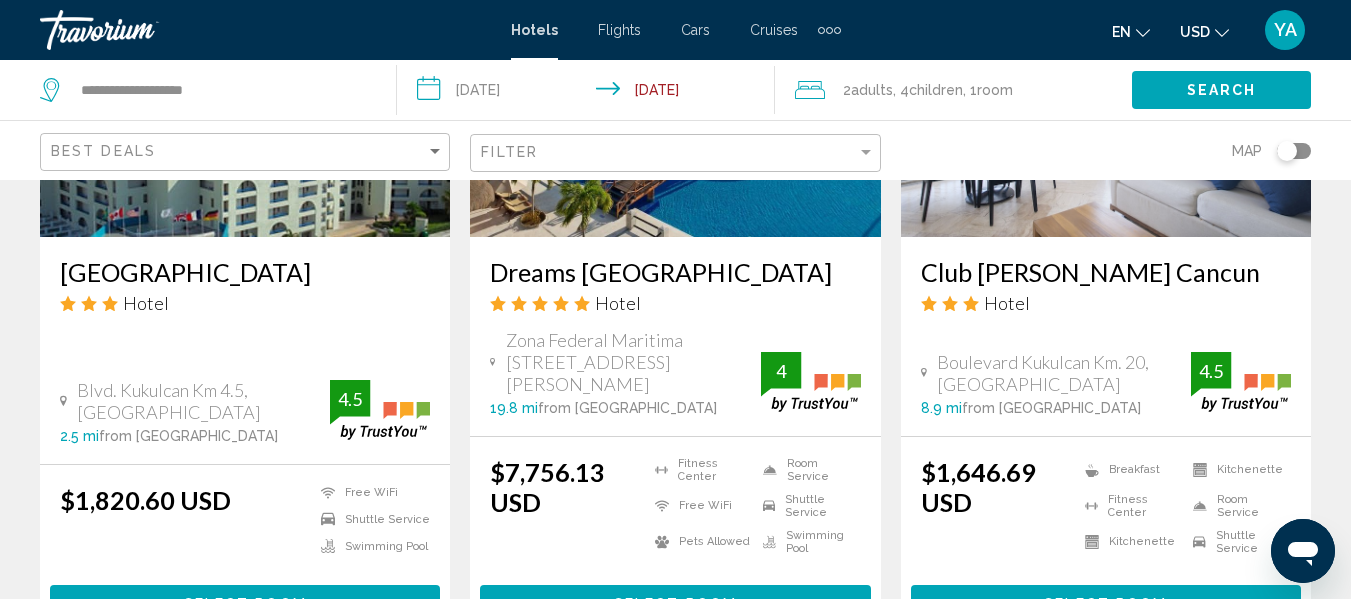 scroll, scrollTop: 2741, scrollLeft: 0, axis: vertical 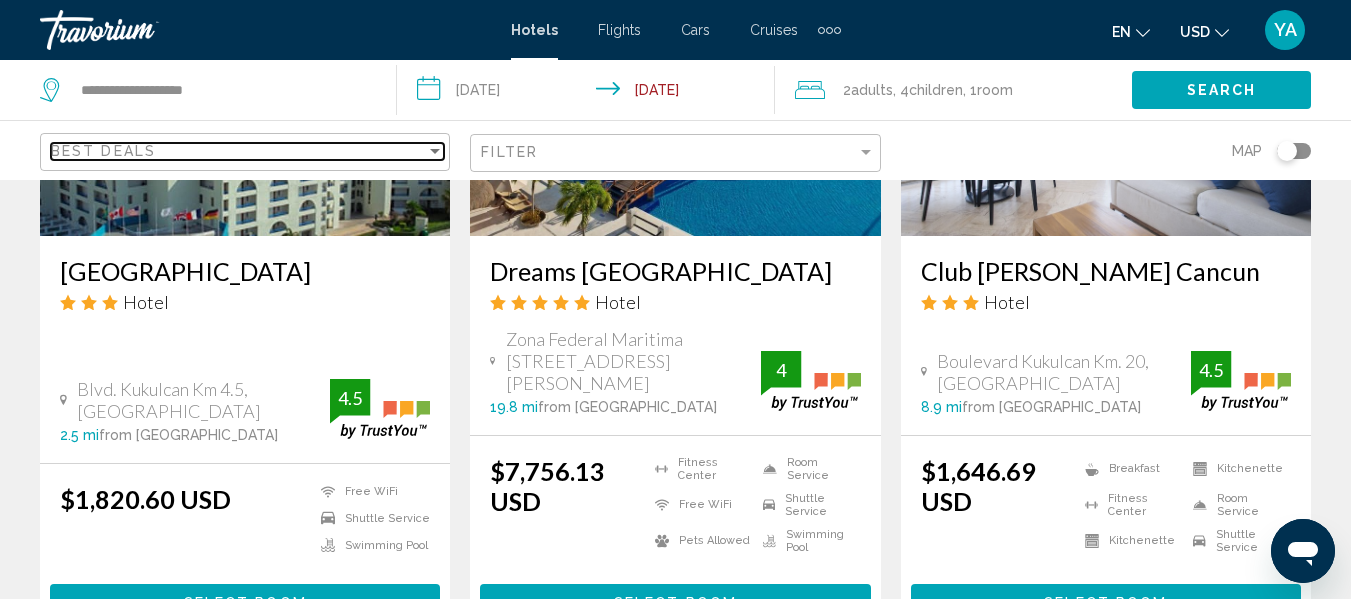 click on "Best Deals" at bounding box center [238, 151] 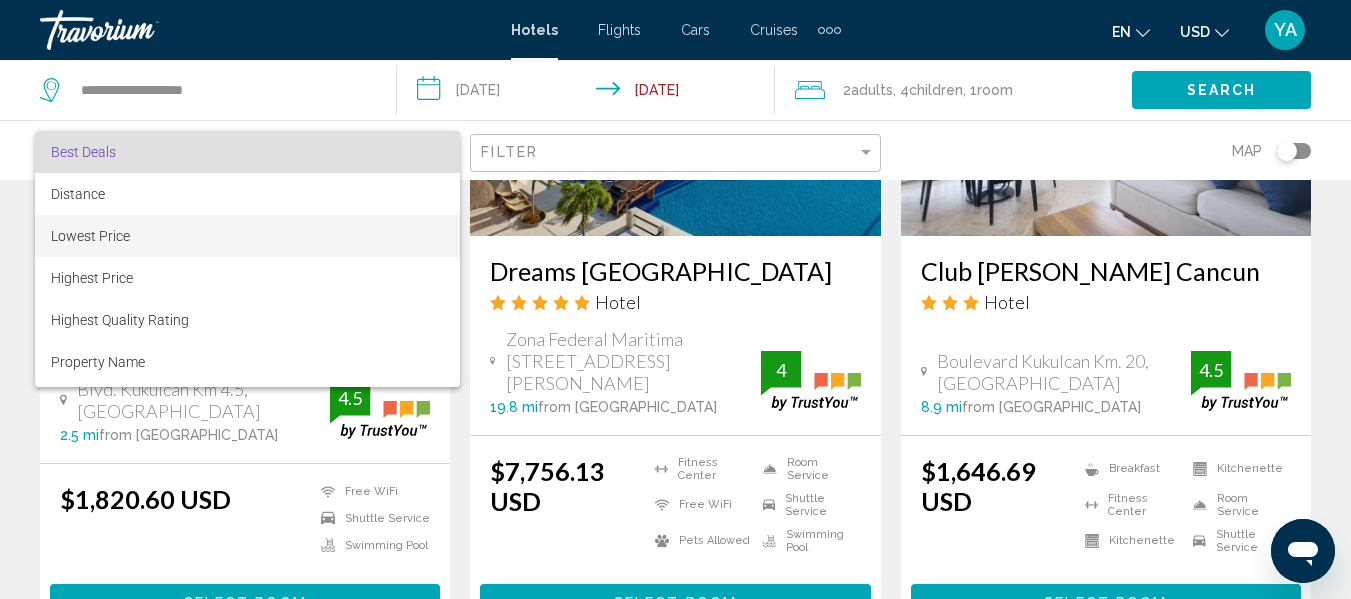 click on "Lowest Price" at bounding box center [247, 236] 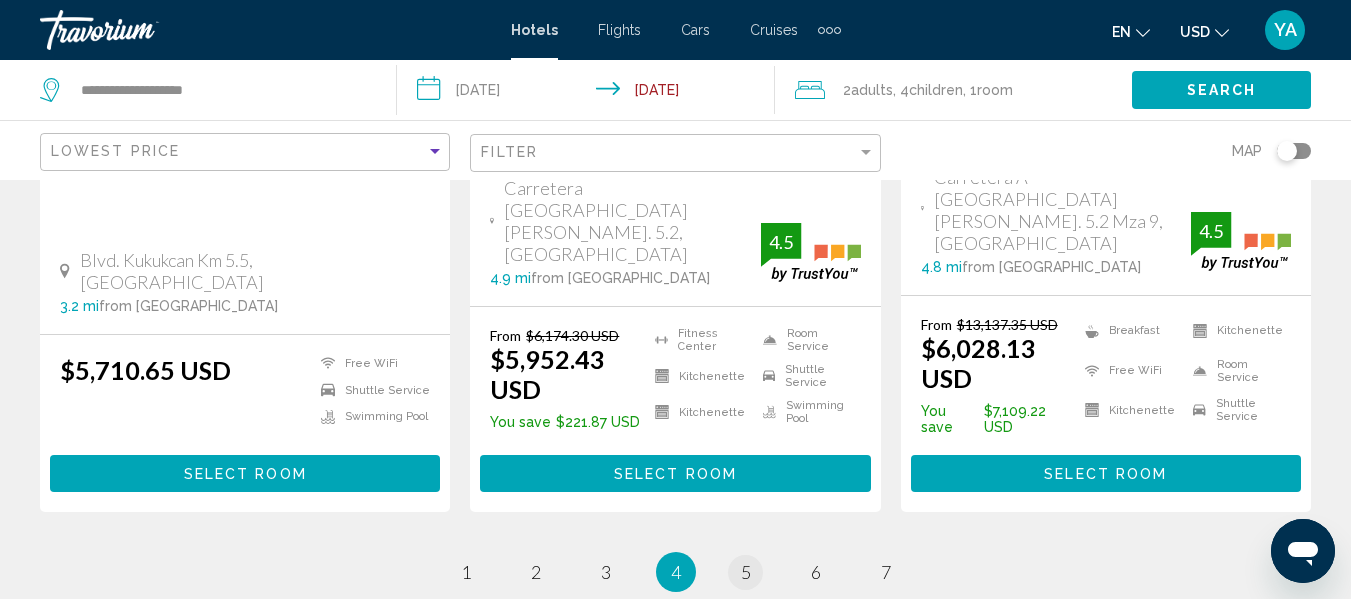 click on "page  5" at bounding box center (745, 572) 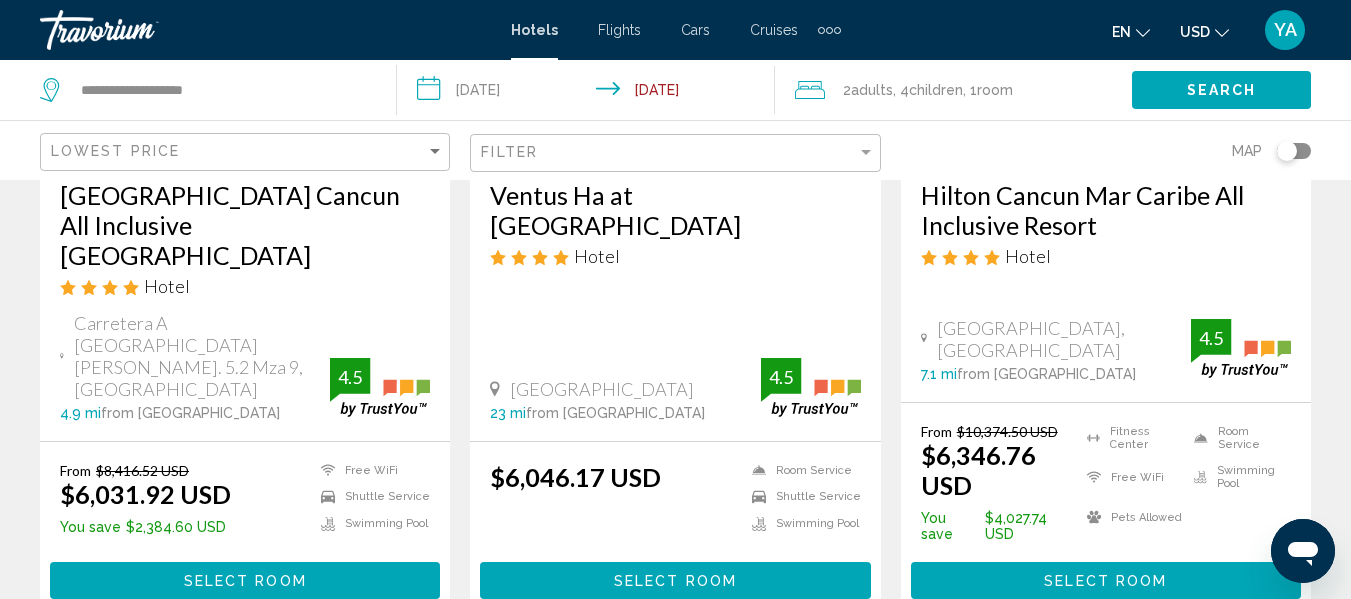 click on "From $10,374.50 USD $6,346.76 USD  You save  $4,027.74 USD
Fitness Center
Free WiFi
Pets Allowed
Room Service
Swimming Pool  4.5 Select Room" at bounding box center (1106, 511) 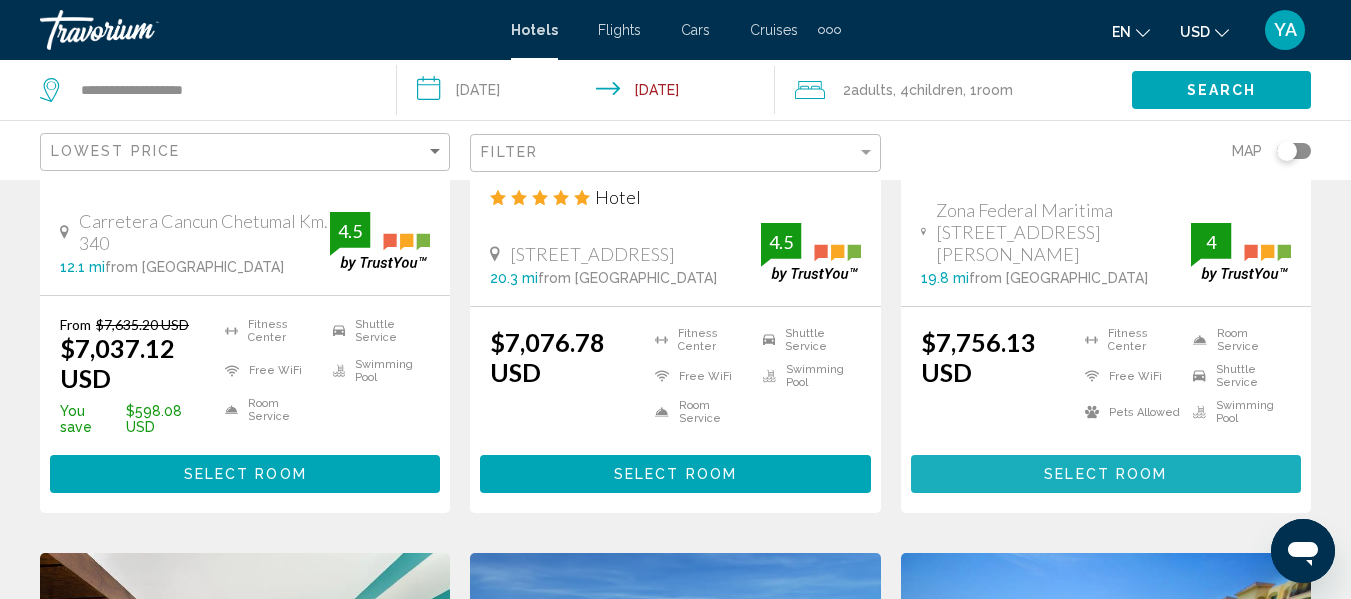 scroll, scrollTop: 3091, scrollLeft: 0, axis: vertical 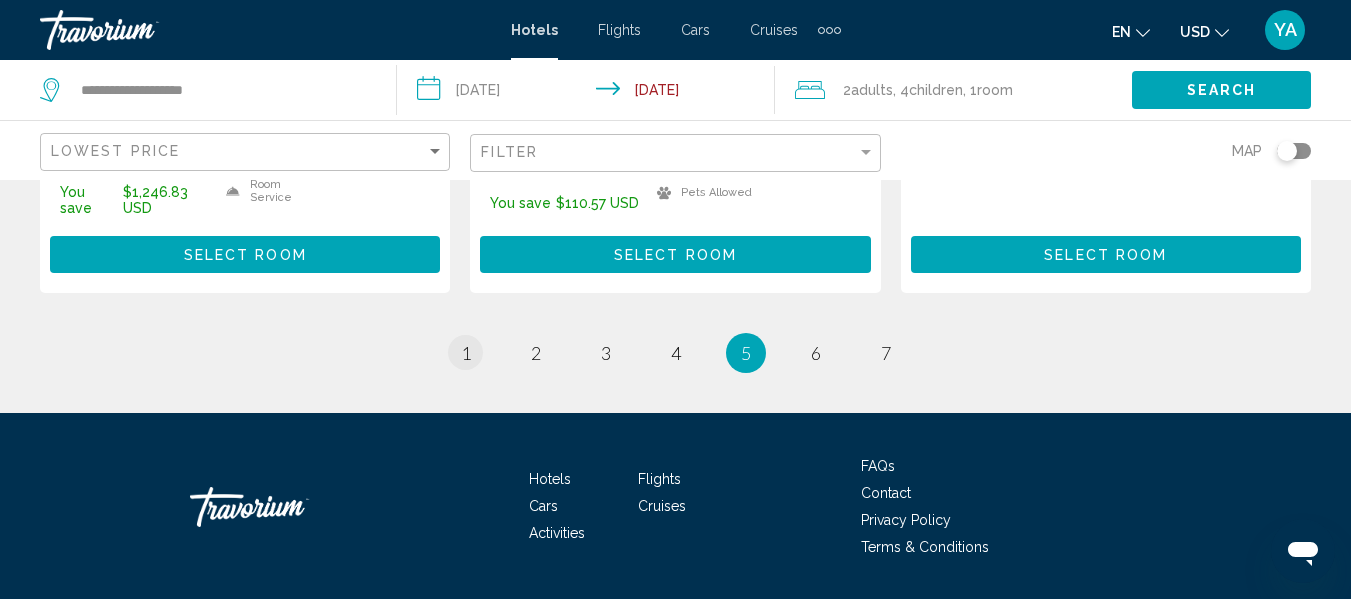 click on "page  1" at bounding box center (465, 352) 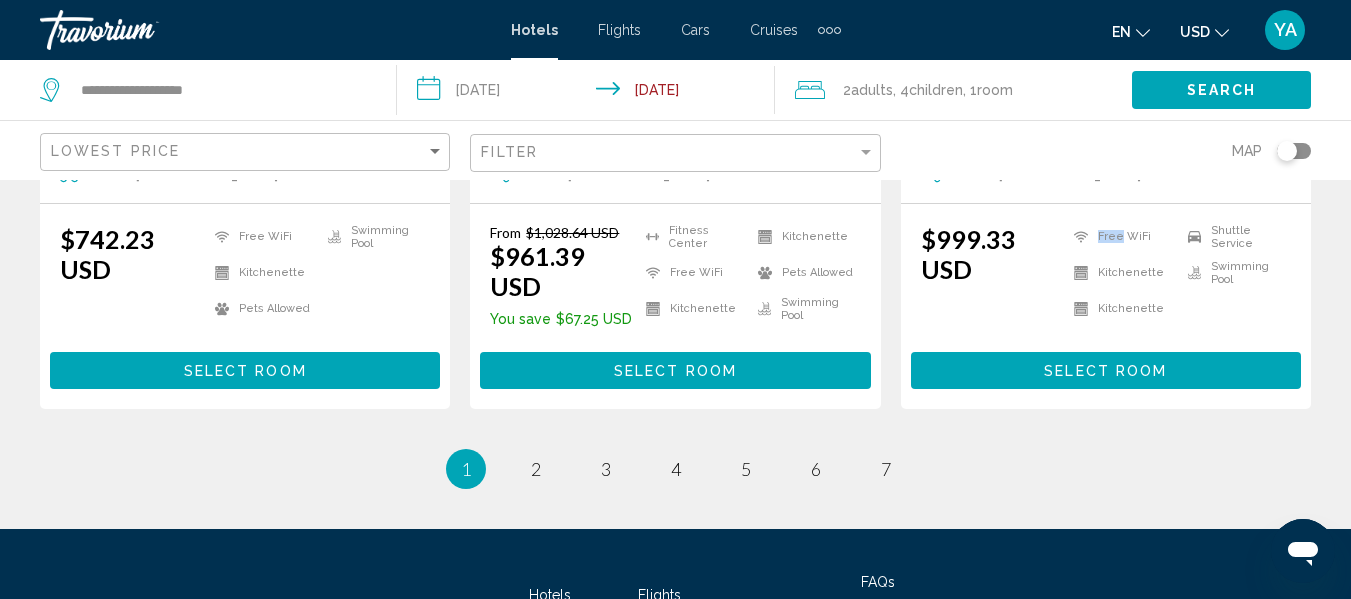 scroll, scrollTop: 2893, scrollLeft: 0, axis: vertical 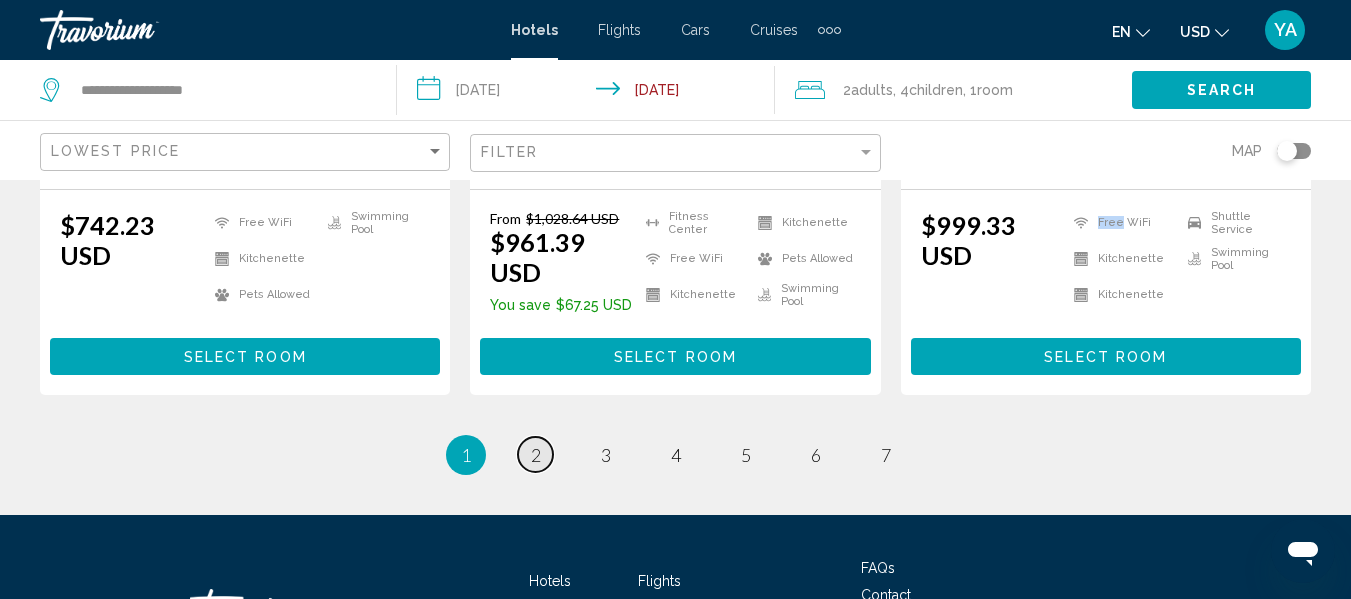 click on "page  2" at bounding box center (535, 454) 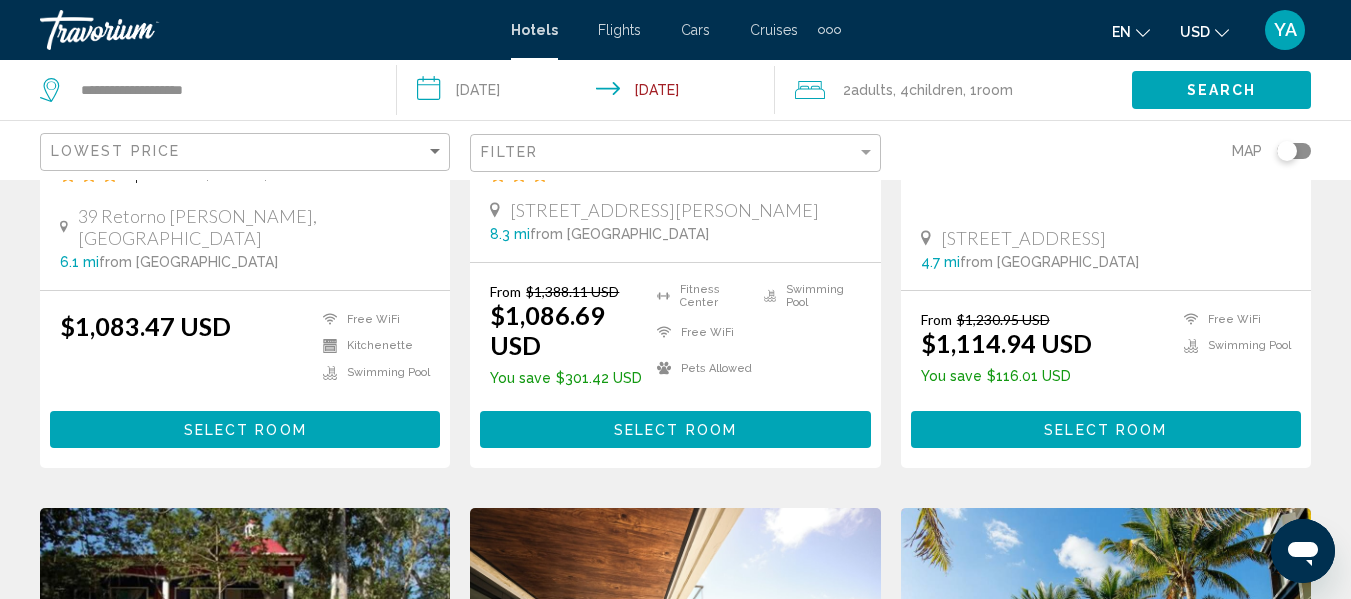 scroll, scrollTop: 0, scrollLeft: 0, axis: both 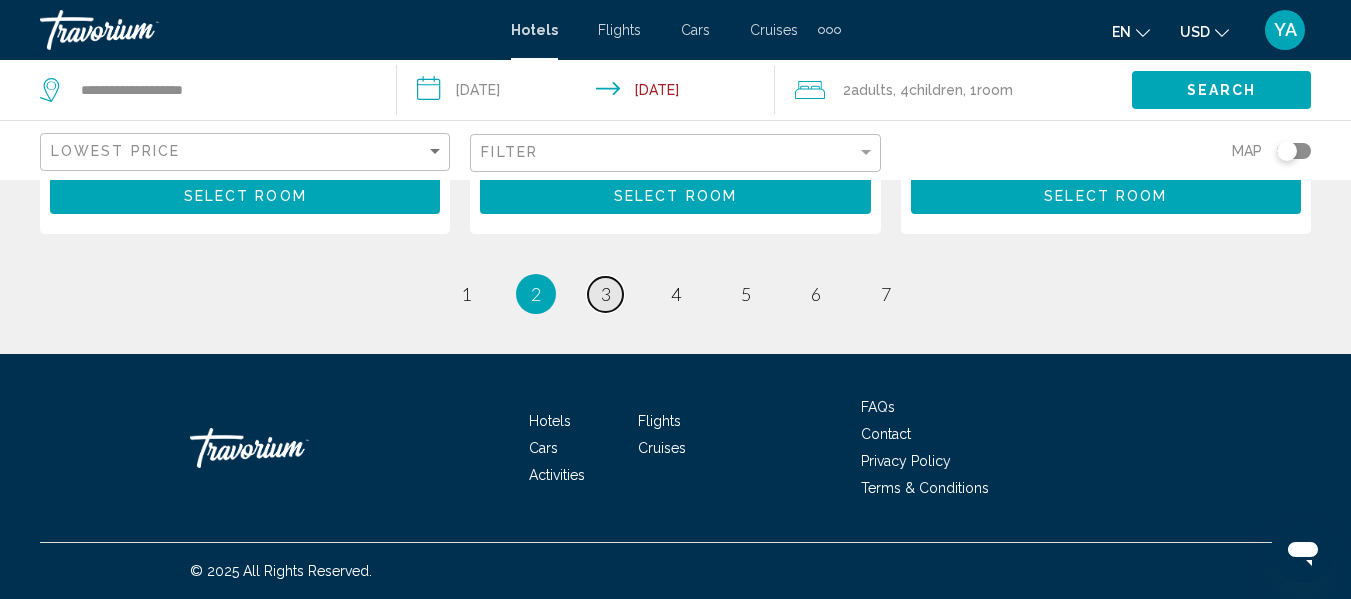 click on "page  3" at bounding box center [605, 294] 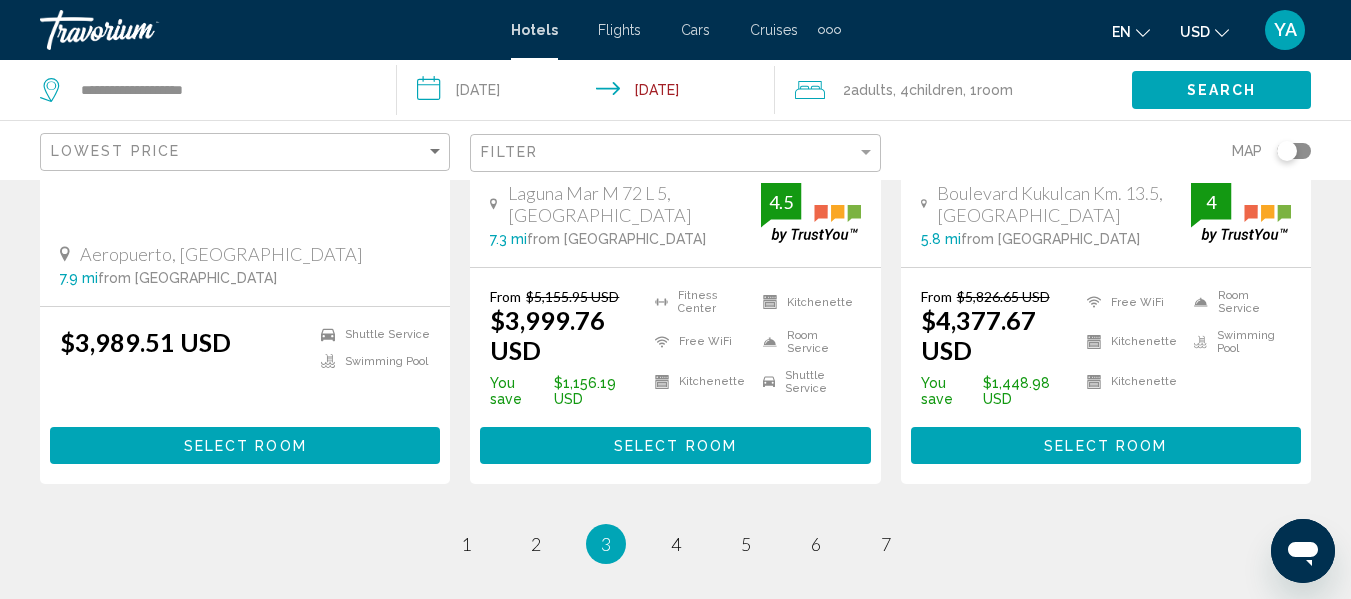 scroll, scrollTop: 2892, scrollLeft: 0, axis: vertical 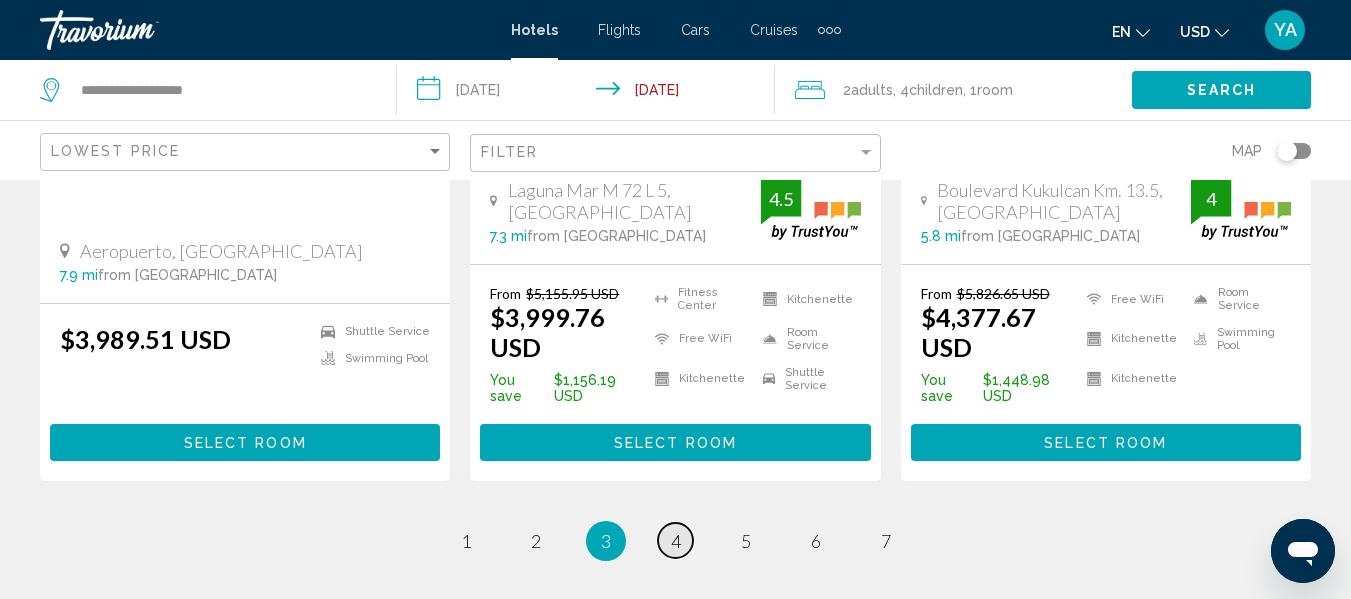 click on "page  4" at bounding box center [675, 540] 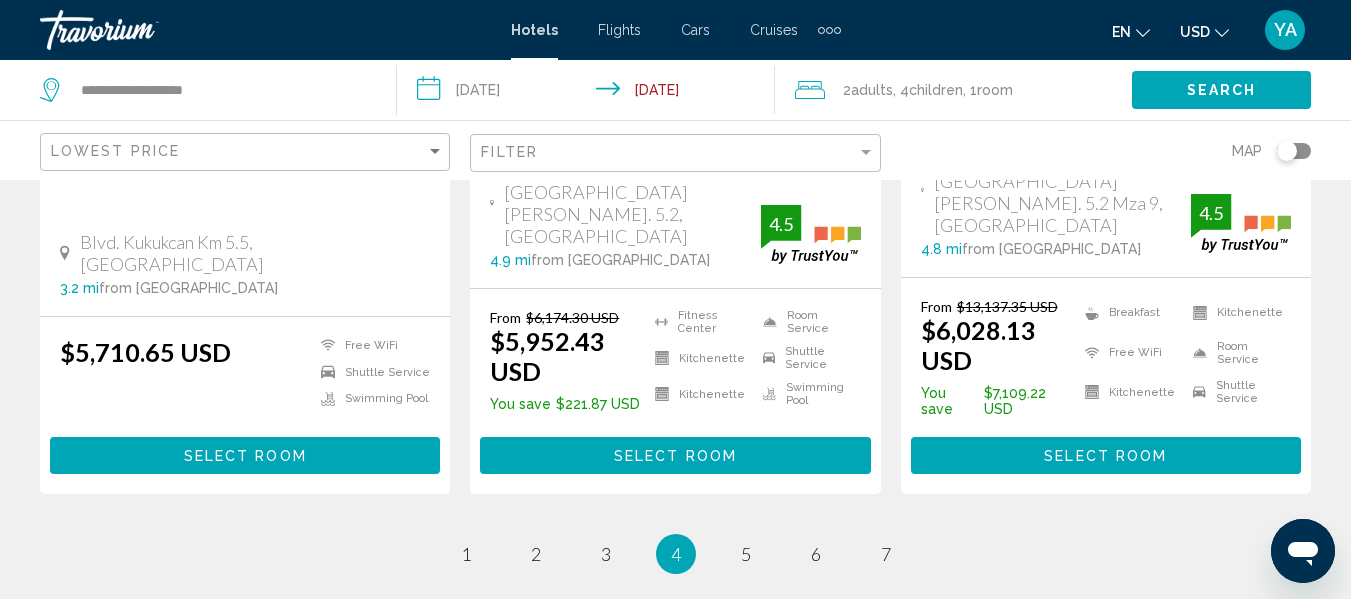 scroll, scrollTop: 2962, scrollLeft: 0, axis: vertical 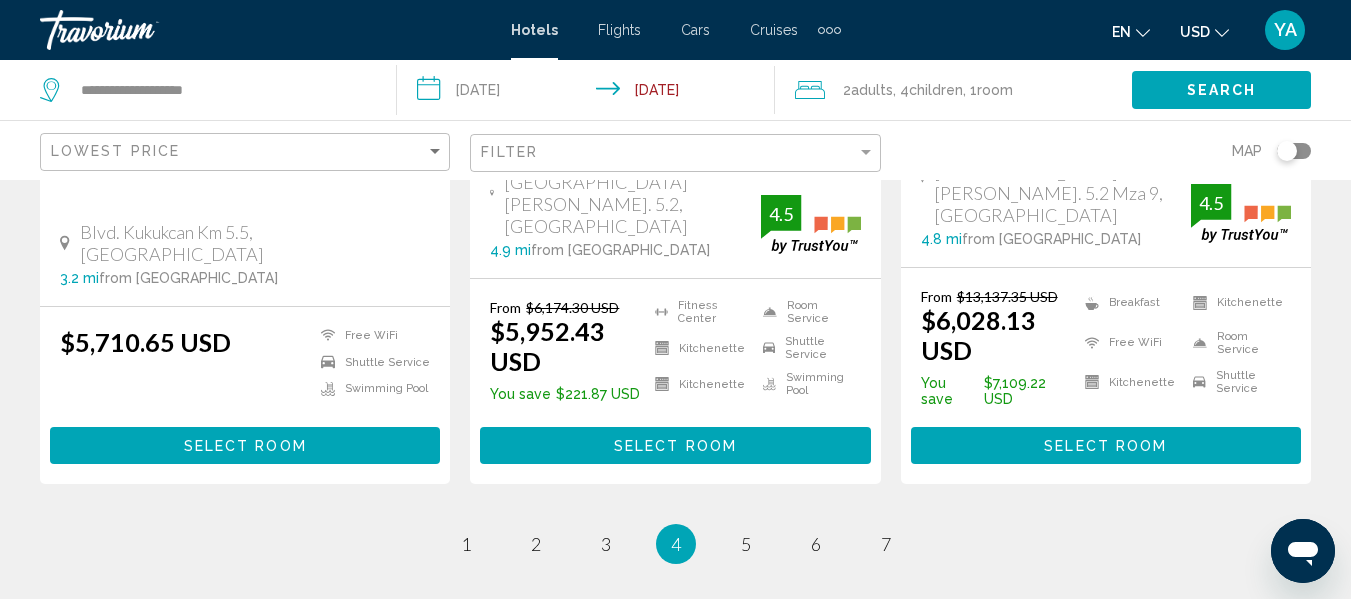 click on "page  5" at bounding box center [746, 544] 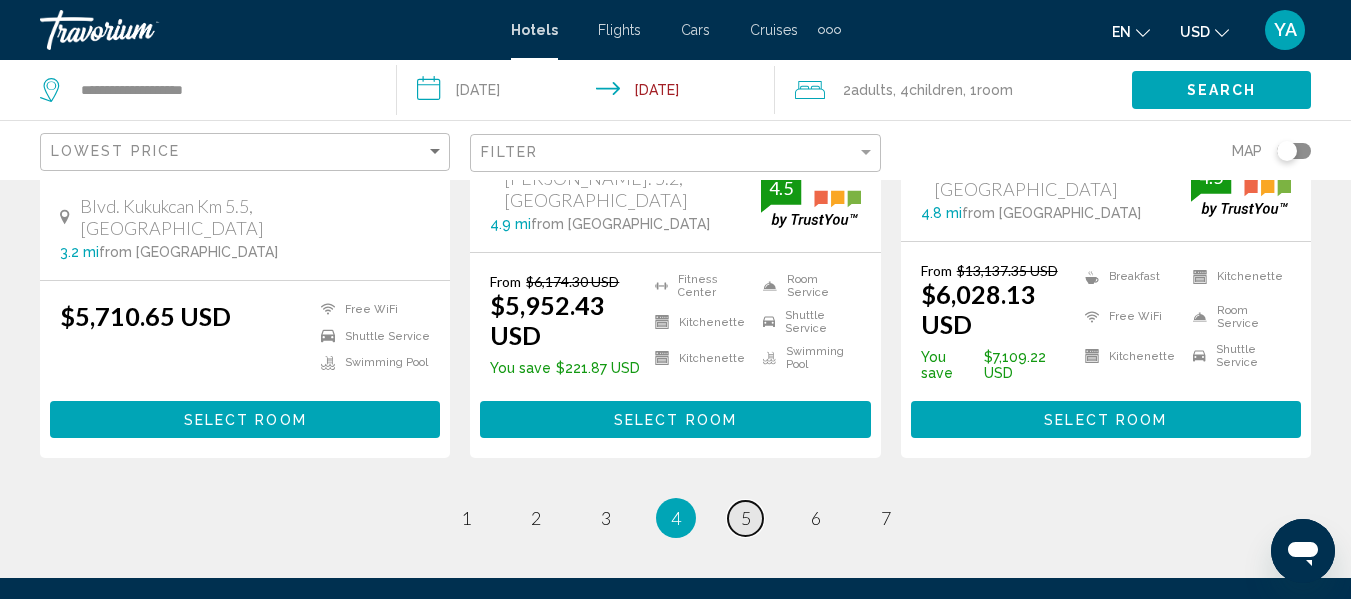 click on "5" at bounding box center [746, 518] 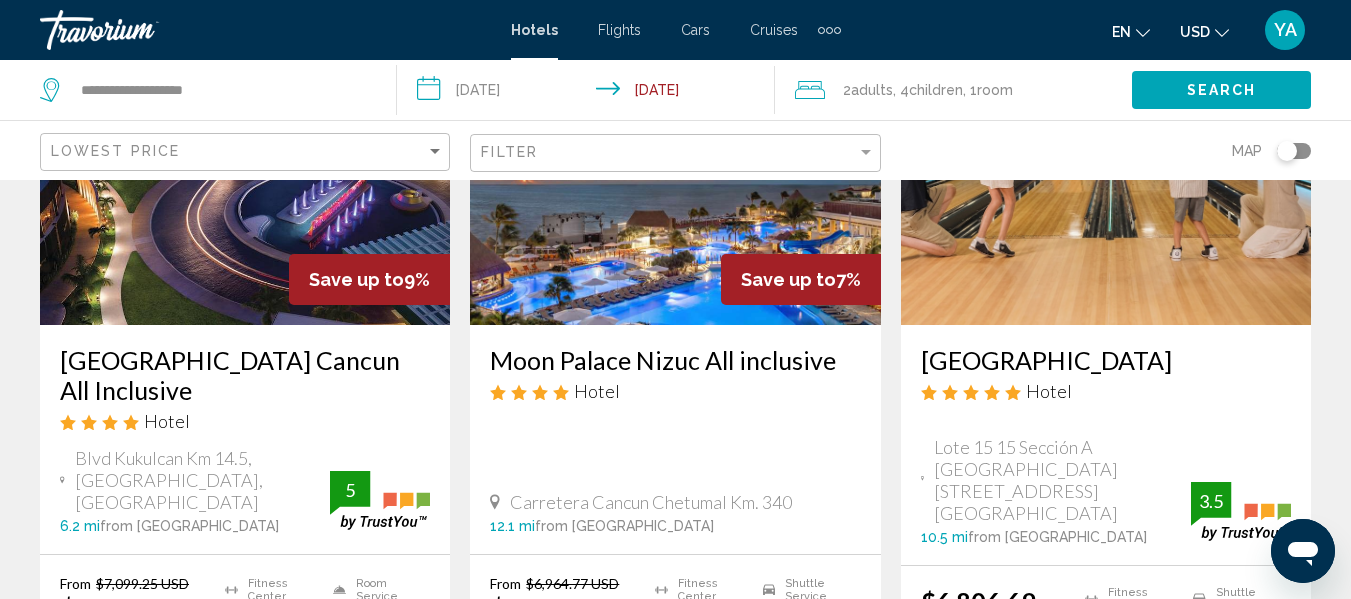 scroll, scrollTop: 1065, scrollLeft: 0, axis: vertical 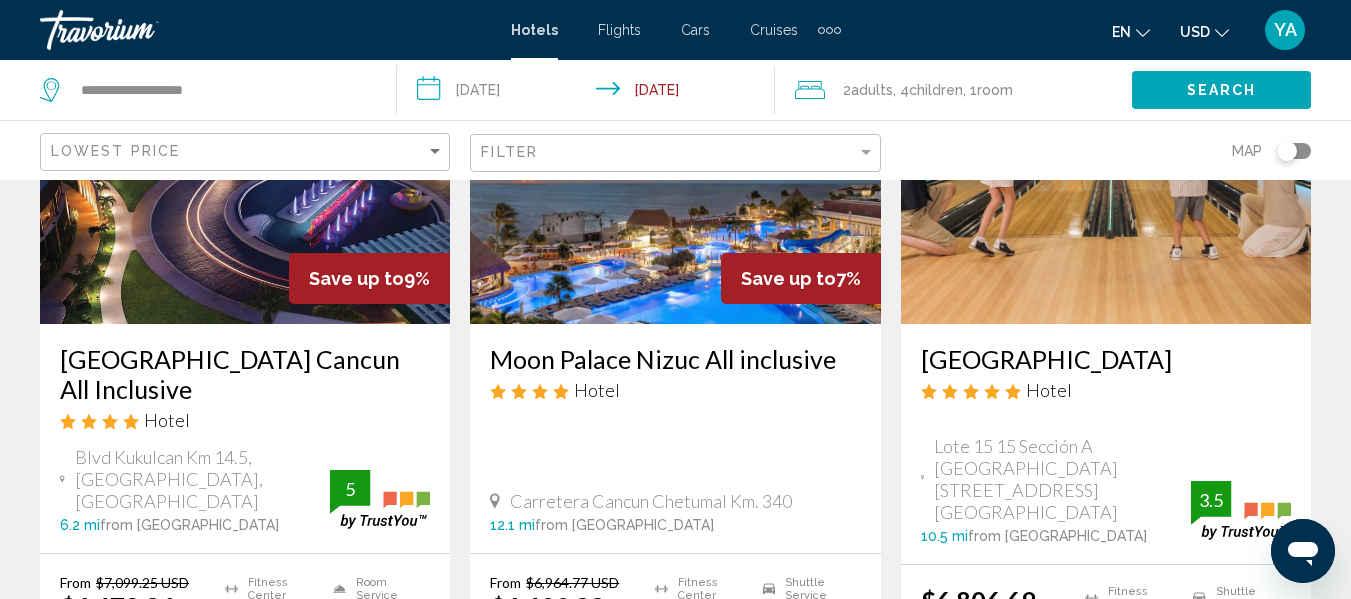click on "$6,806.69 USD
Fitness Center
Free WiFi
Room Service
Shuttle Service
Swimming Pool  3.5 Select Room" at bounding box center [1106, 667] 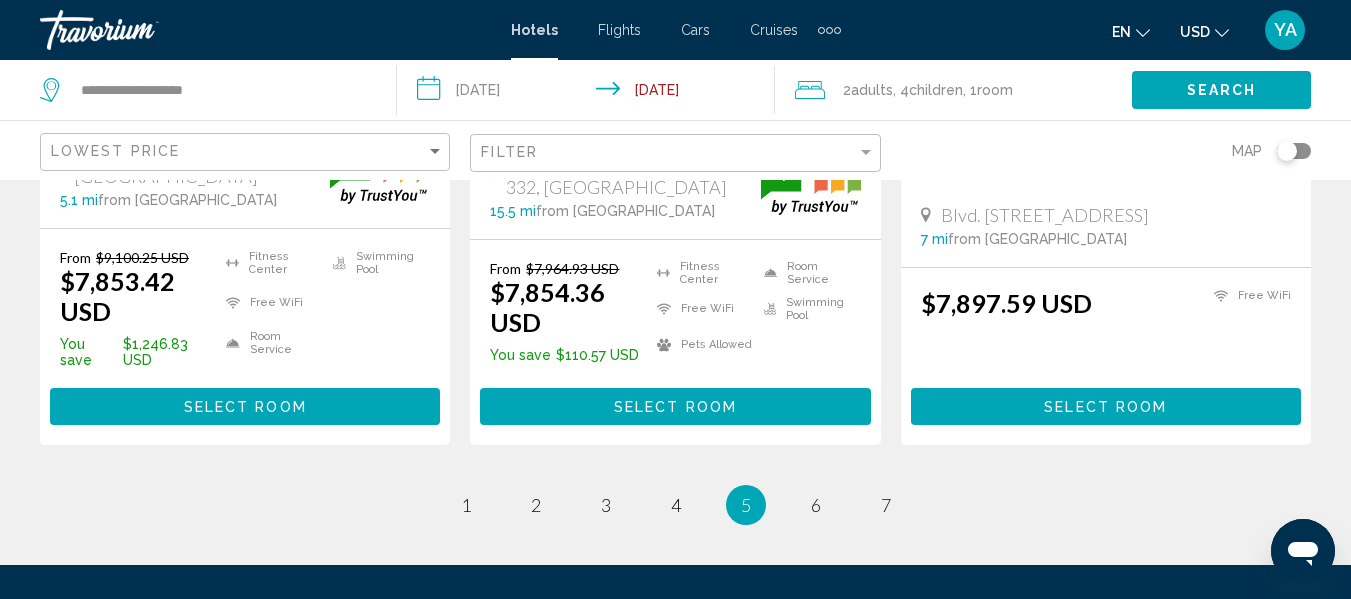 scroll, scrollTop: 2954, scrollLeft: 0, axis: vertical 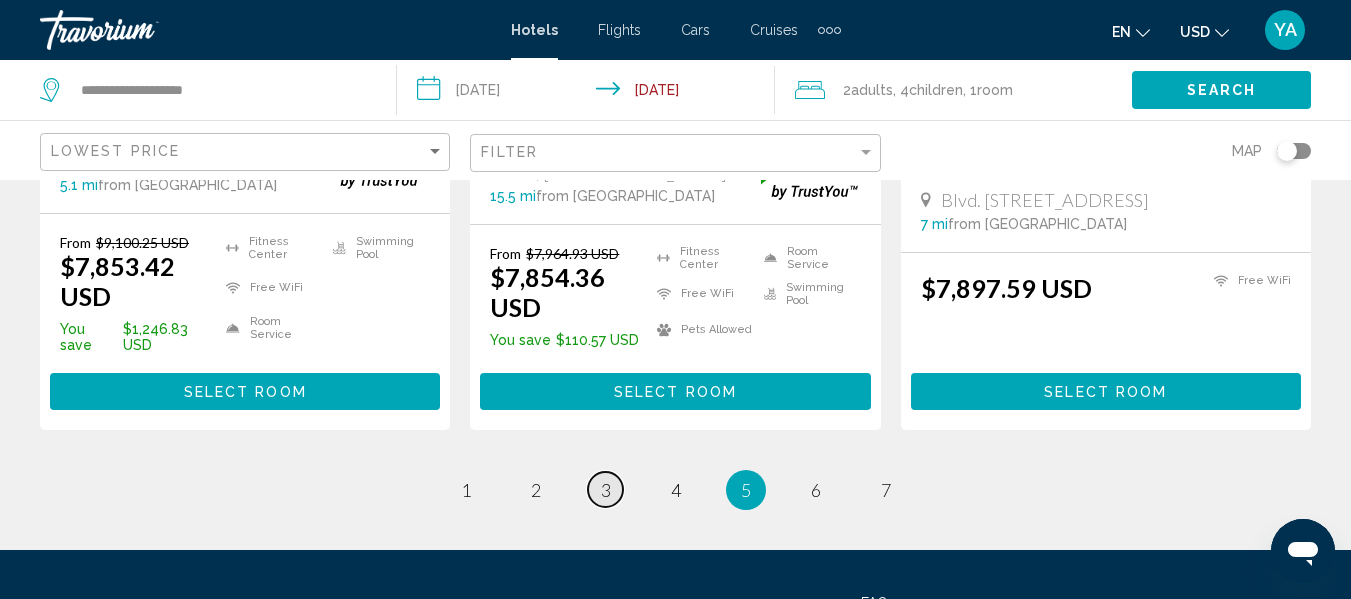 click on "page  3" at bounding box center [605, 489] 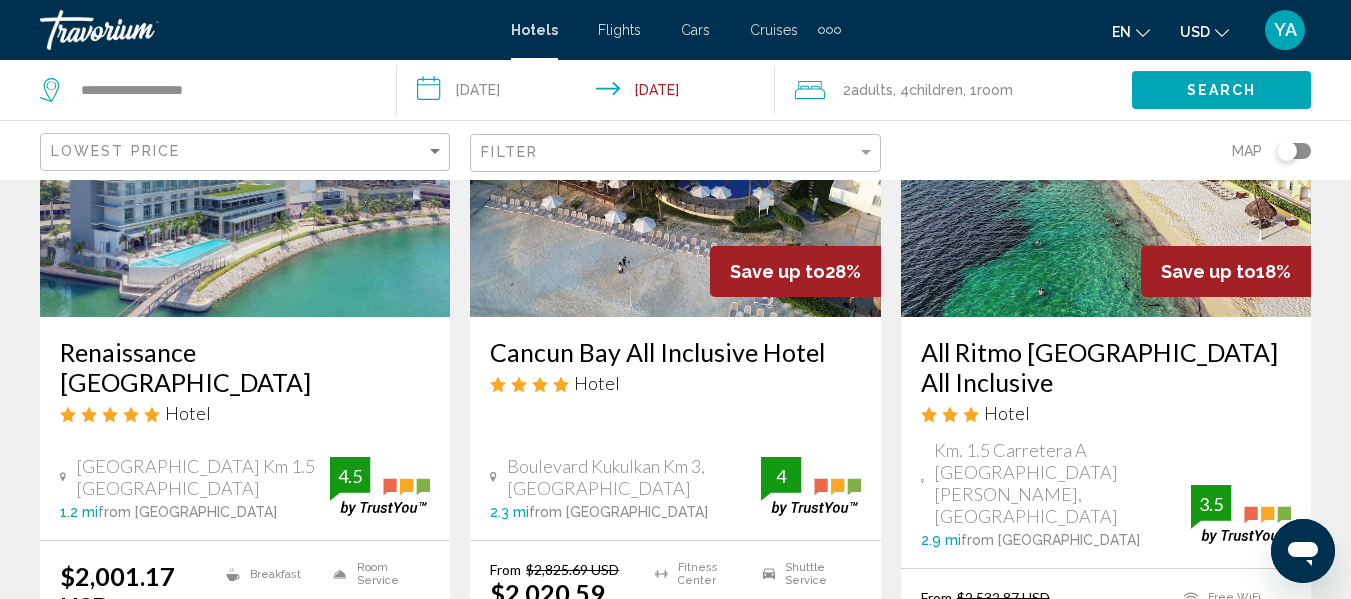 scroll, scrollTop: 1068, scrollLeft: 0, axis: vertical 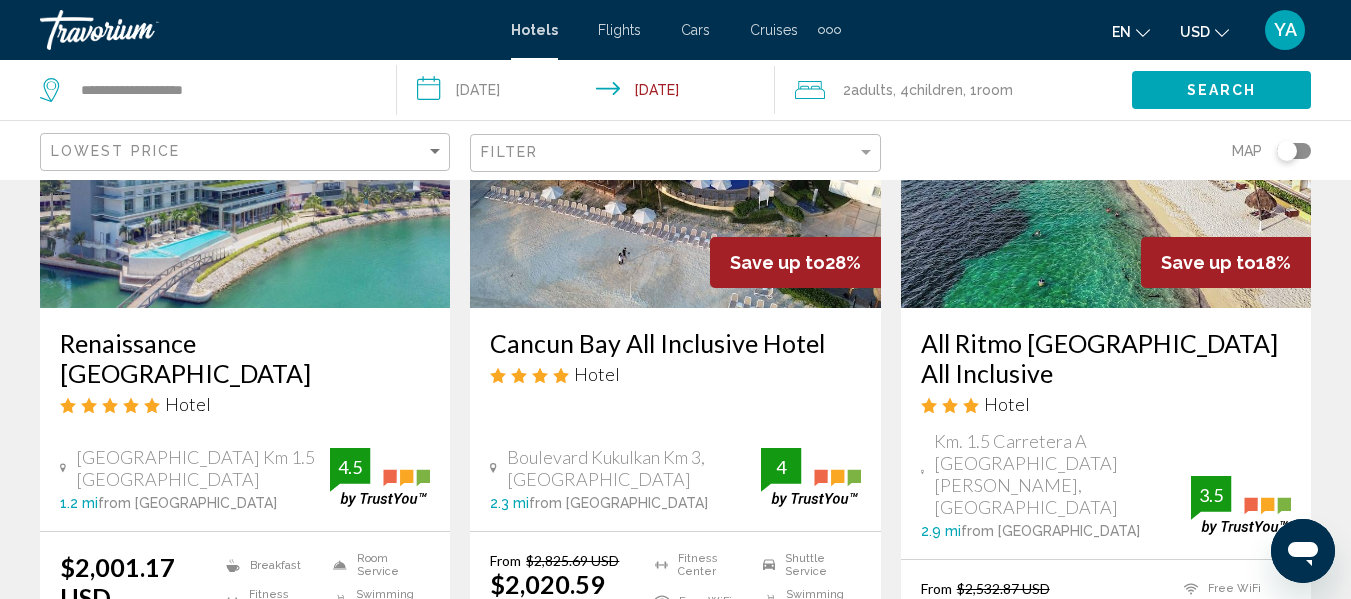 click at bounding box center (245, 148) 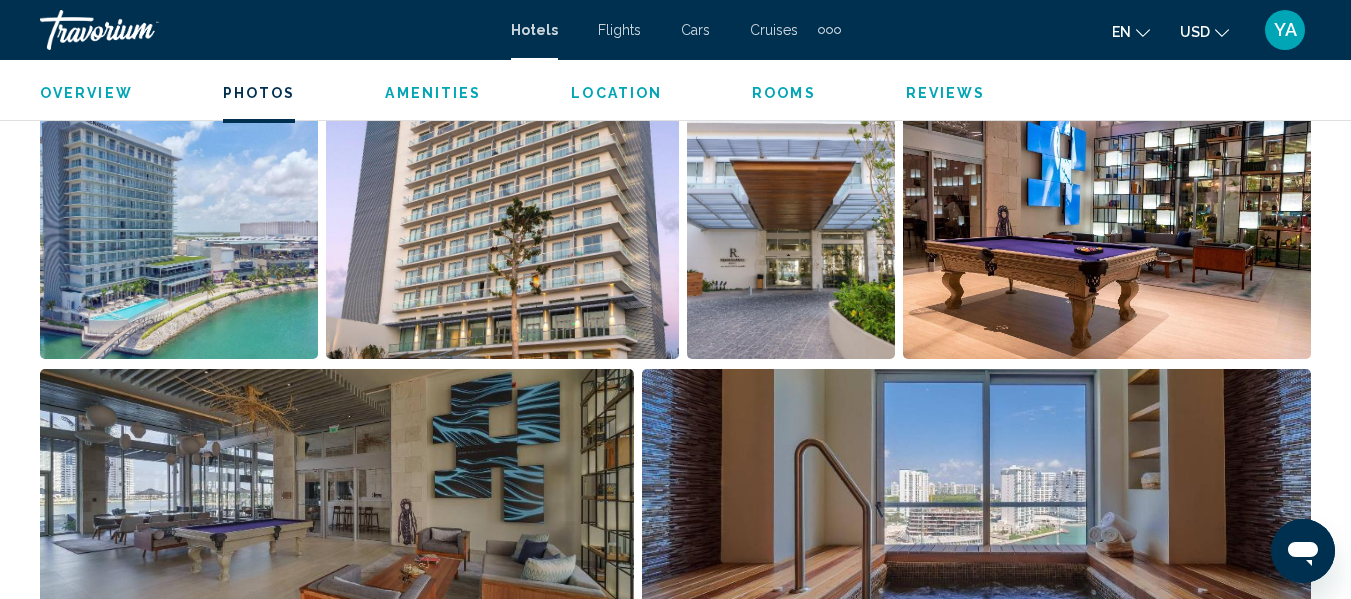scroll, scrollTop: 1374, scrollLeft: 0, axis: vertical 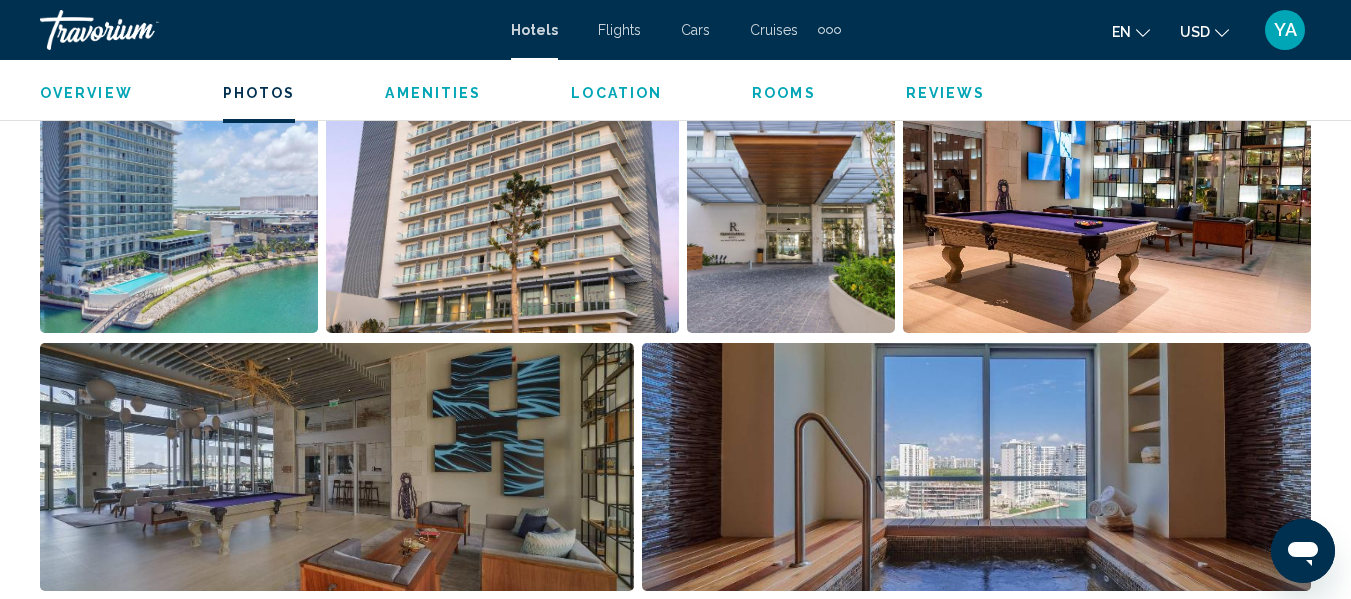 click at bounding box center [179, 209] 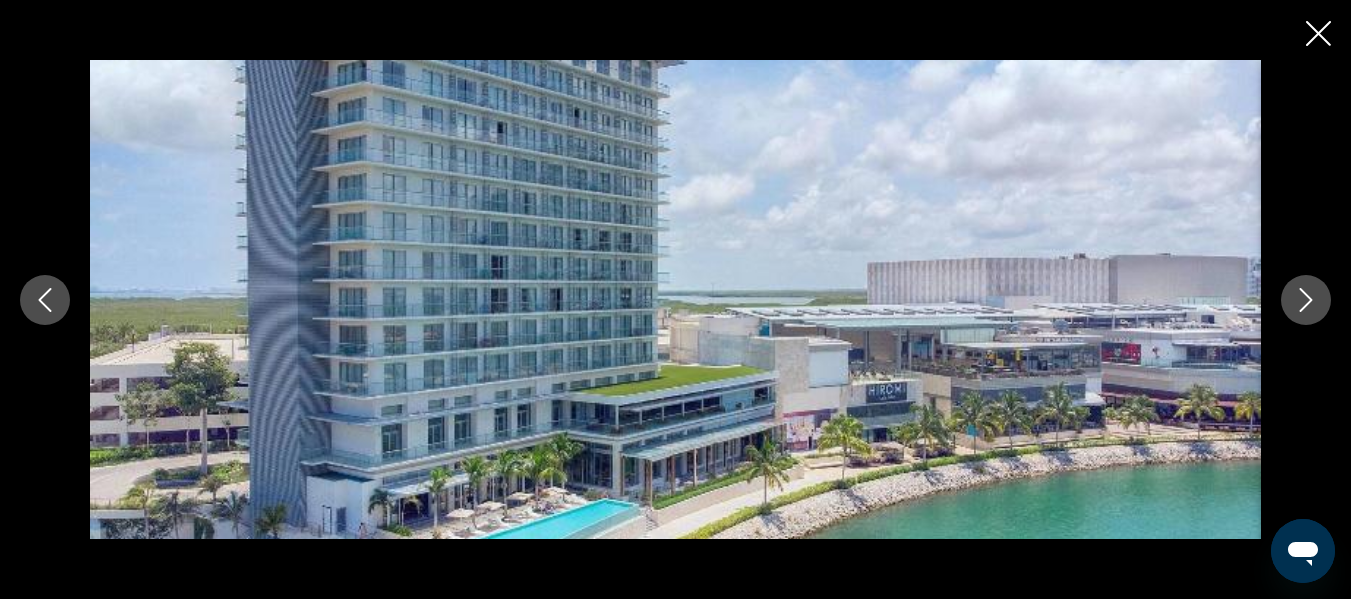 scroll, scrollTop: 1464, scrollLeft: 0, axis: vertical 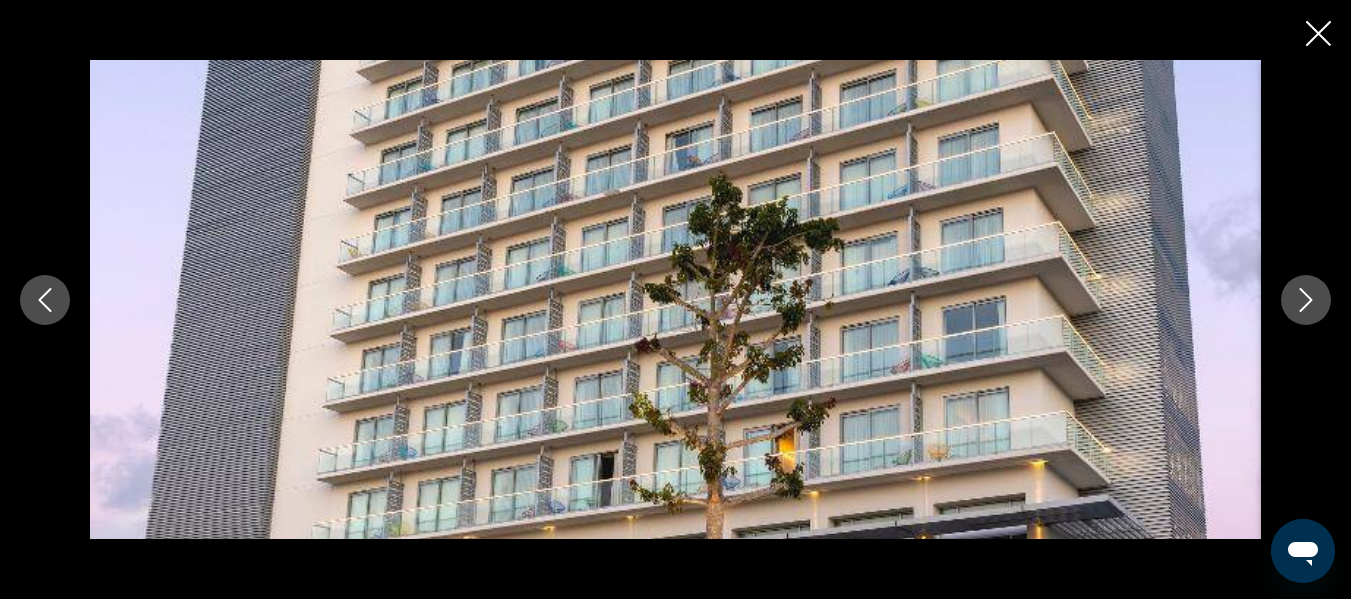 click 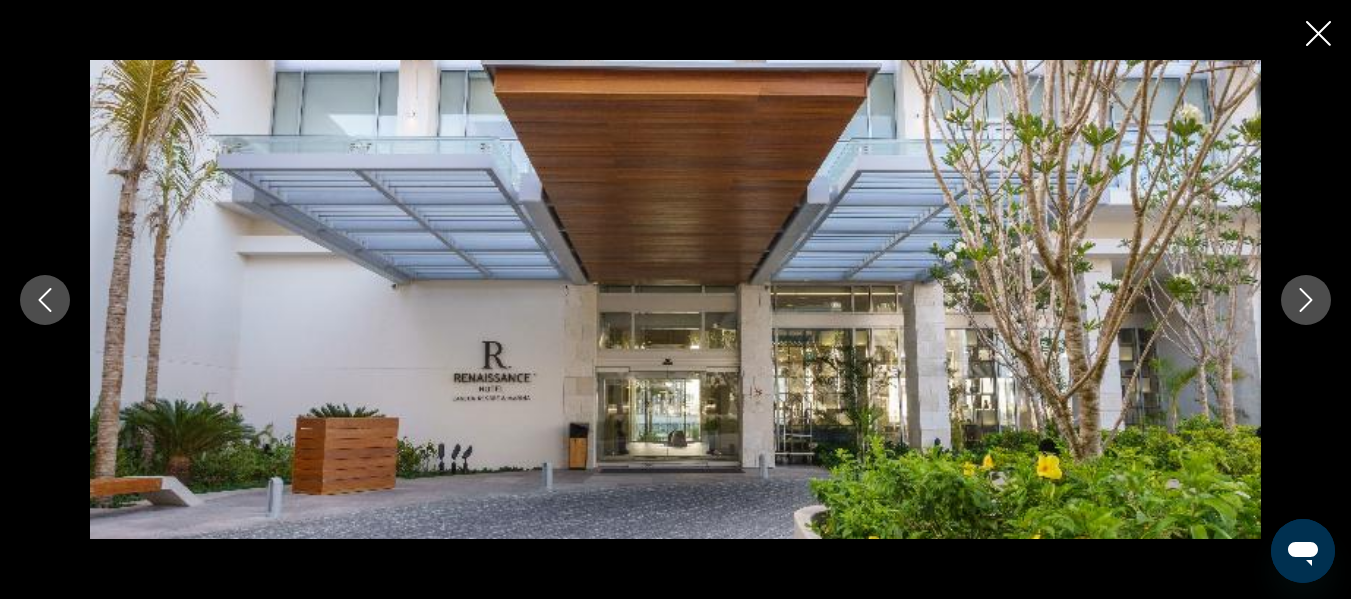 click at bounding box center [1306, 300] 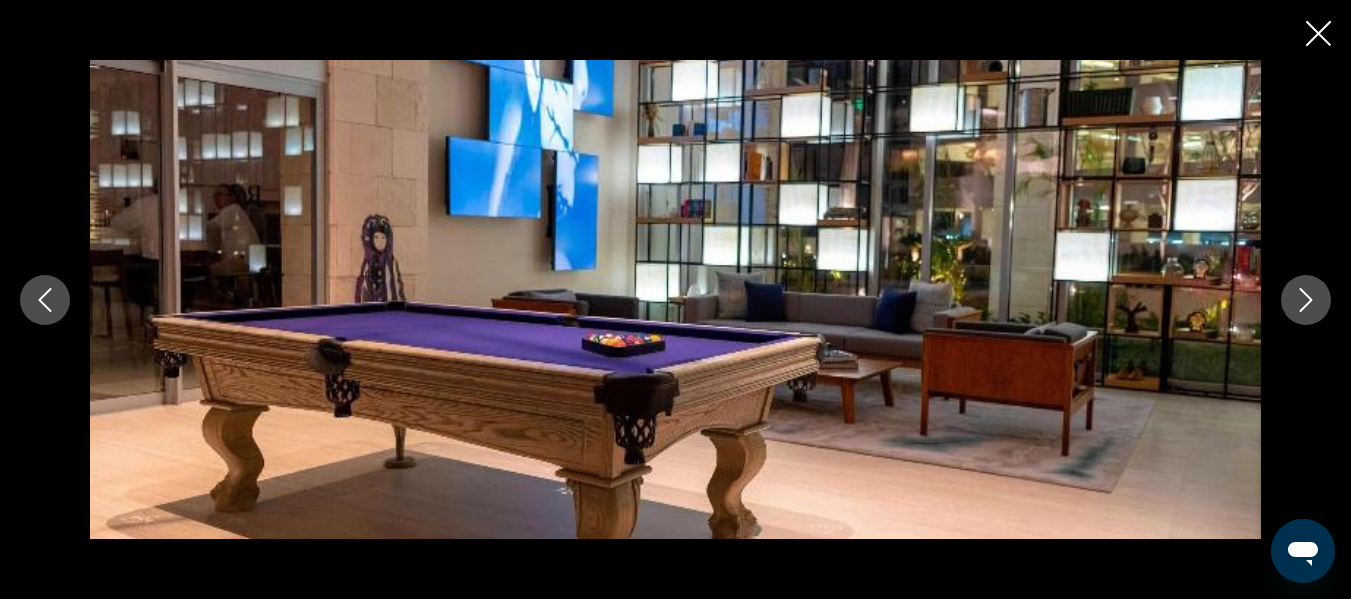 click 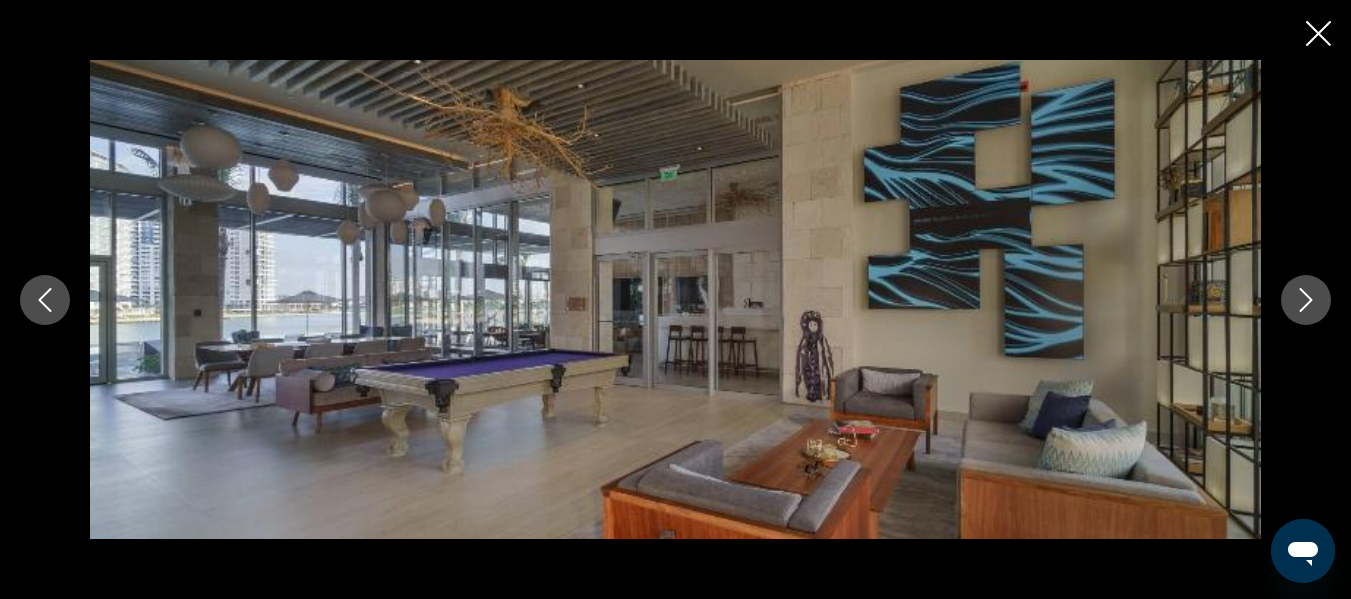 click at bounding box center (1306, 300) 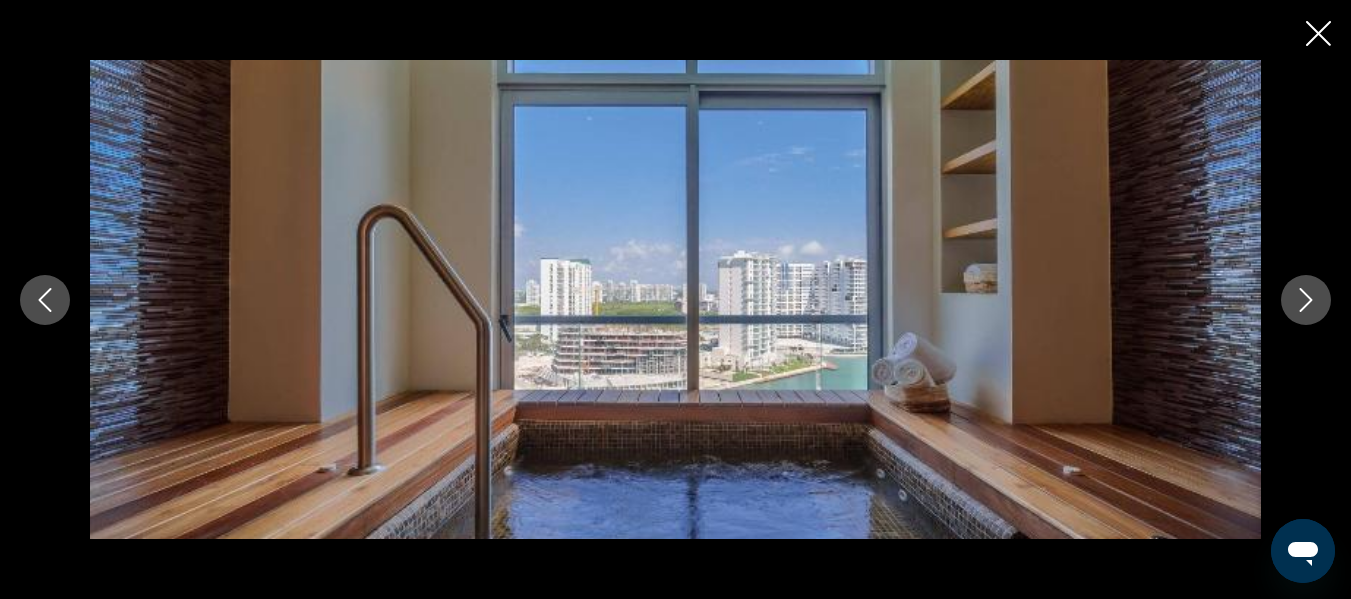click 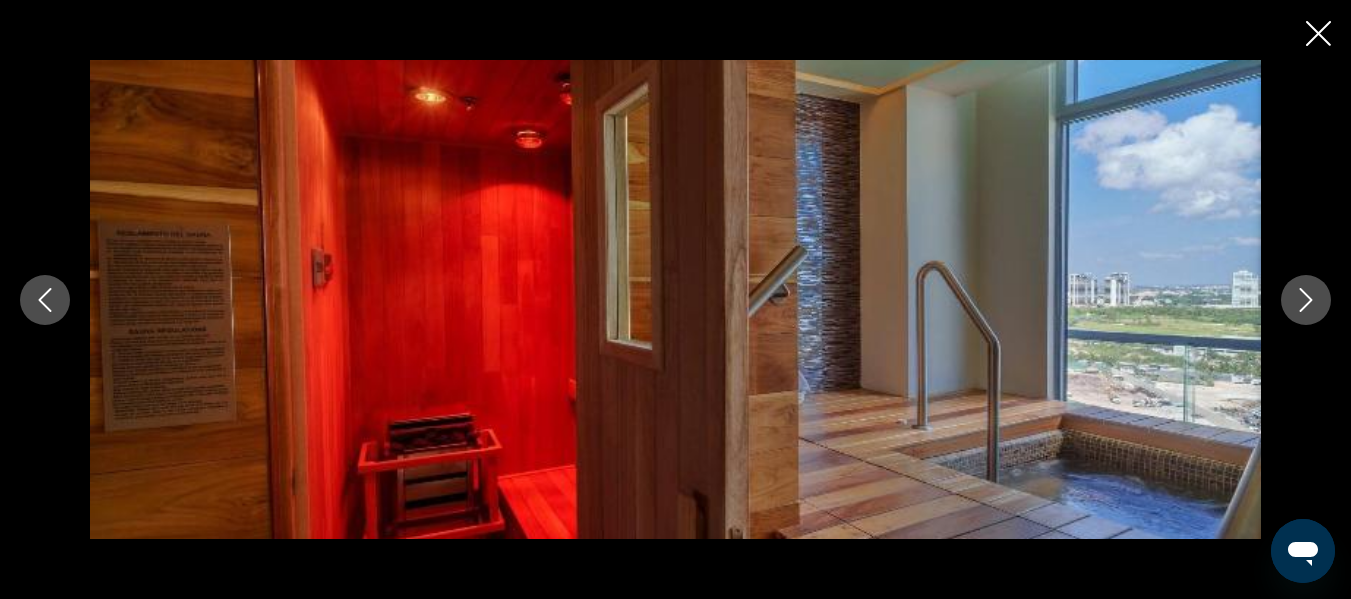 click 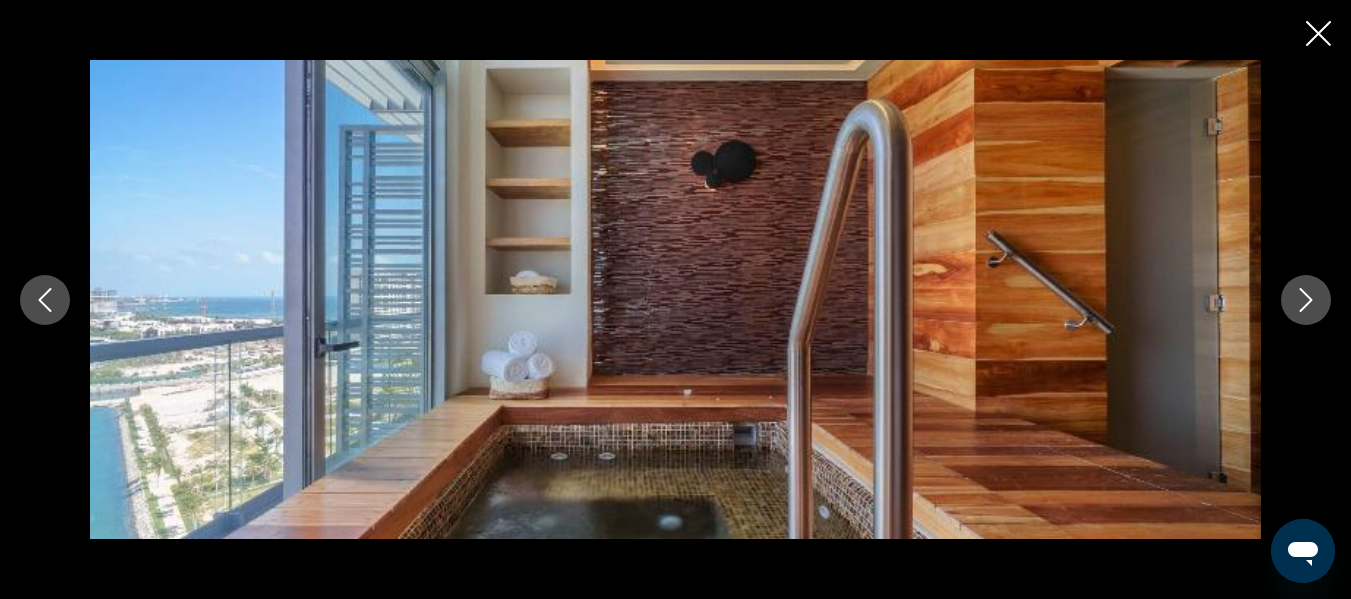 click 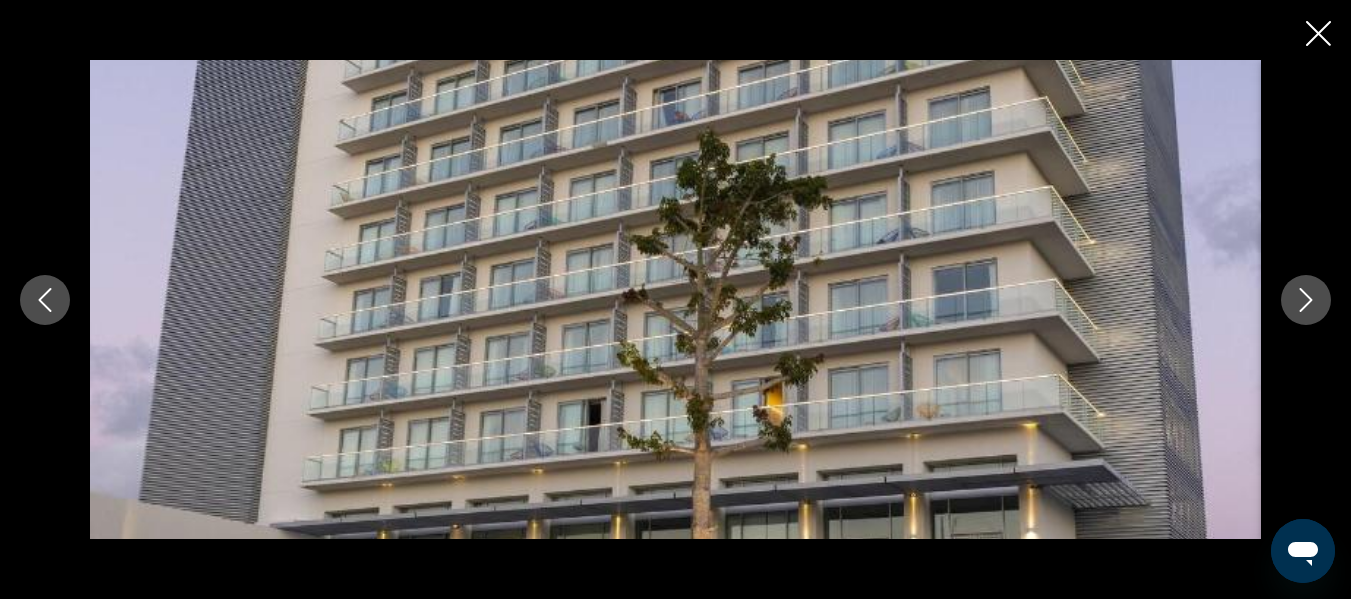 click 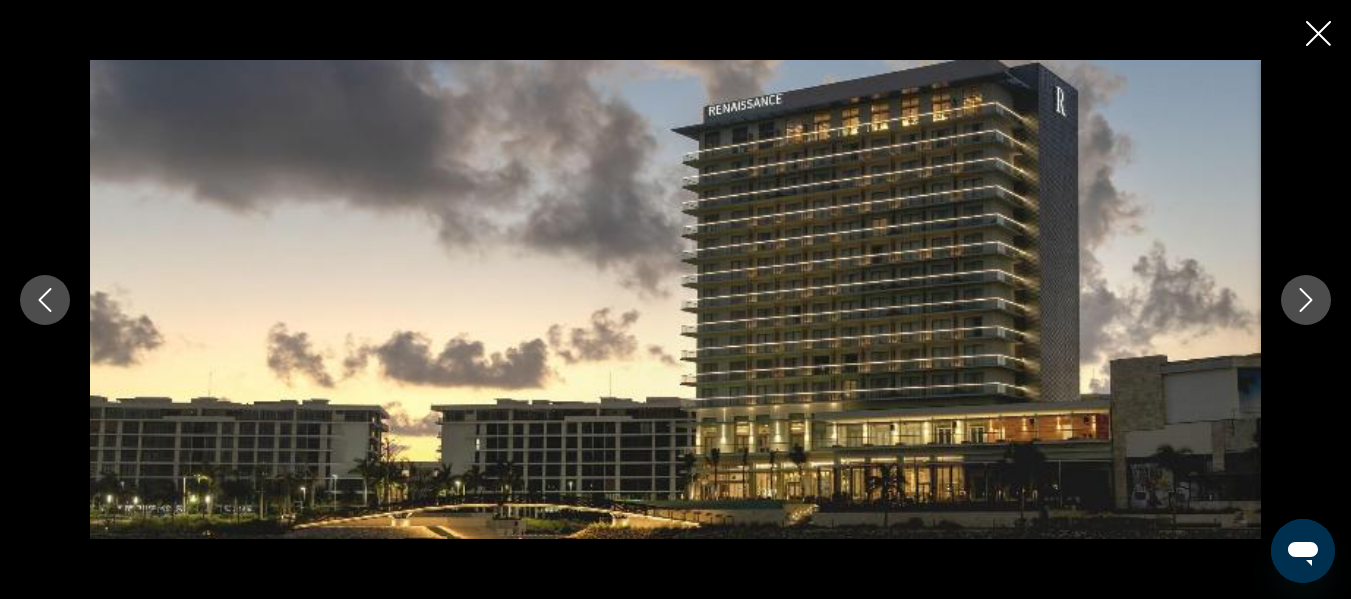 click 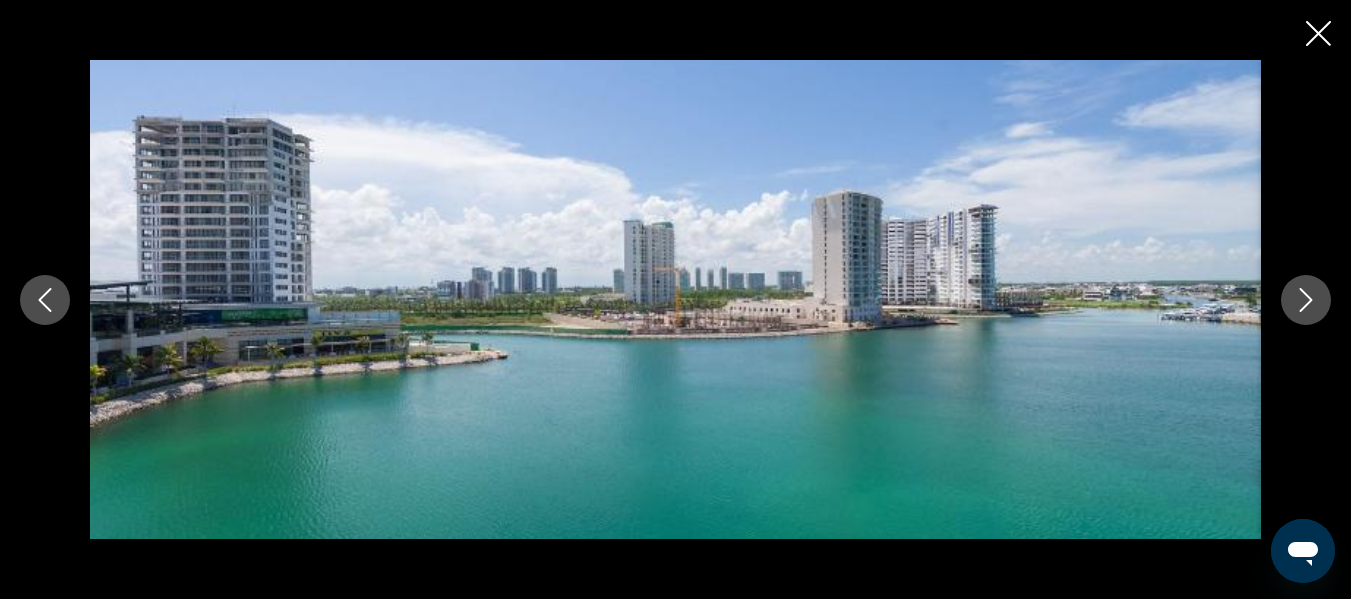 click 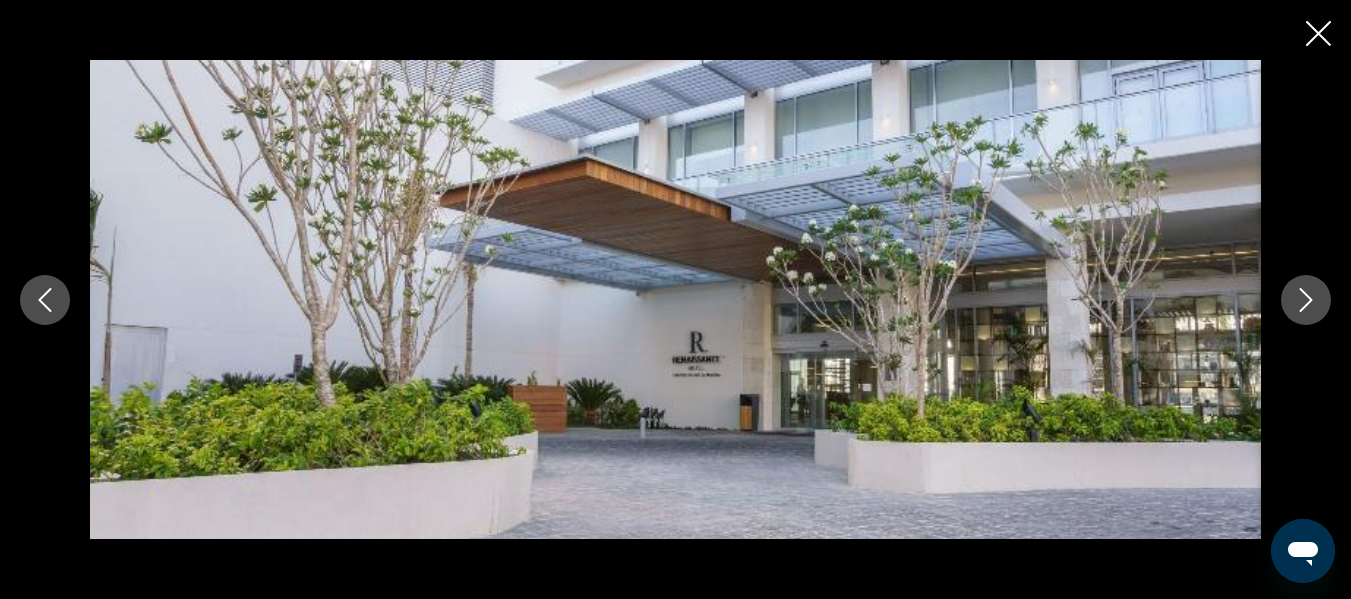 click at bounding box center (1306, 300) 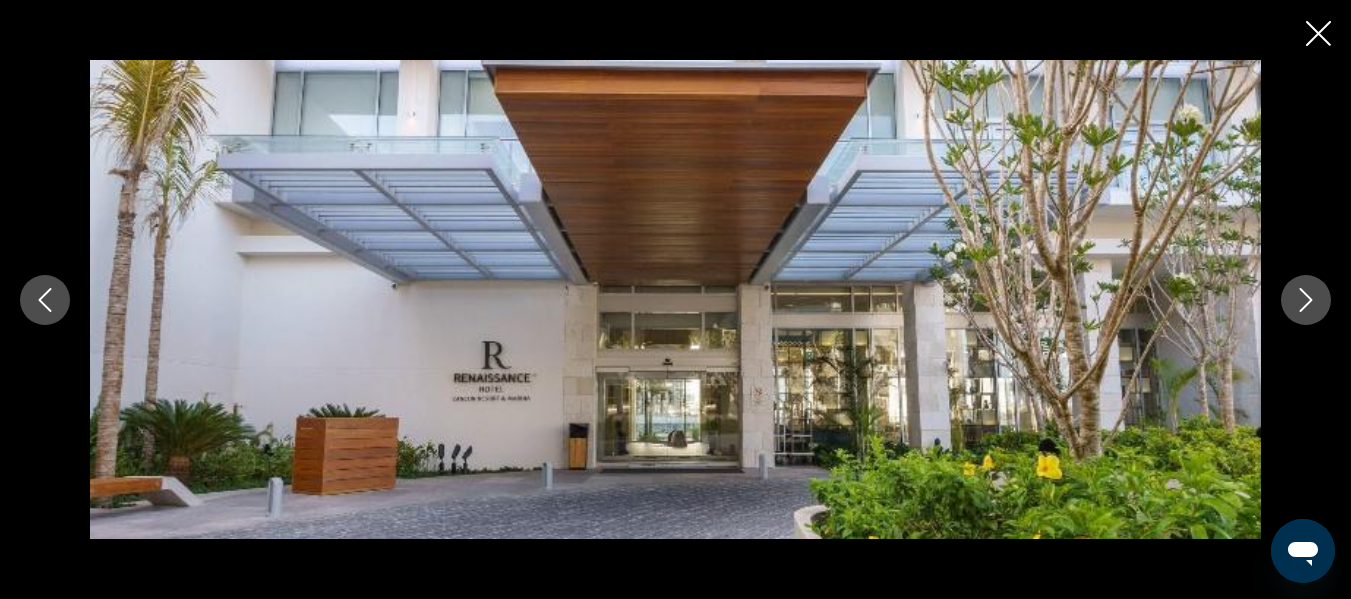 click at bounding box center [1306, 300] 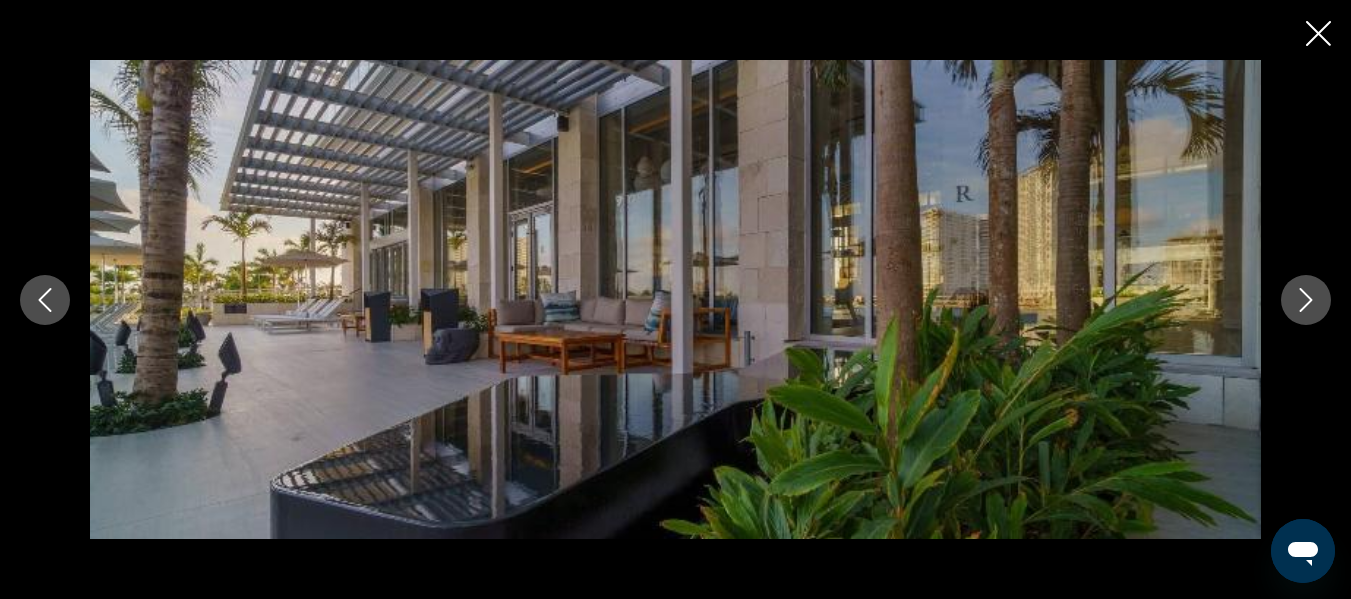 click at bounding box center (1306, 300) 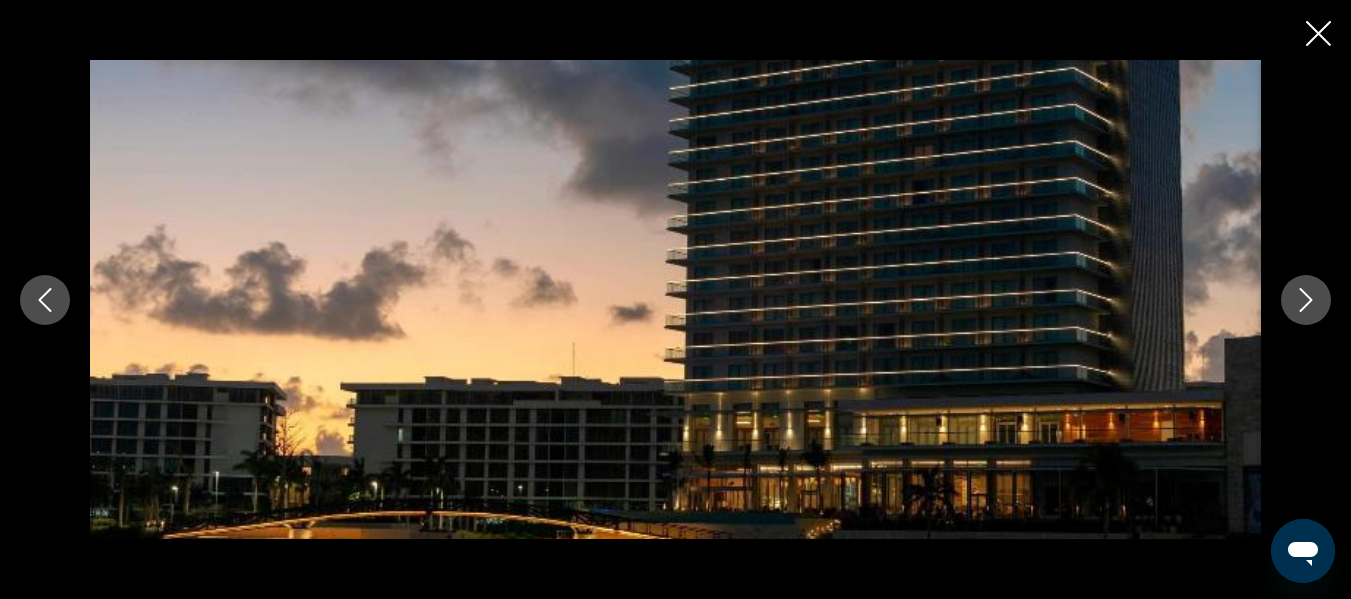 click at bounding box center [1306, 300] 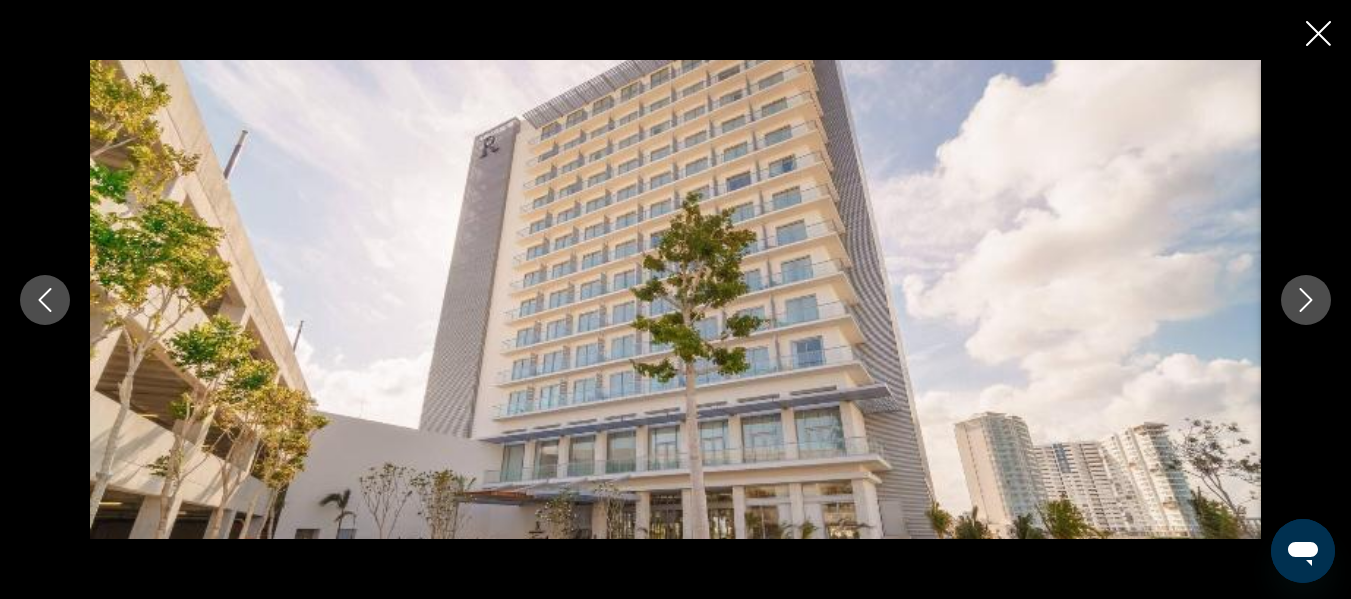 click at bounding box center (1306, 300) 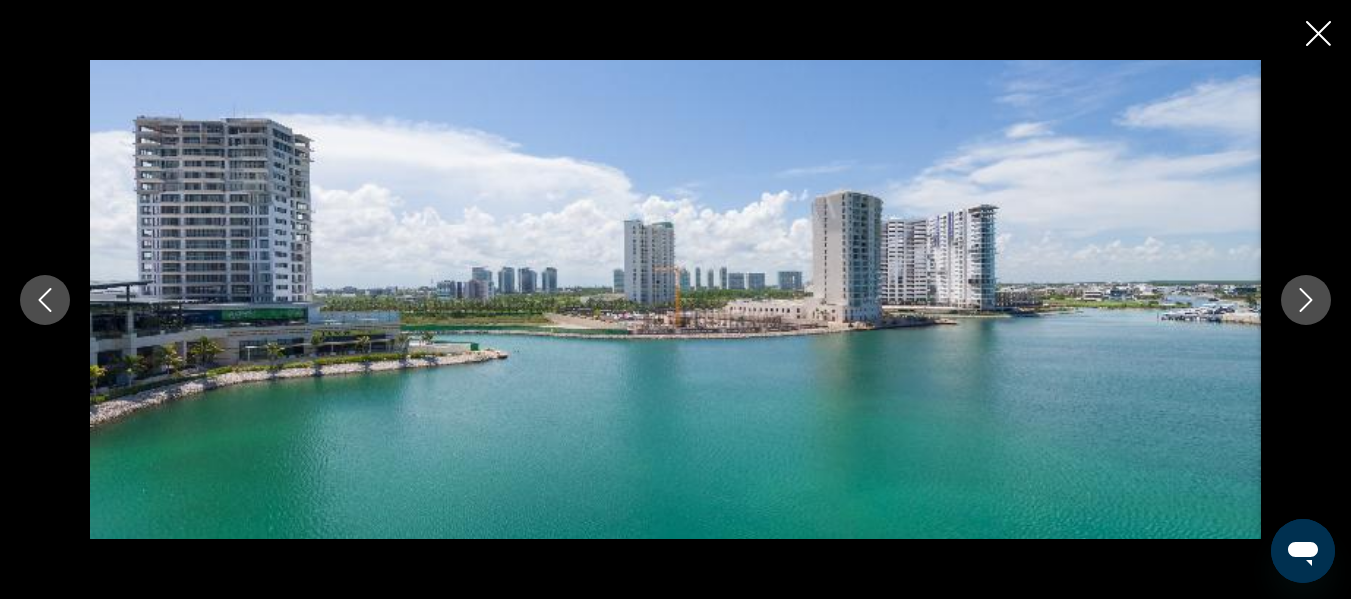scroll, scrollTop: 1525, scrollLeft: 0, axis: vertical 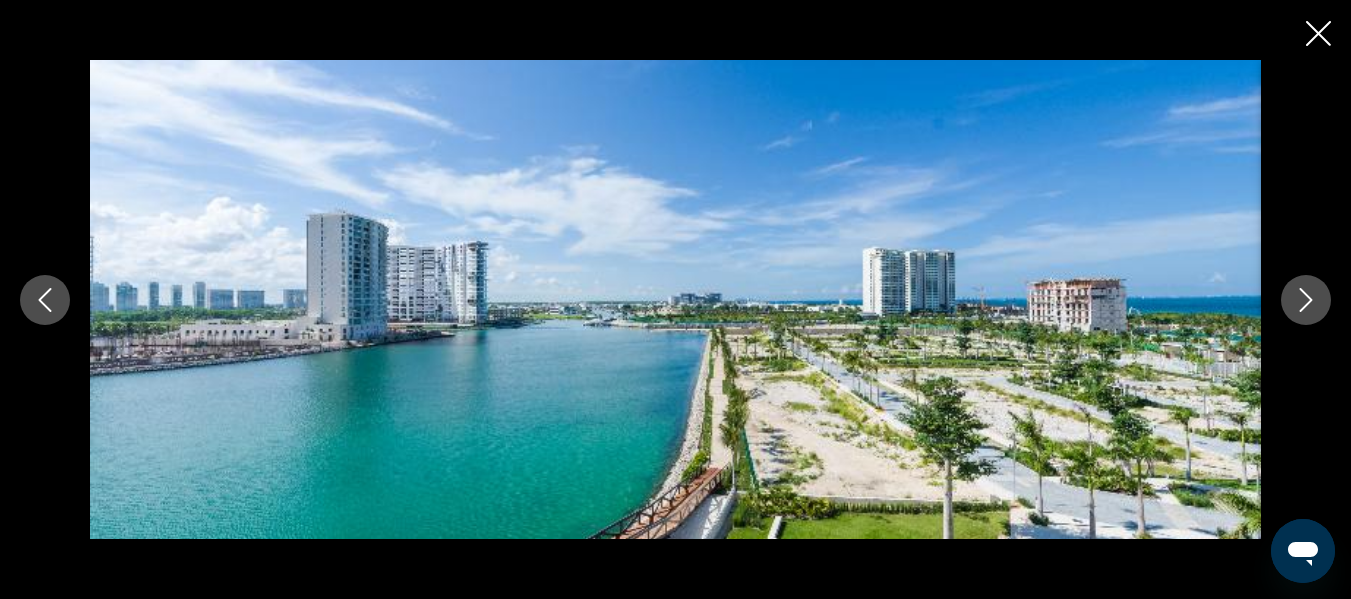 click at bounding box center [1306, 300] 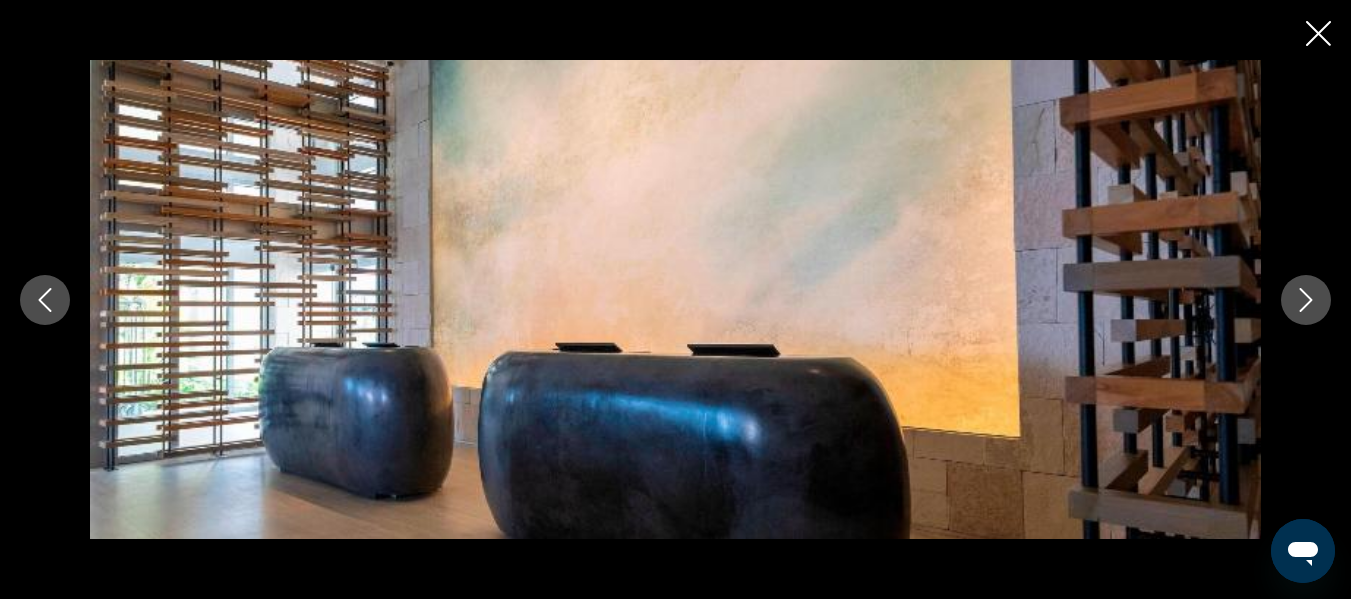 click at bounding box center (1306, 300) 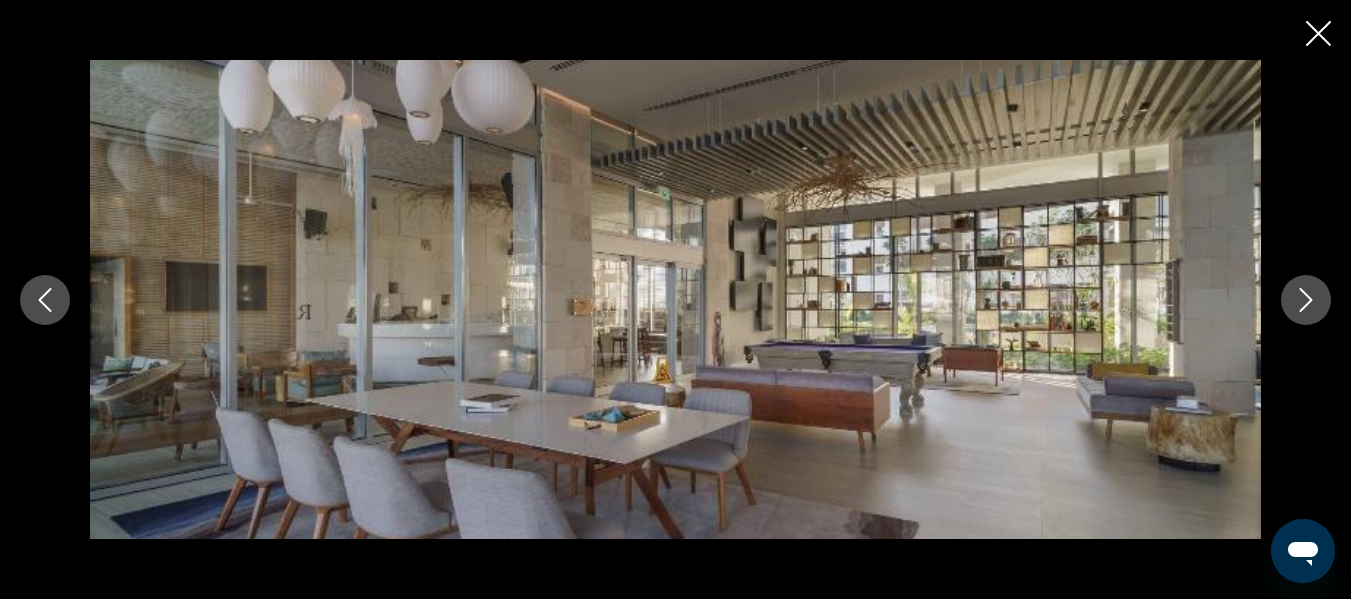 click at bounding box center (1306, 300) 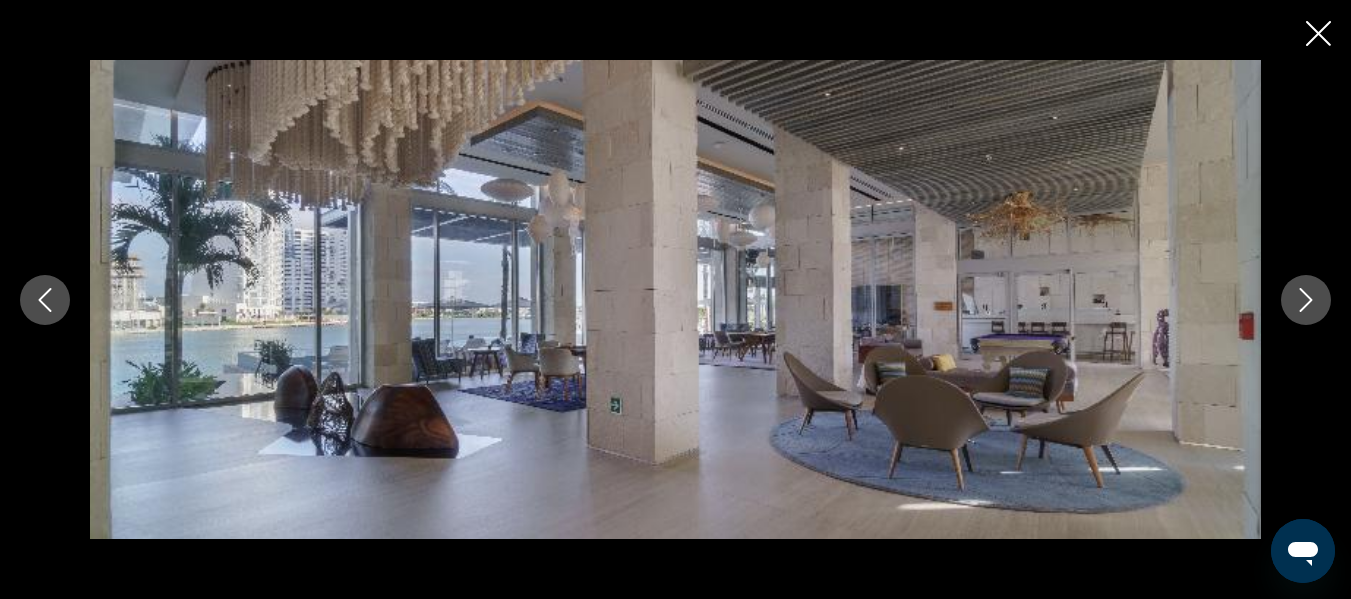 click at bounding box center [1306, 300] 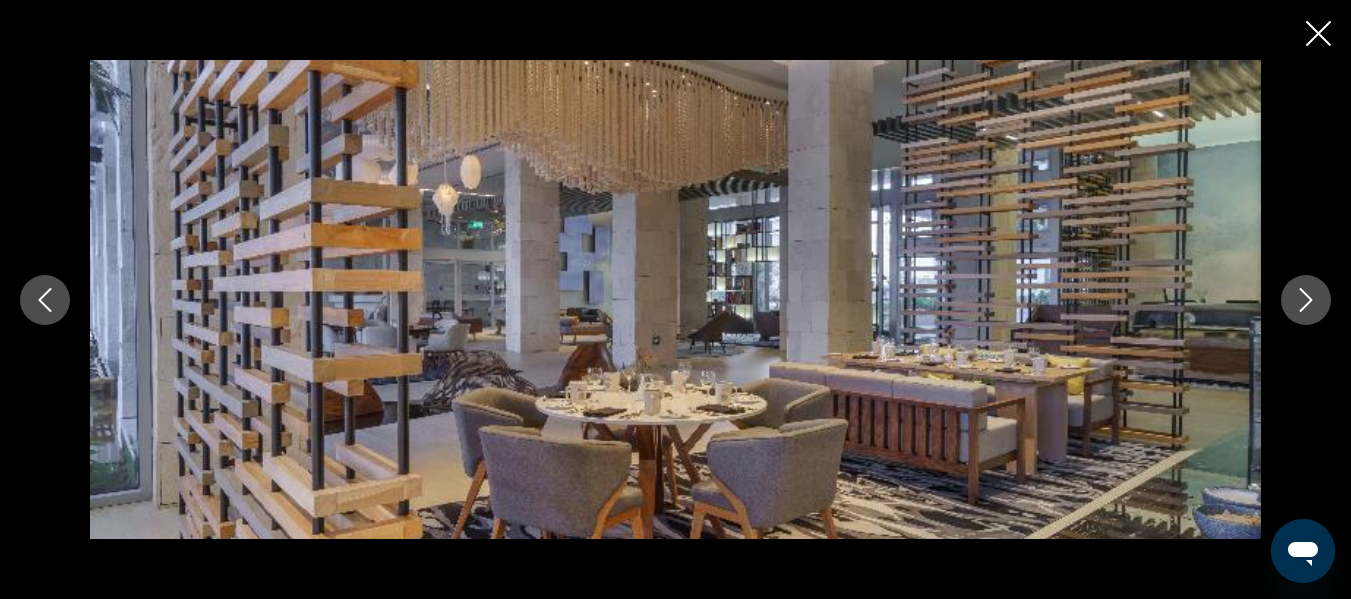 click 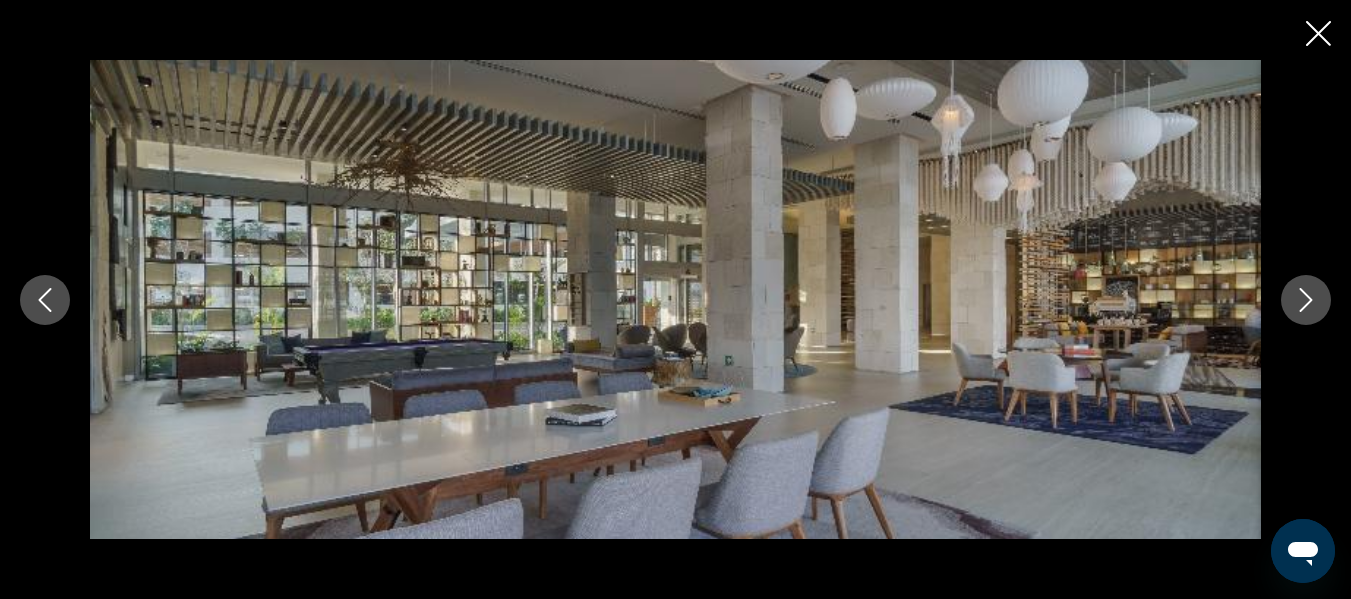 click at bounding box center (1306, 300) 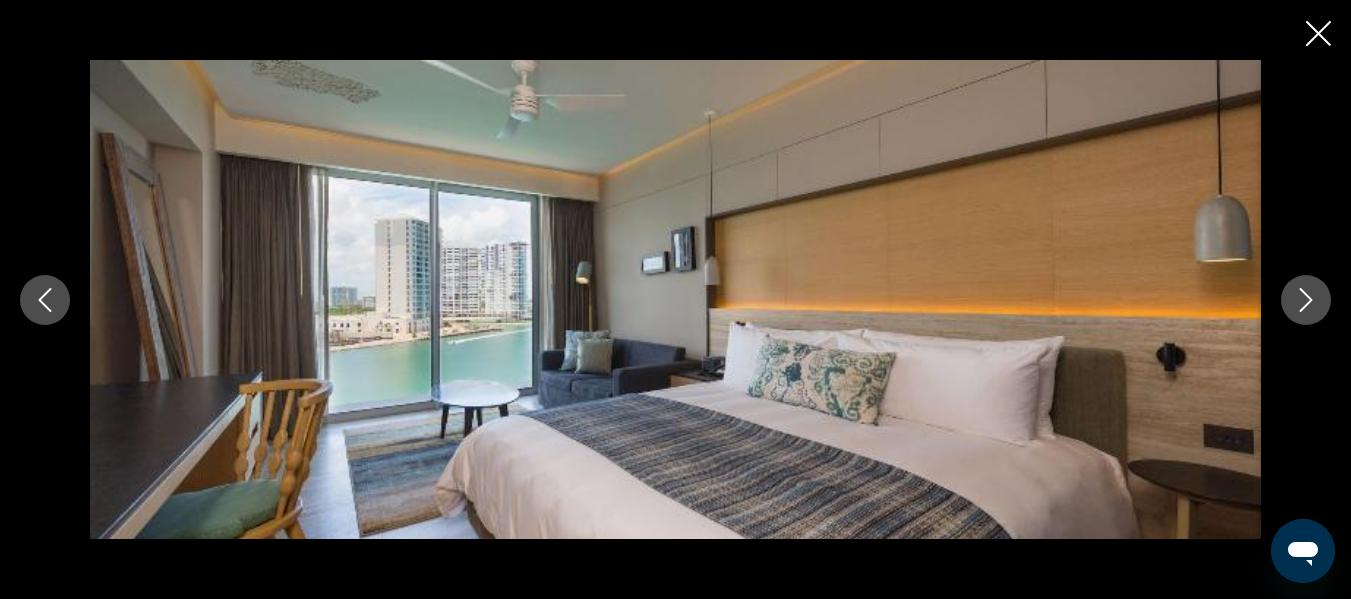 click at bounding box center [1306, 300] 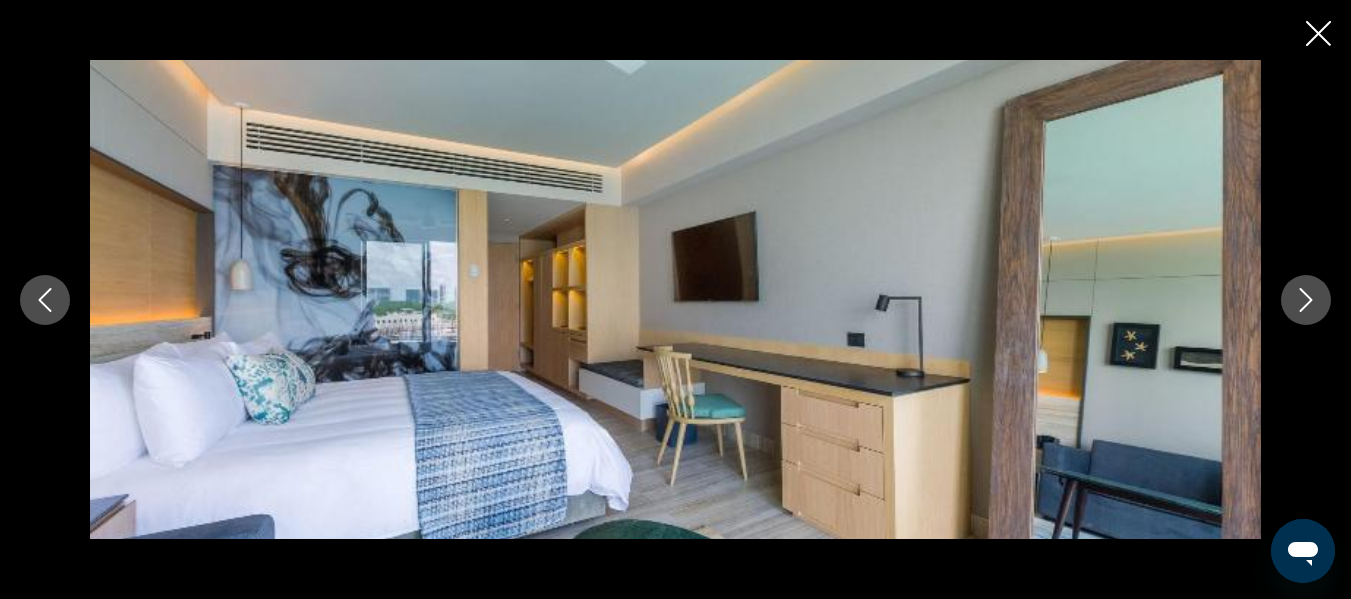 click at bounding box center [1306, 300] 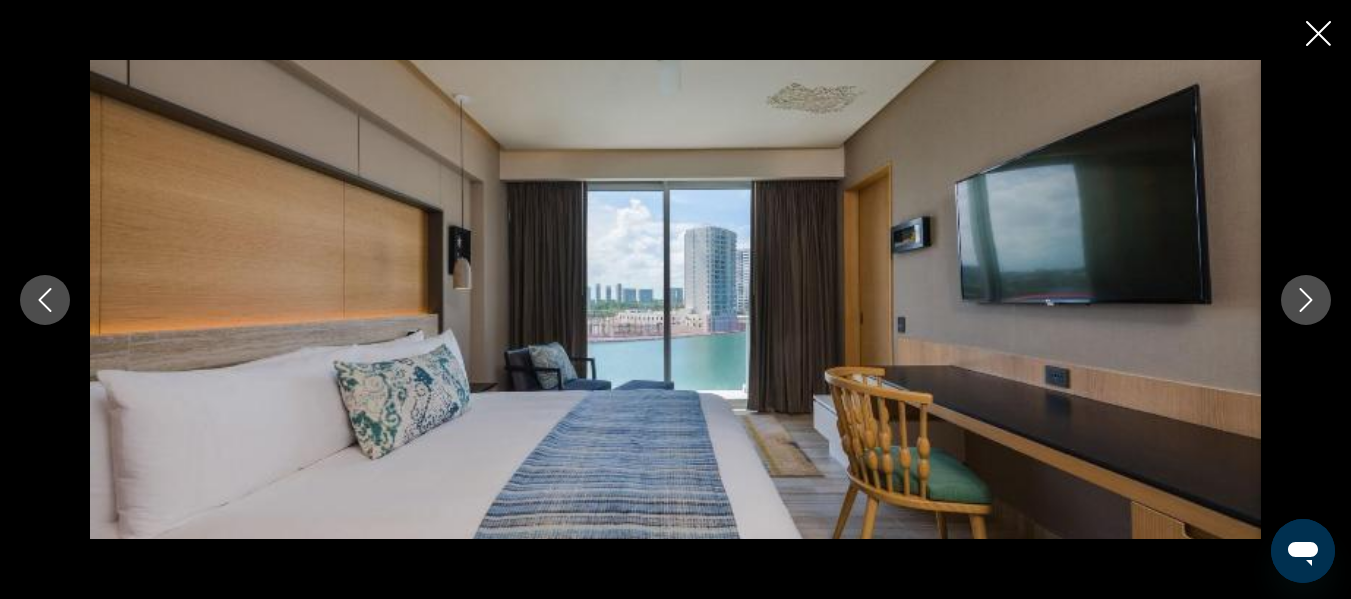 click at bounding box center [1306, 300] 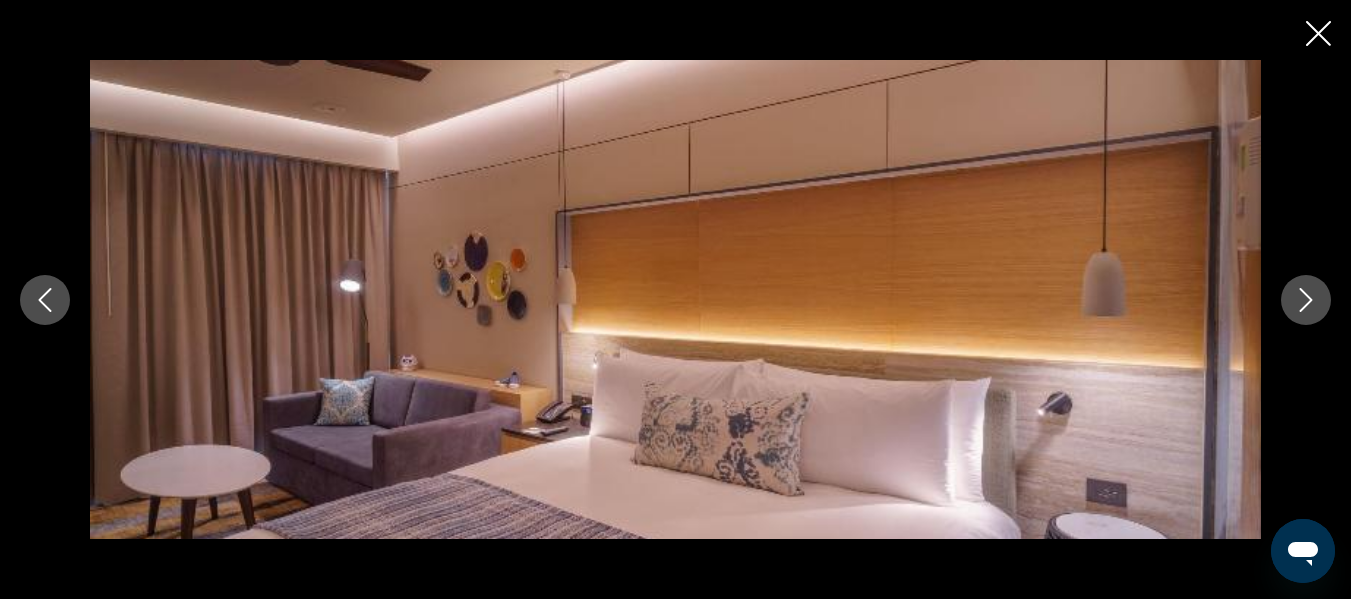click at bounding box center (1306, 300) 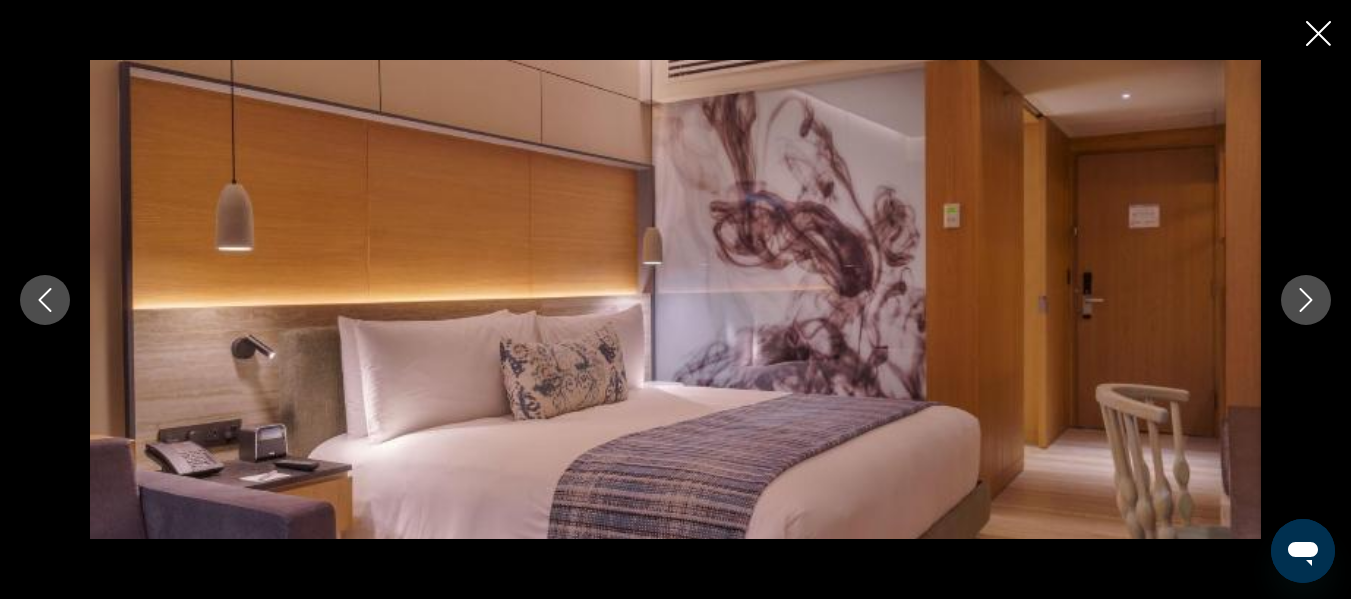 click at bounding box center [1306, 300] 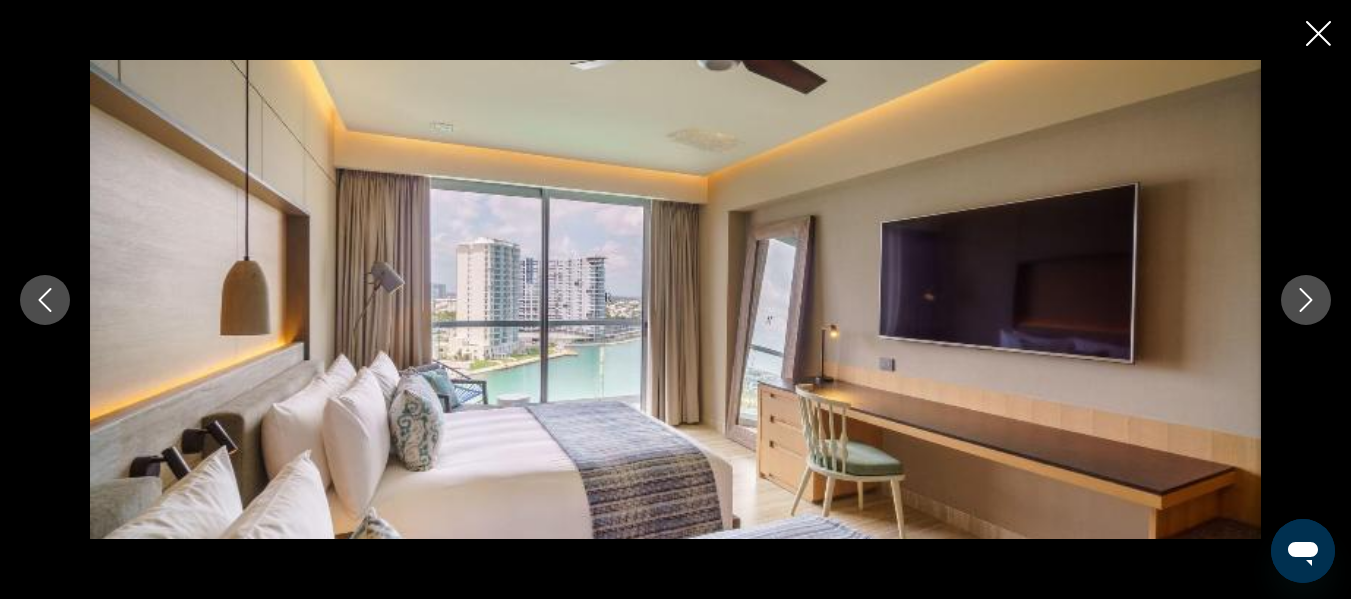click at bounding box center (1306, 300) 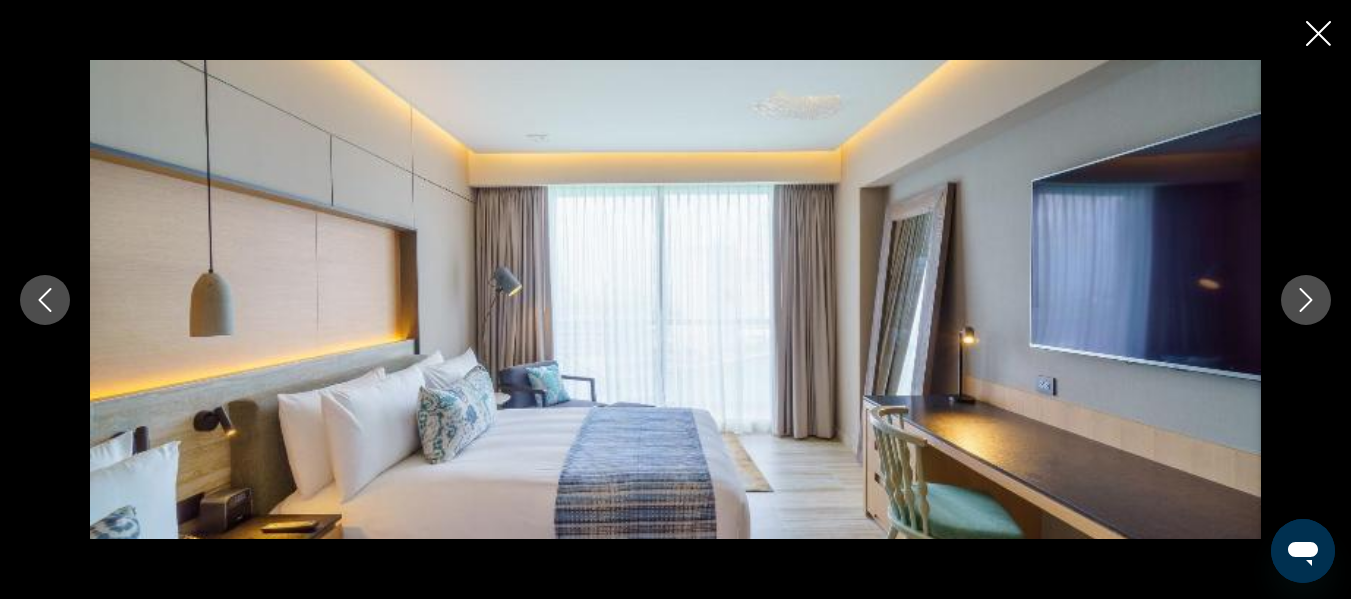 click at bounding box center [1306, 300] 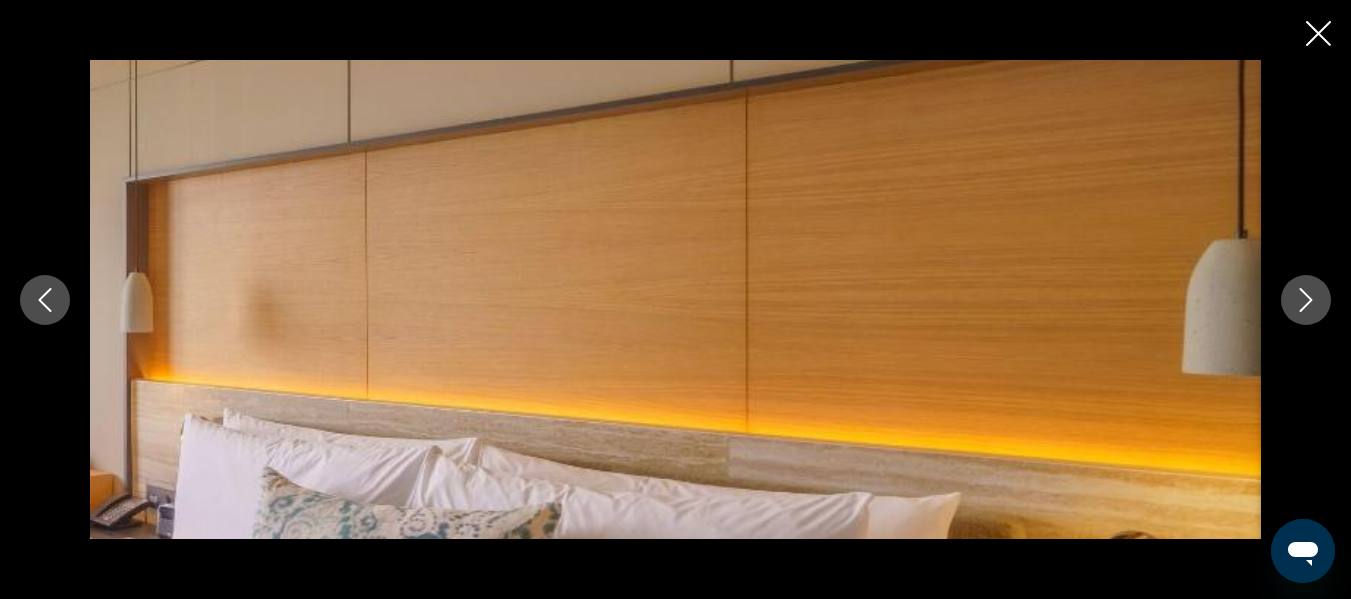 click at bounding box center [1306, 300] 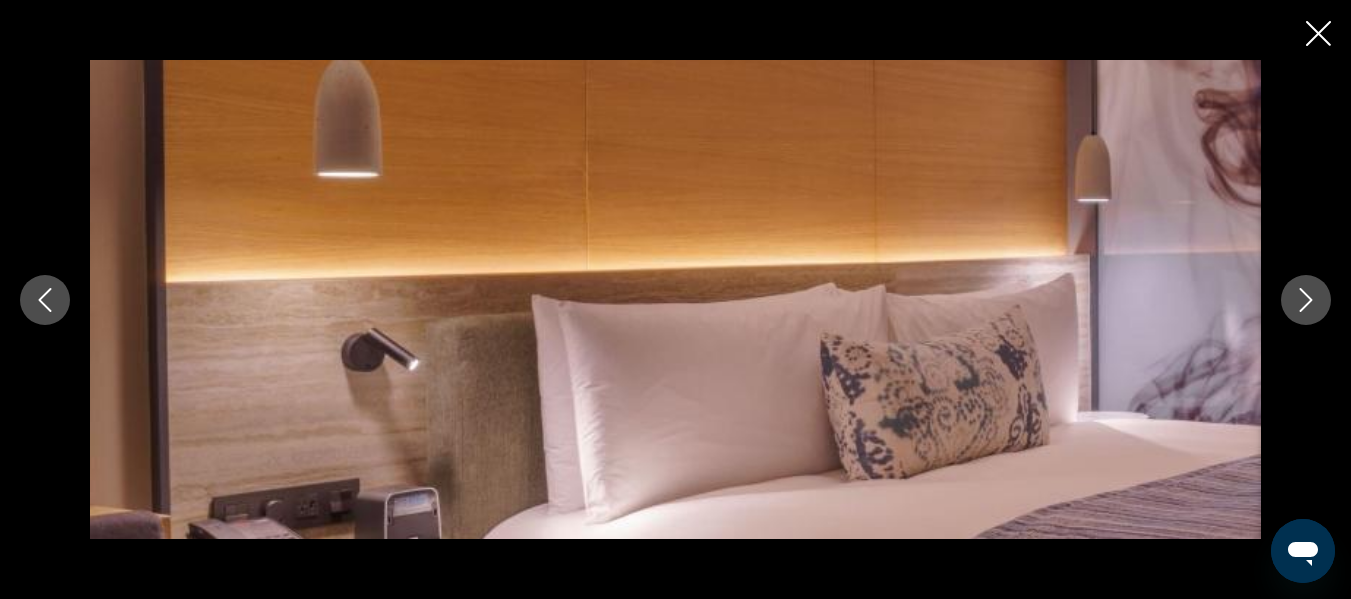 click at bounding box center [1306, 300] 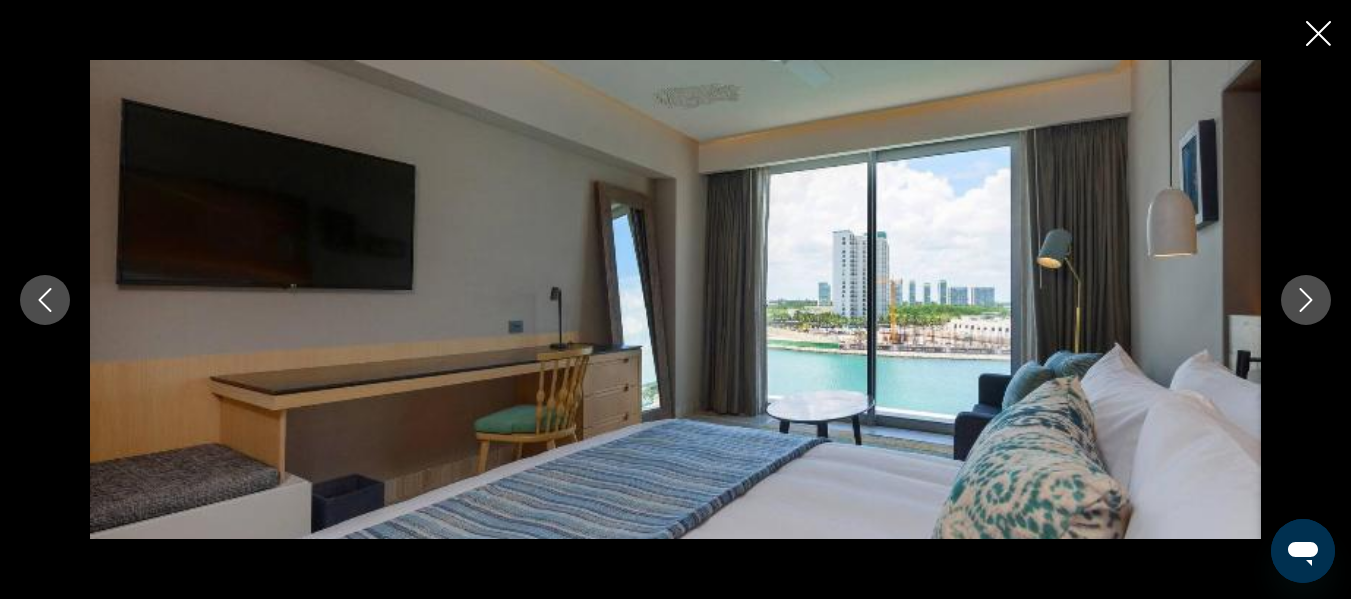 click at bounding box center (1306, 300) 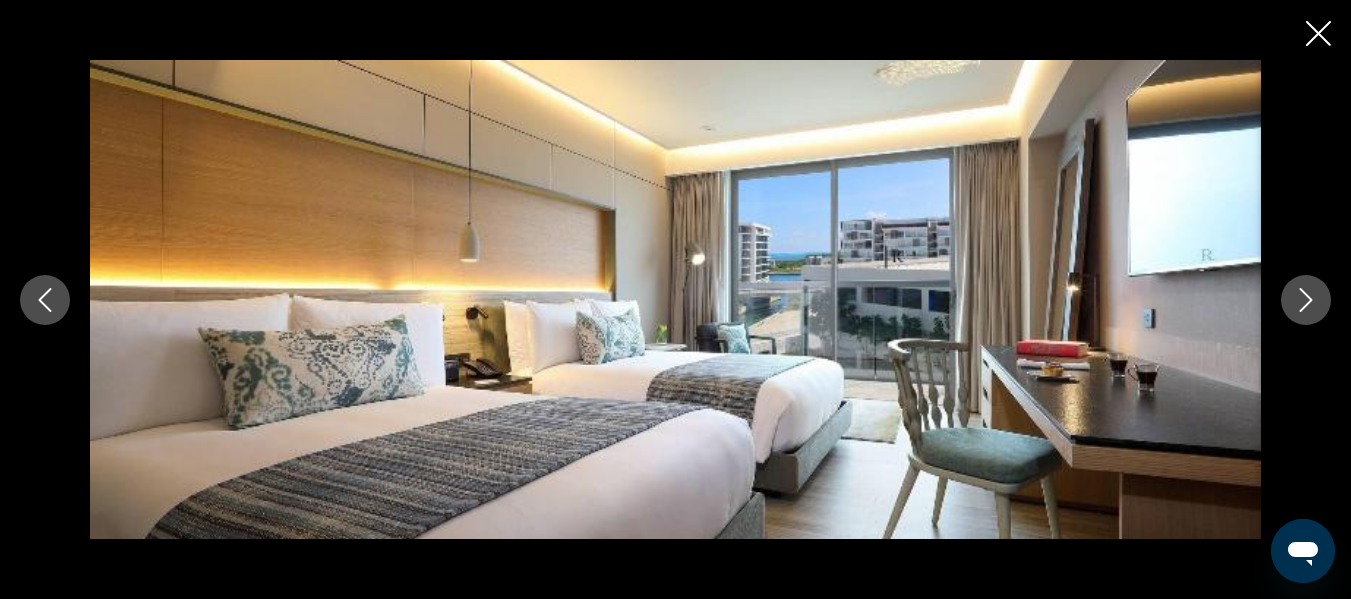 click at bounding box center [1306, 300] 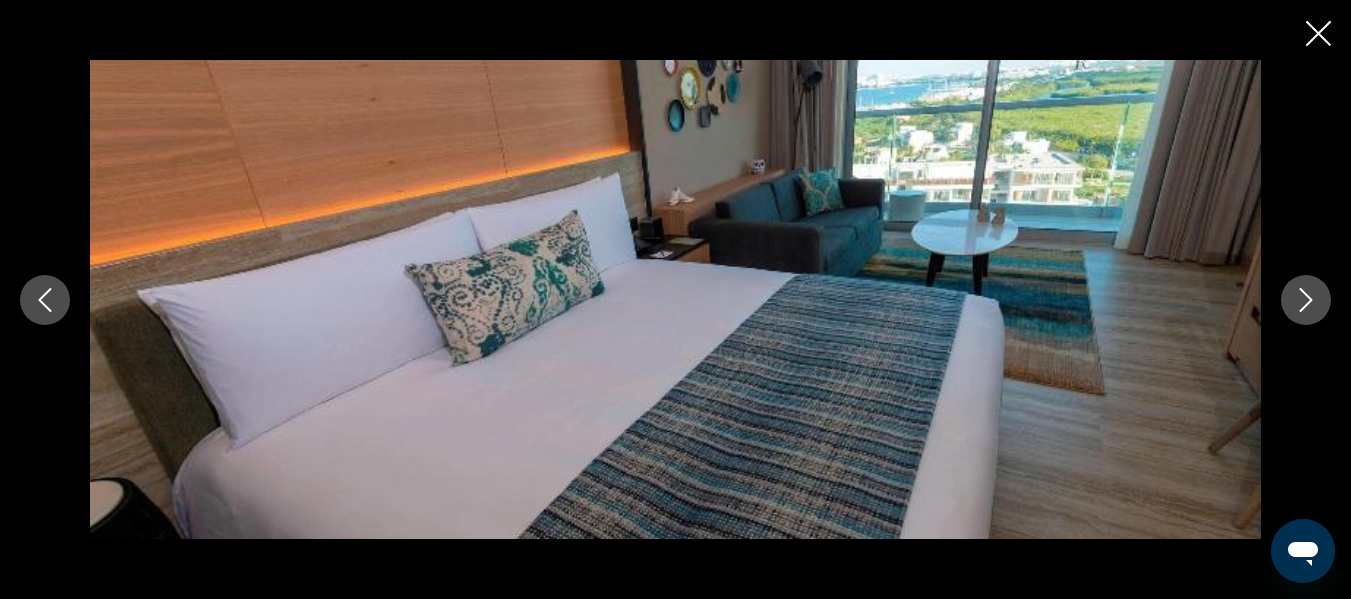 click at bounding box center (1306, 300) 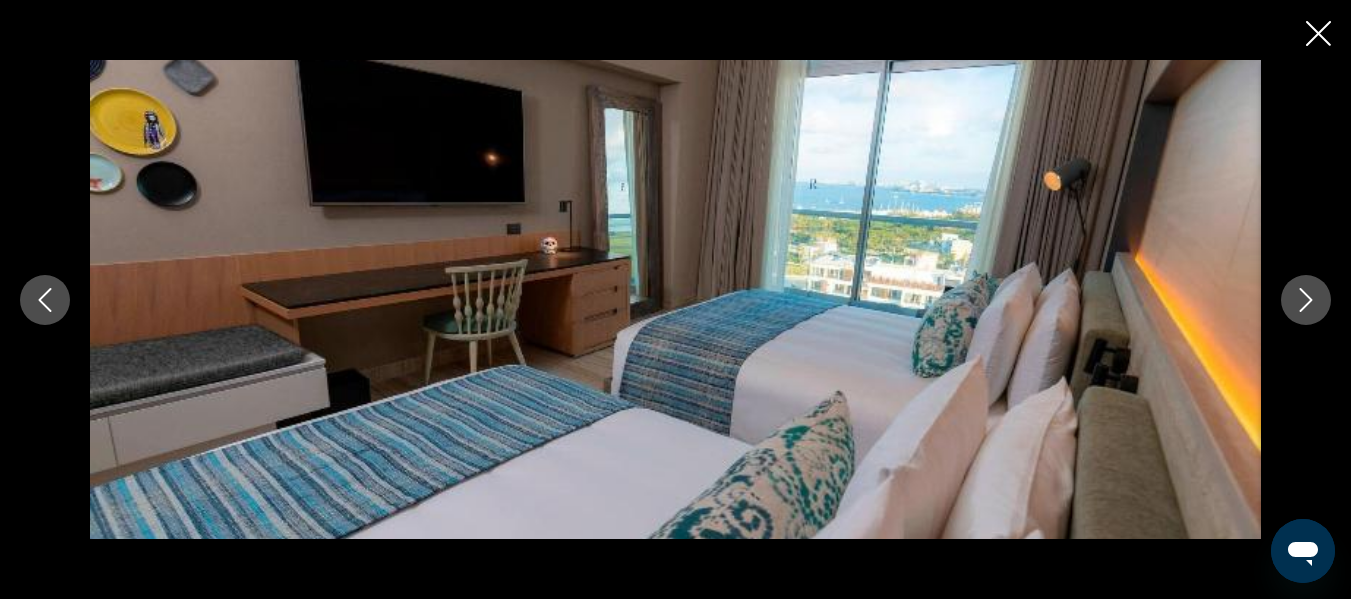 click at bounding box center [1306, 300] 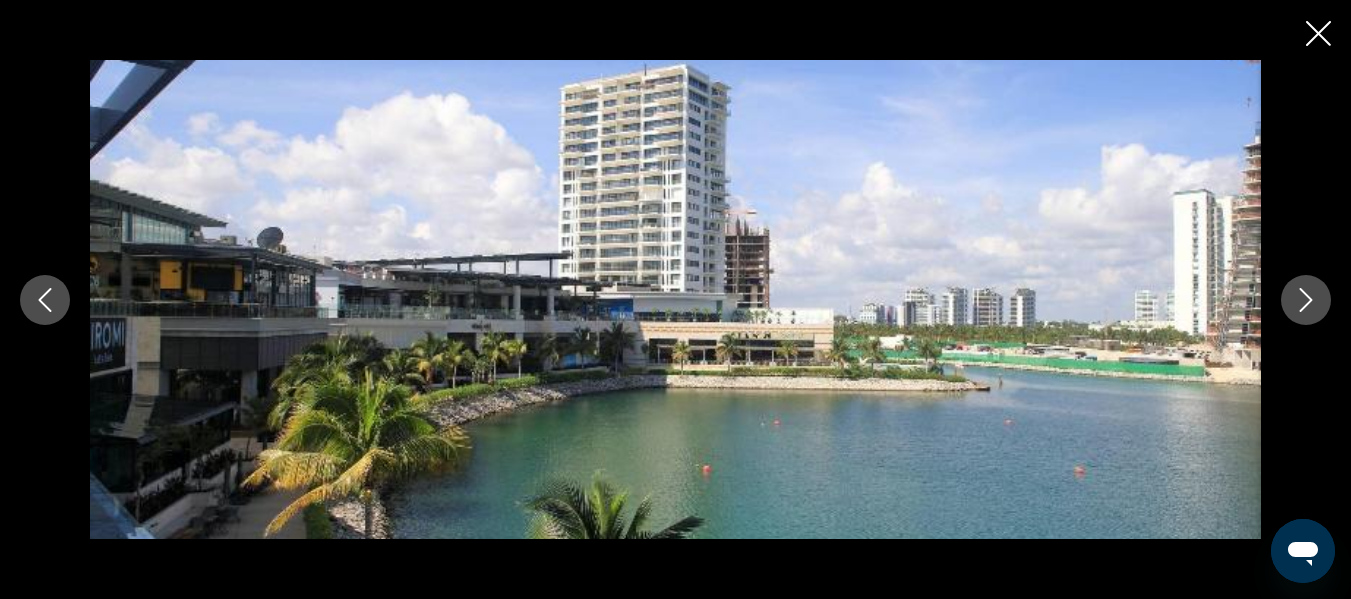 click at bounding box center (675, 299) 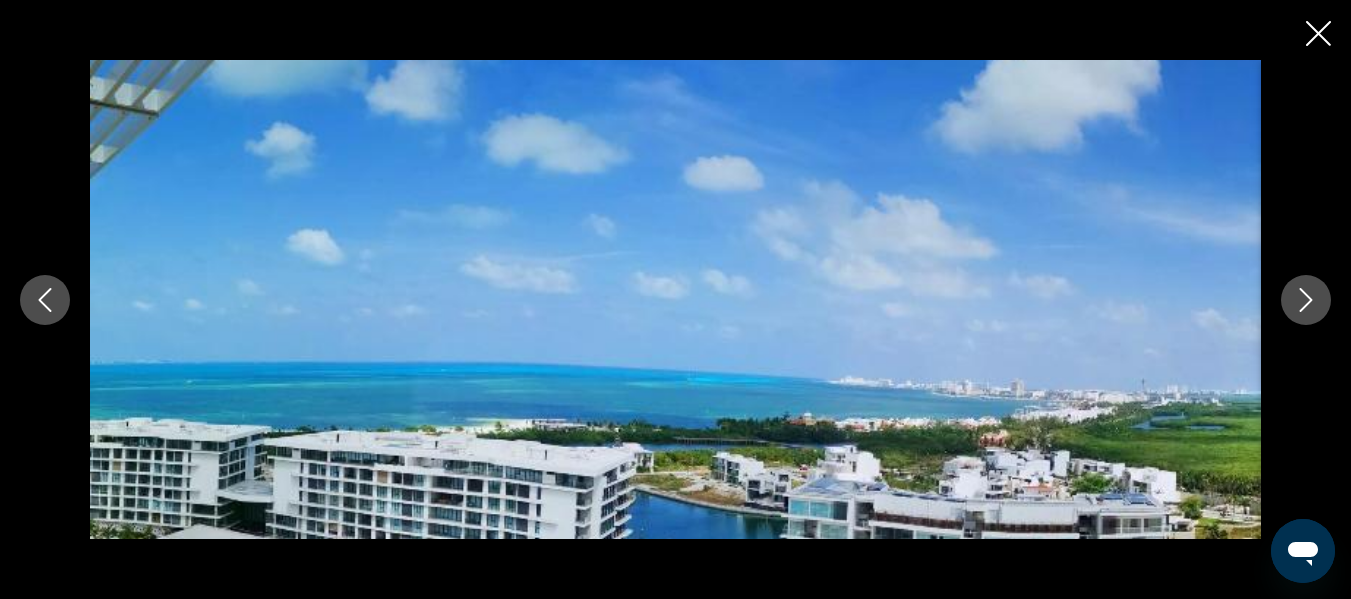 click at bounding box center (1306, 300) 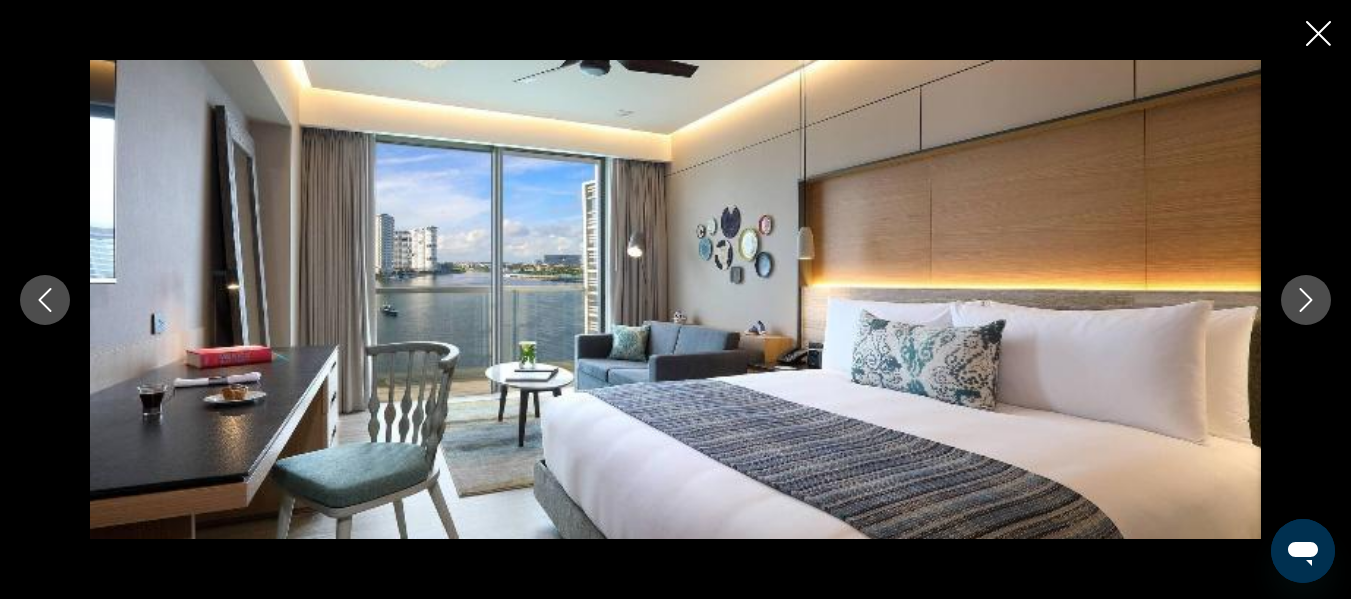 click at bounding box center [1306, 300] 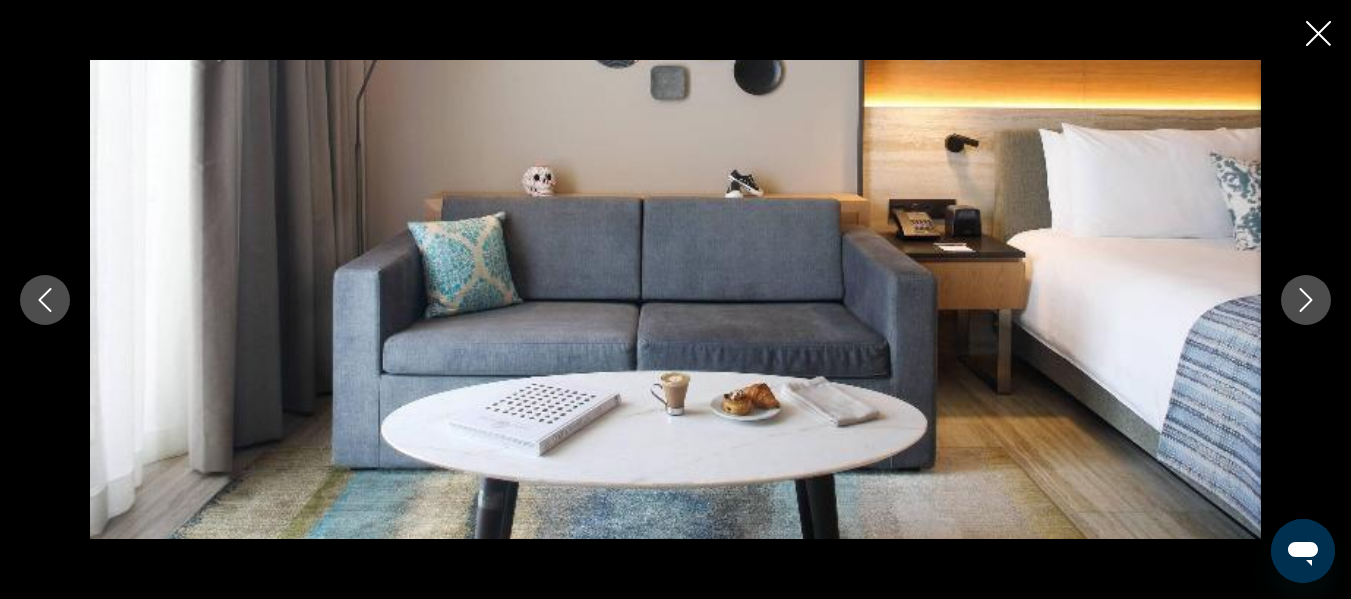click at bounding box center [1306, 300] 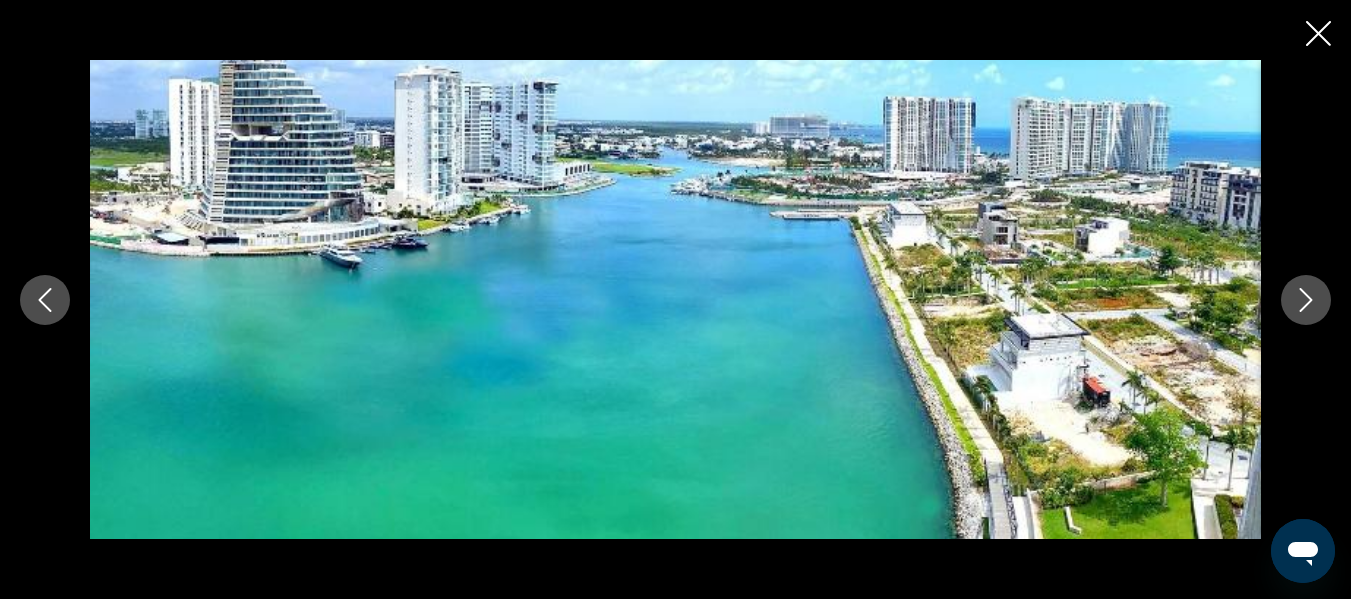 click at bounding box center [1306, 300] 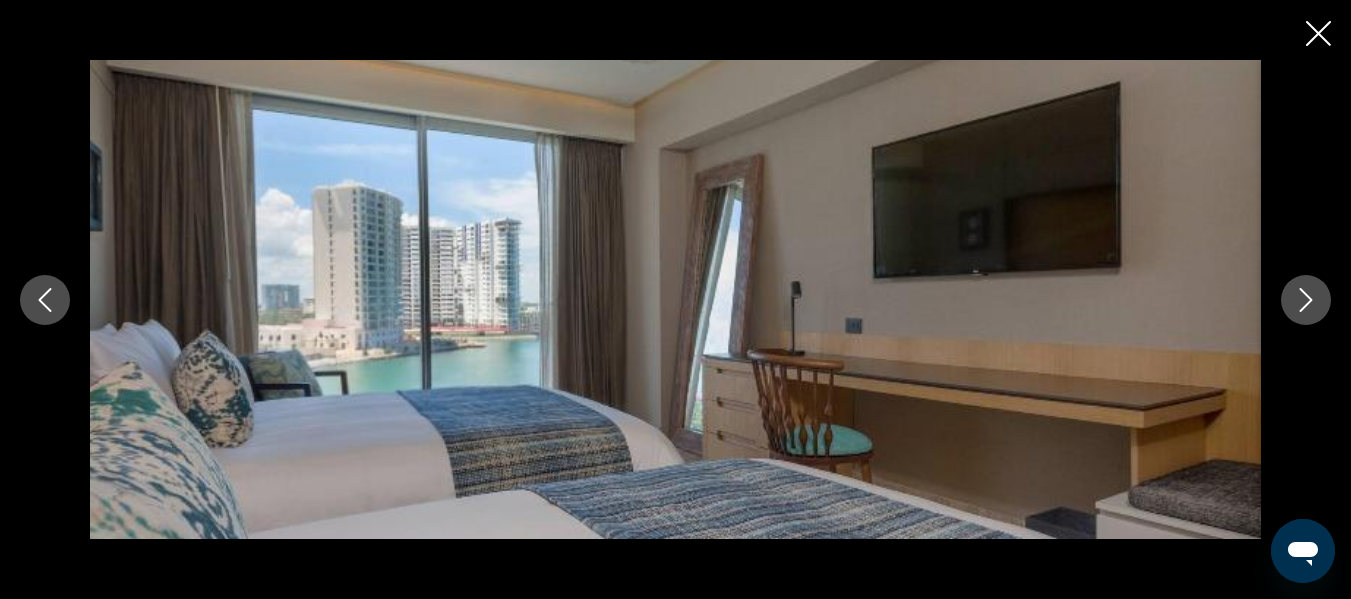click at bounding box center (1306, 300) 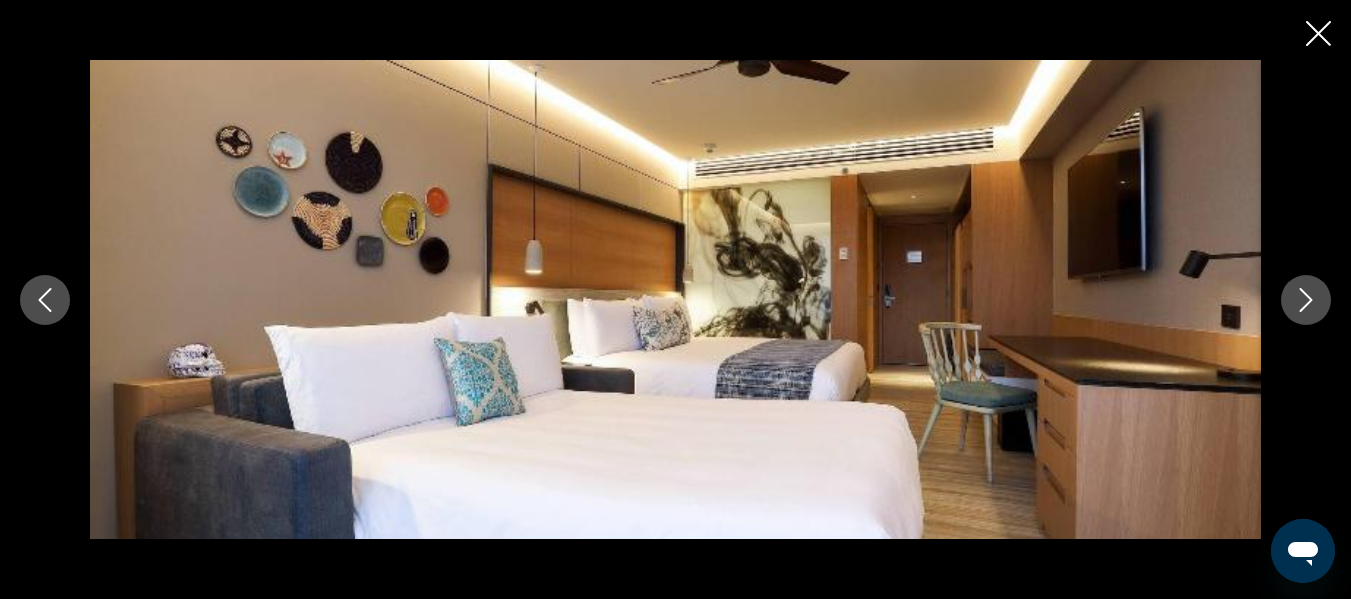 click at bounding box center [1306, 300] 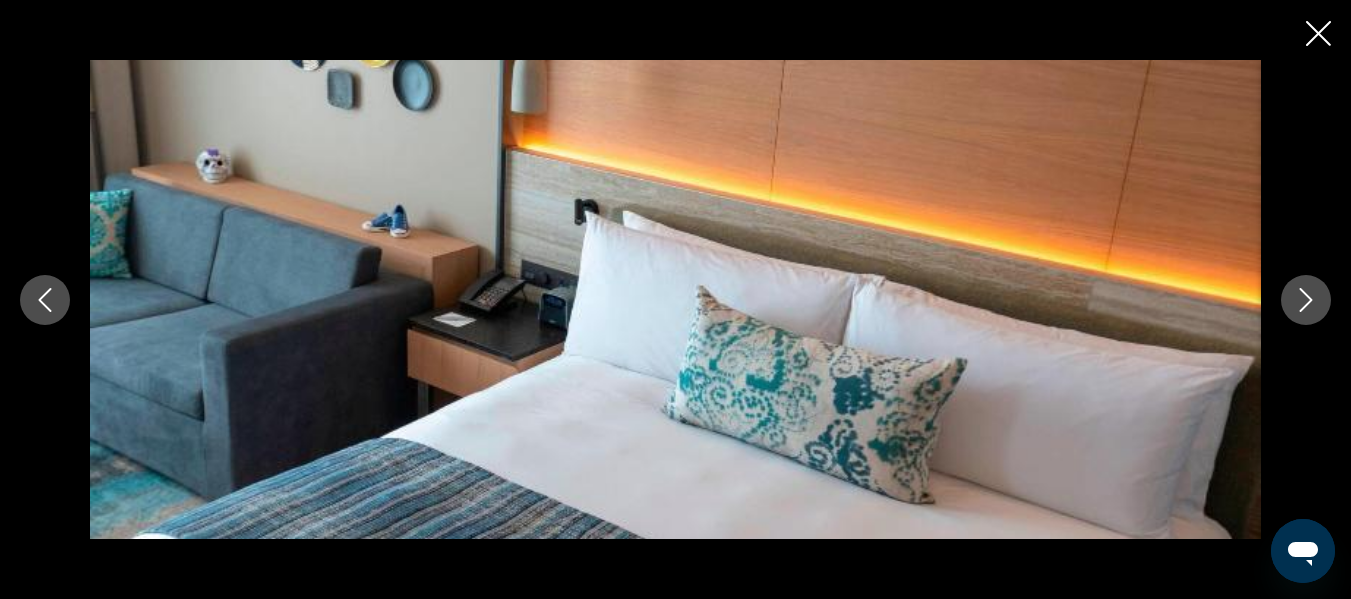 click at bounding box center [1306, 300] 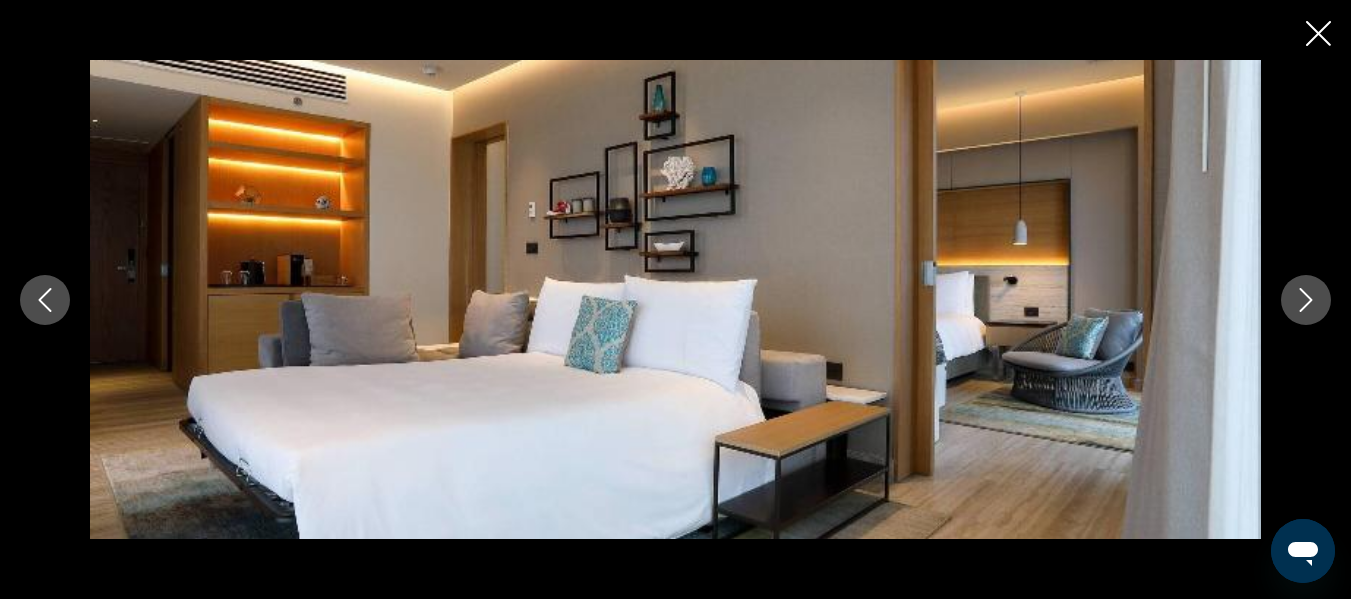 click at bounding box center (1306, 300) 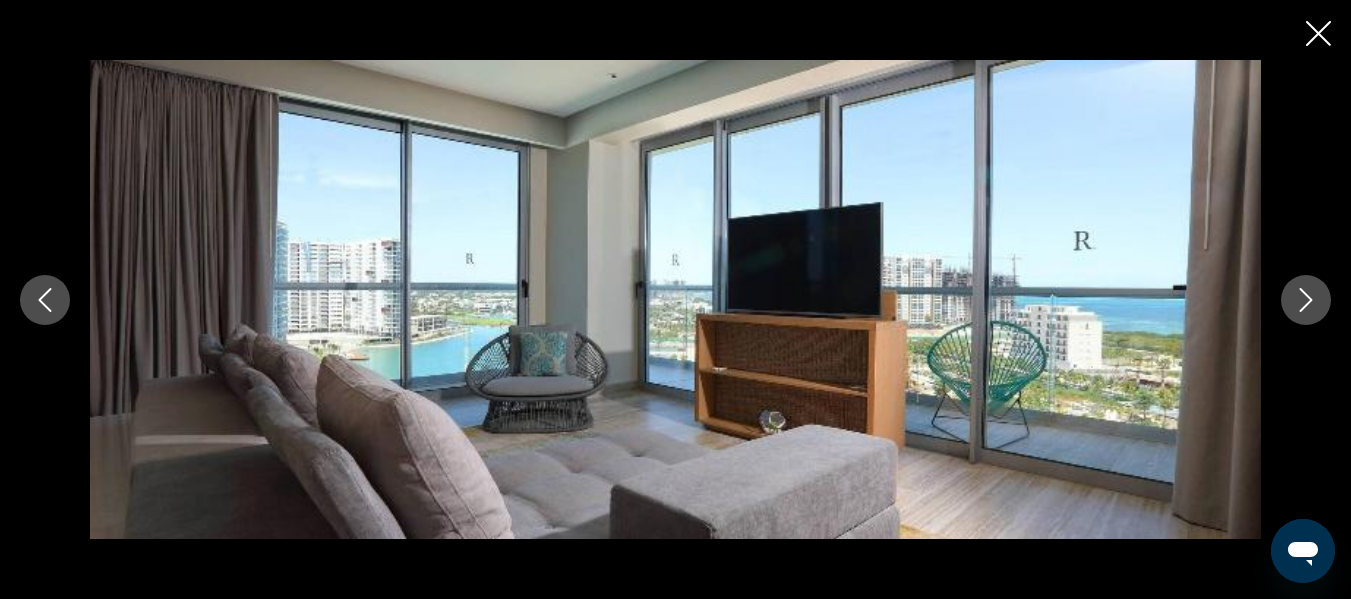 click at bounding box center (1306, 300) 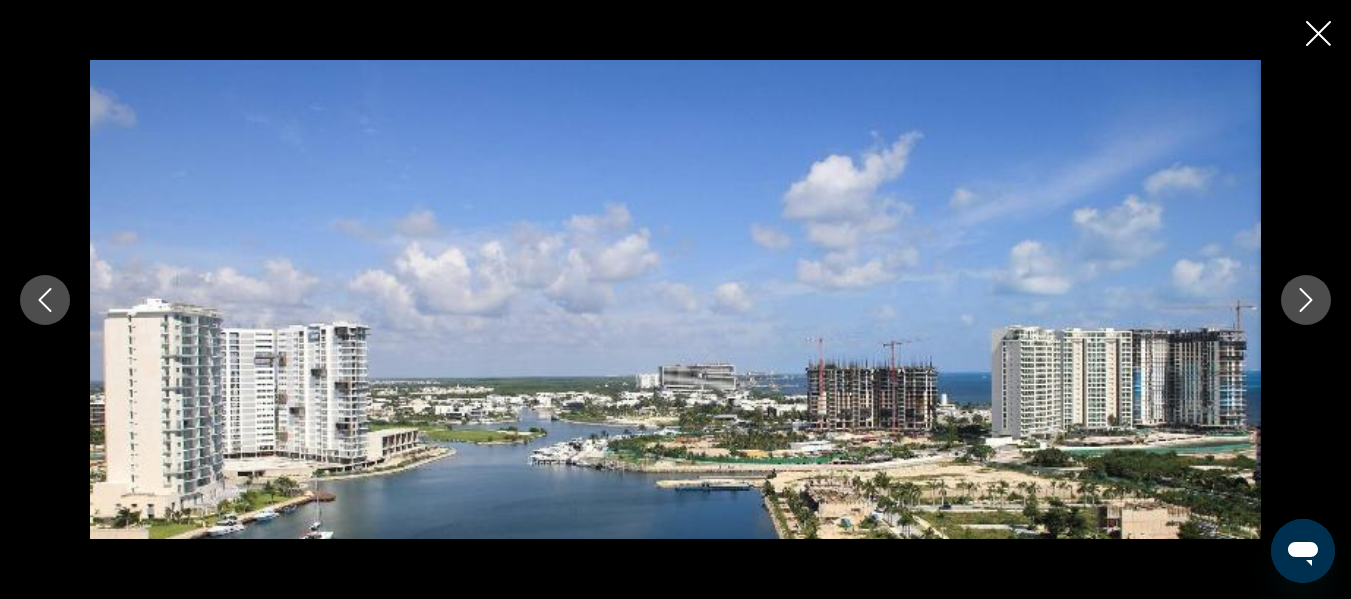 click at bounding box center [1306, 300] 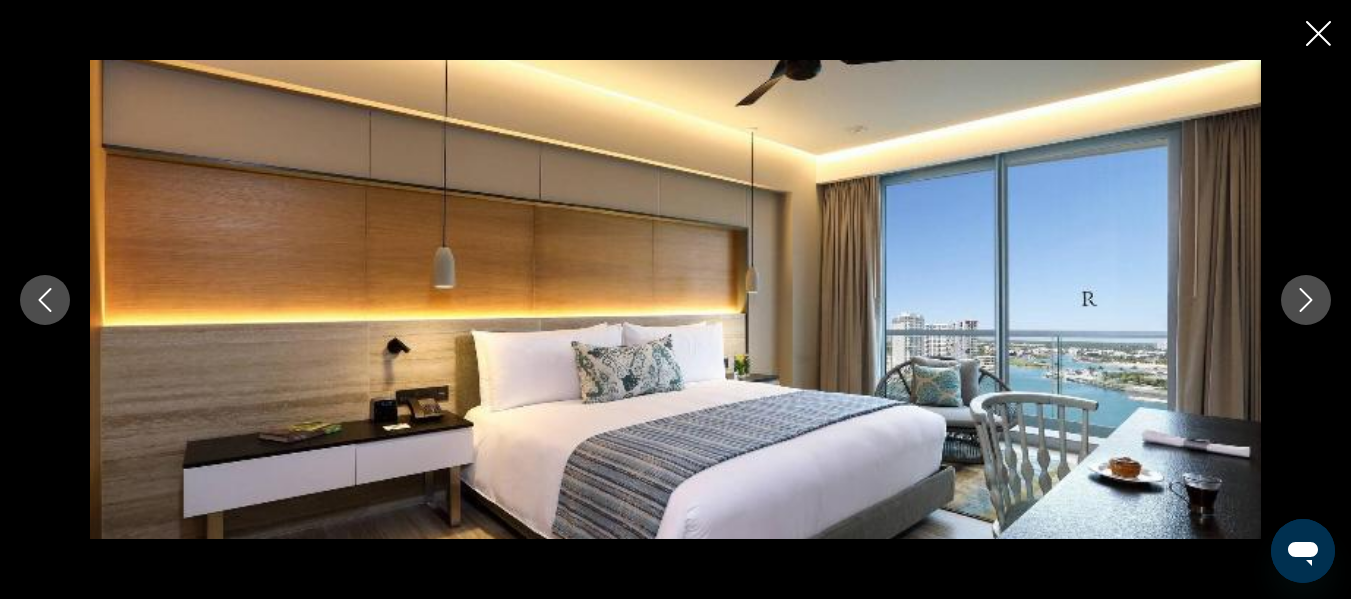 click at bounding box center [1306, 300] 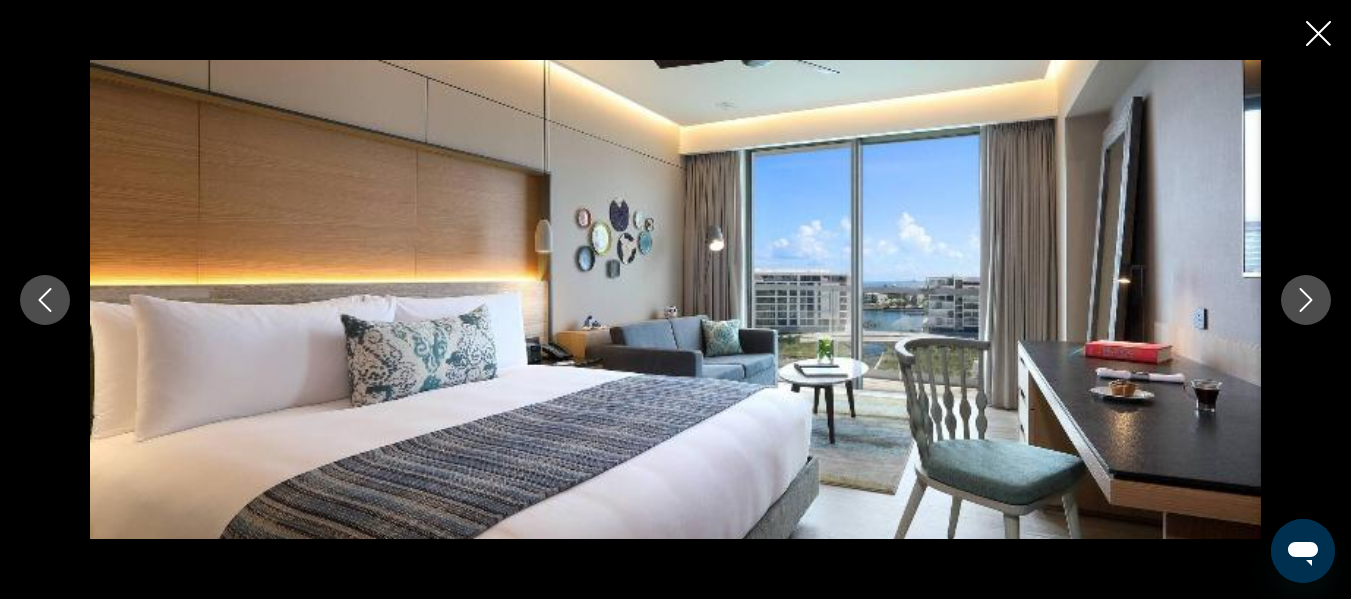 click at bounding box center (1306, 300) 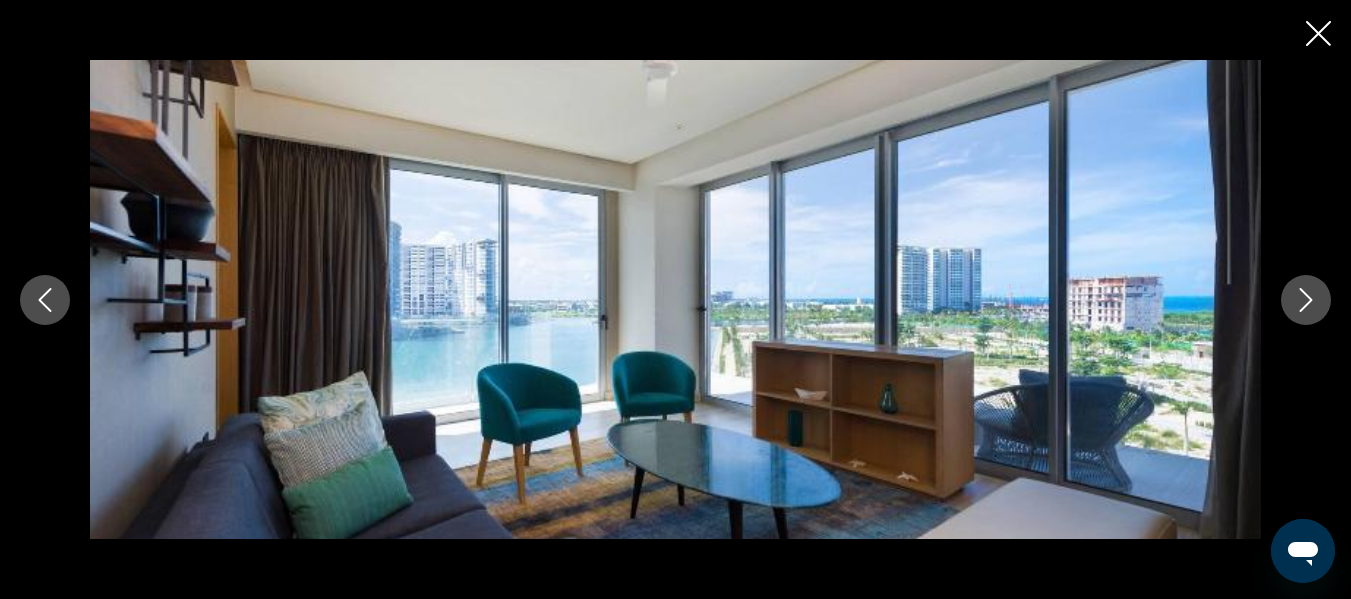 click at bounding box center [1306, 300] 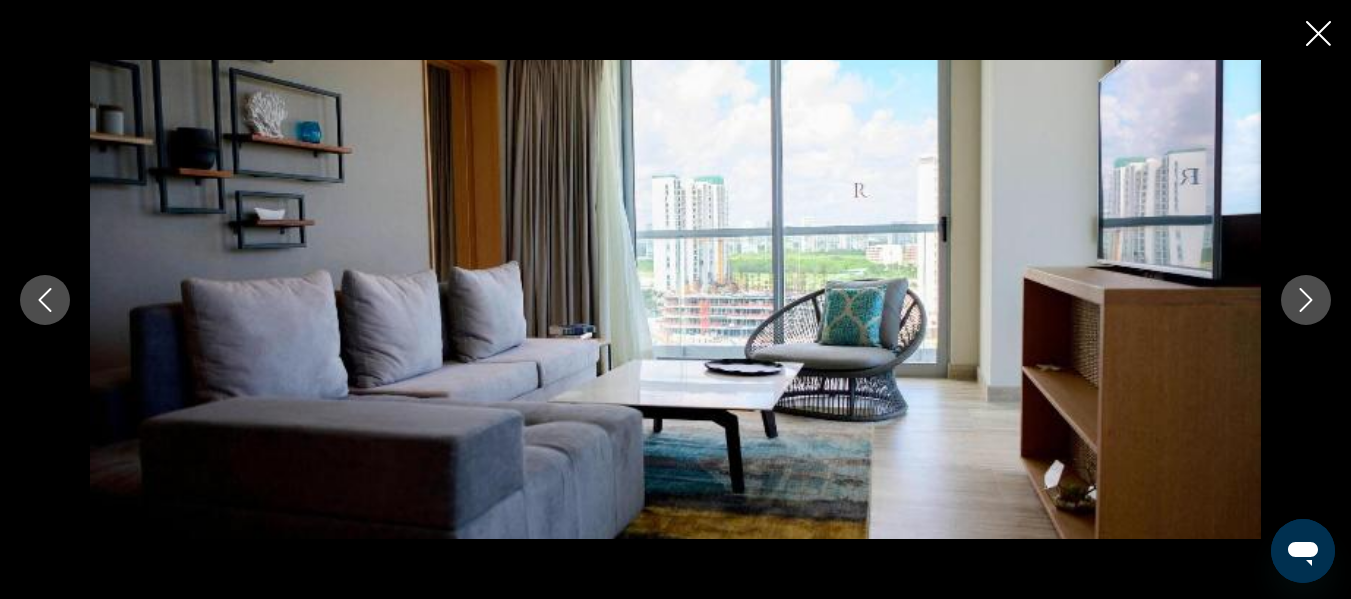 click at bounding box center [1306, 300] 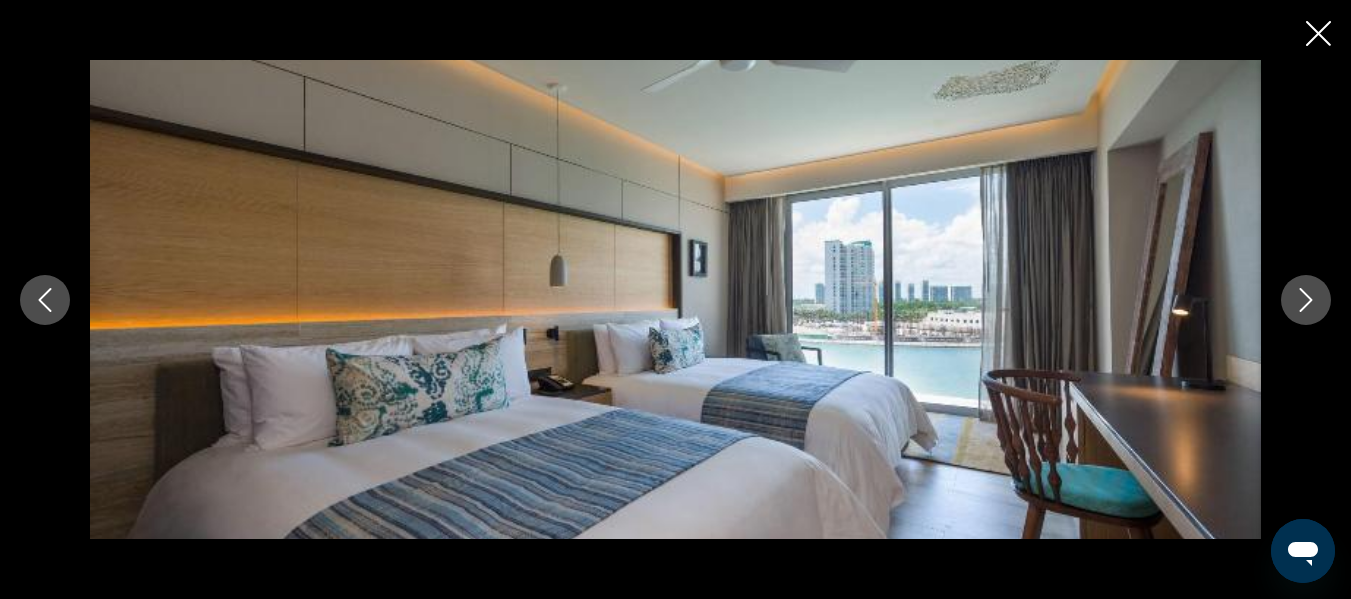 click at bounding box center (1306, 300) 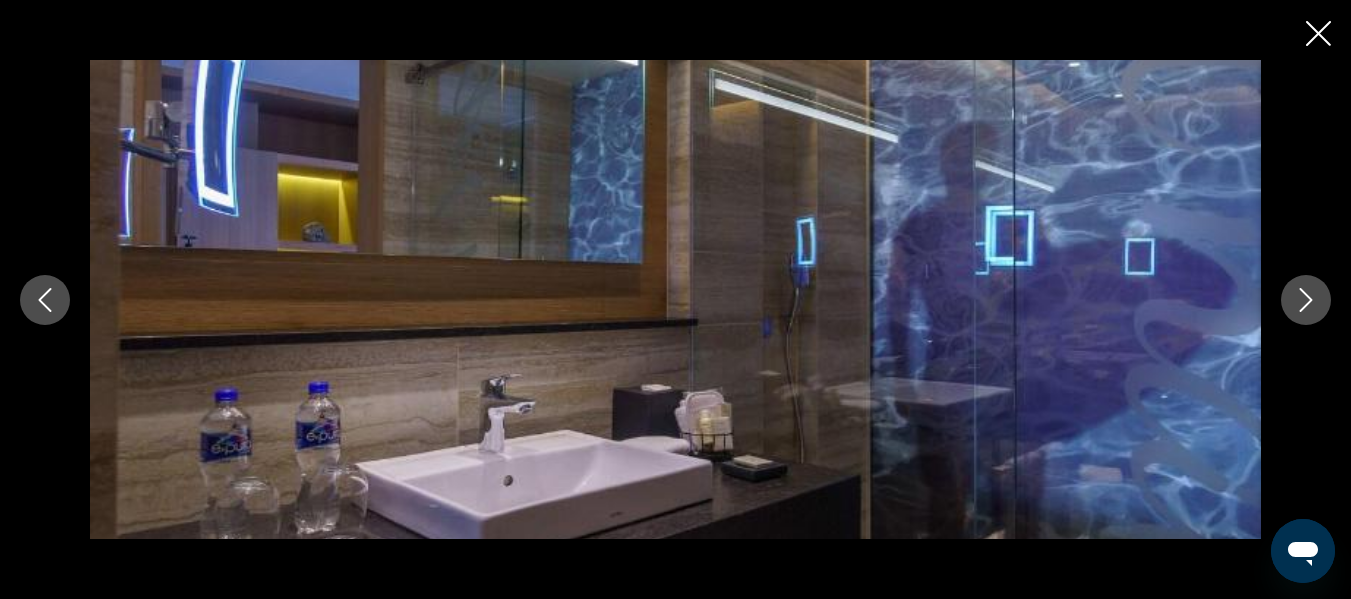 click at bounding box center [1306, 300] 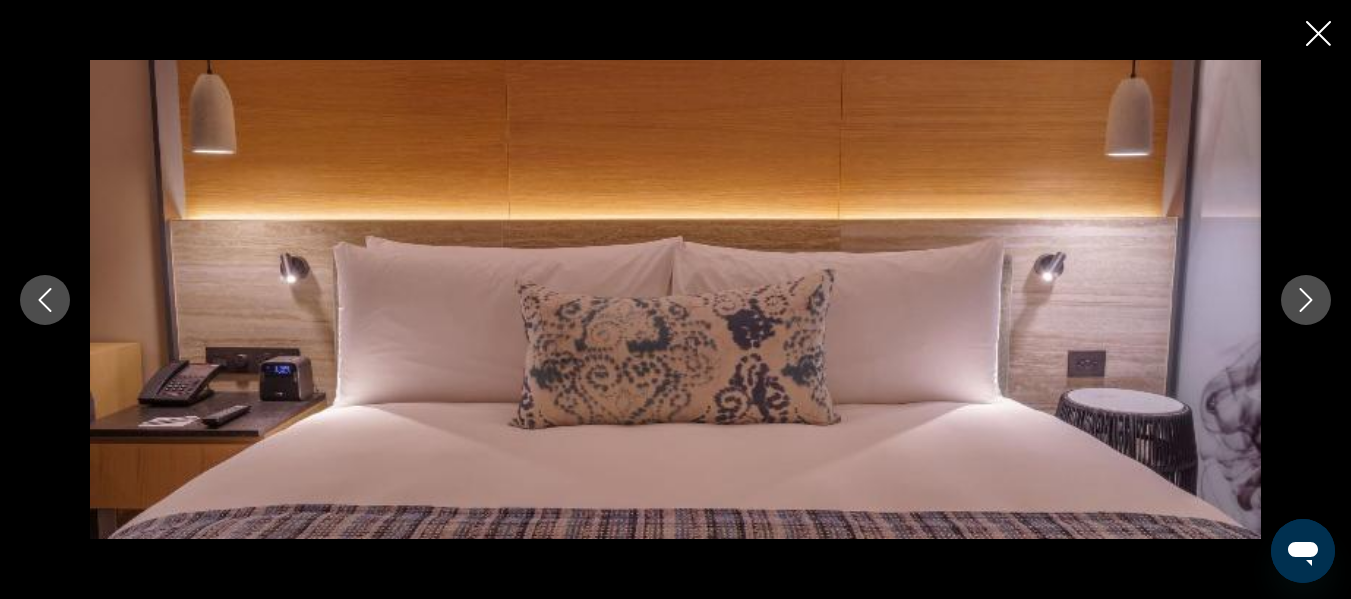 click at bounding box center (1306, 300) 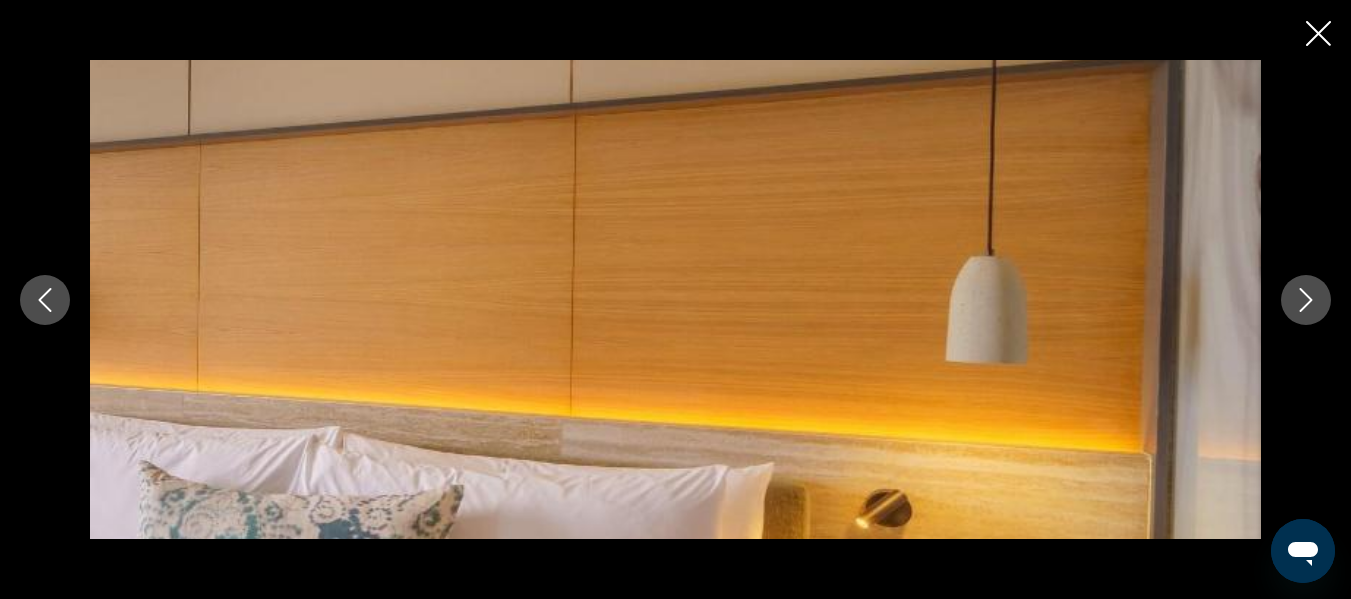 click at bounding box center (1306, 300) 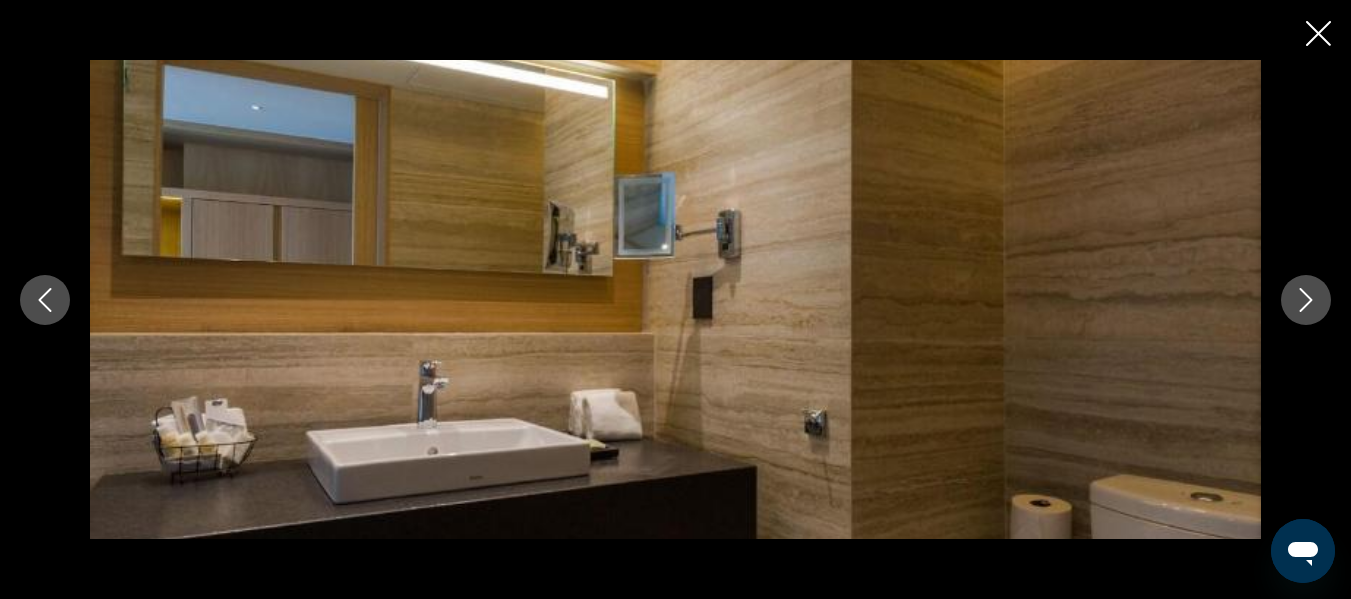 click 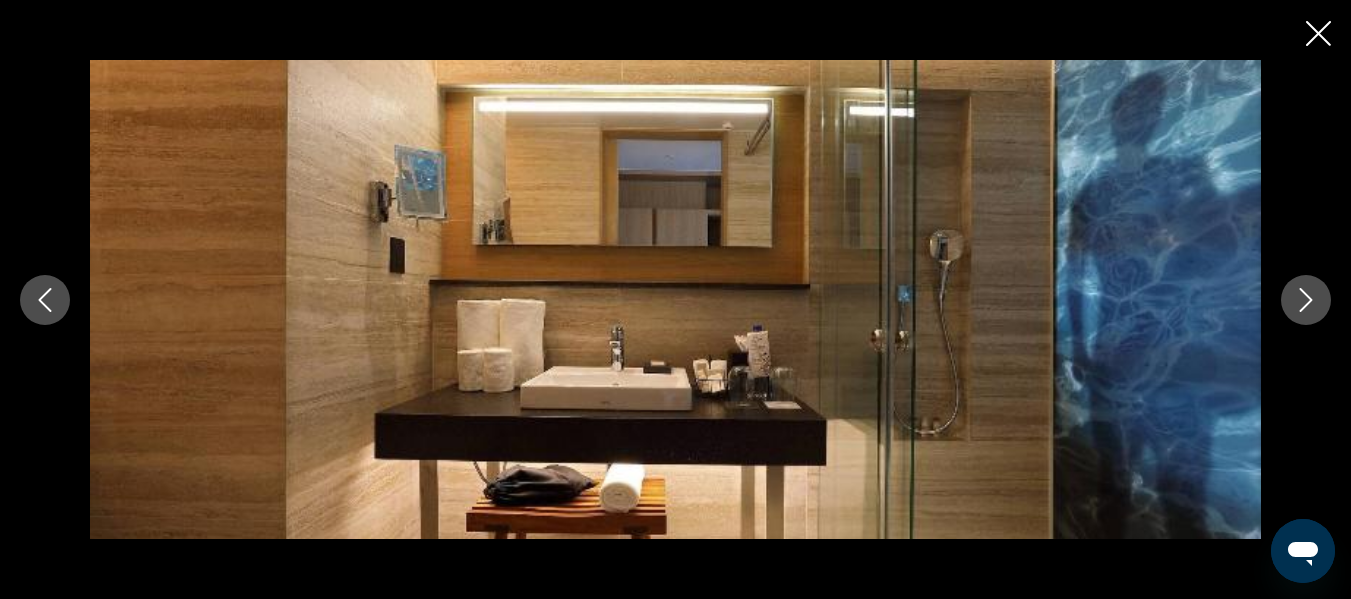 click at bounding box center [1306, 300] 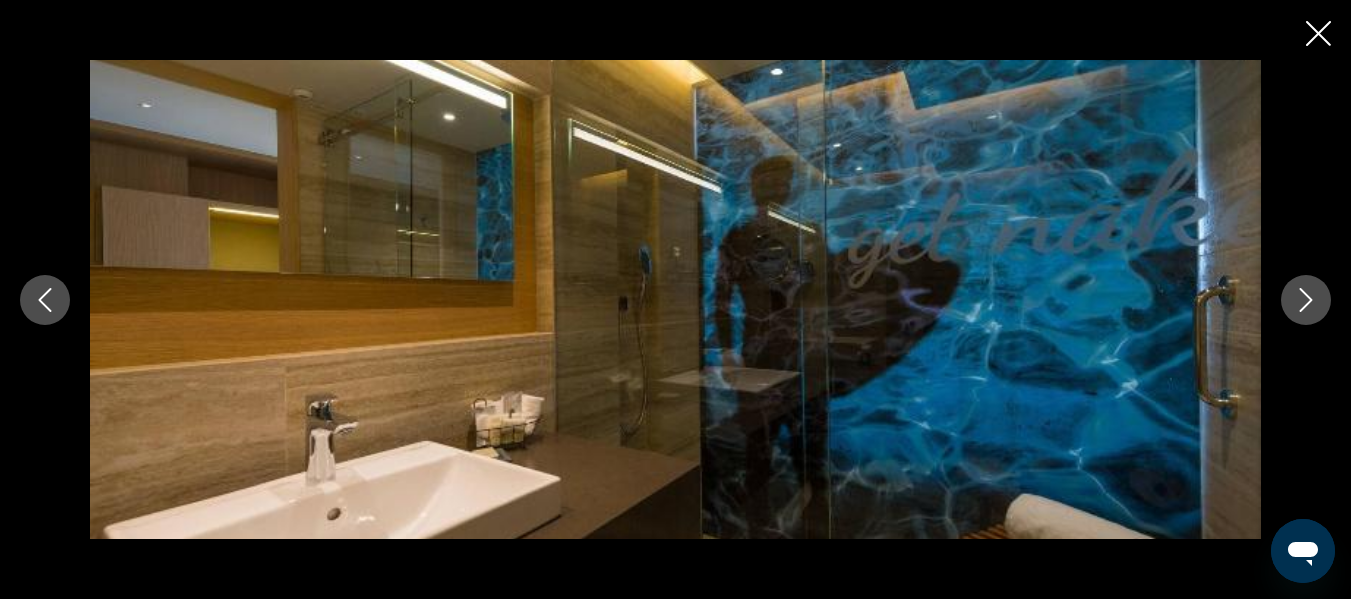 click at bounding box center [1306, 300] 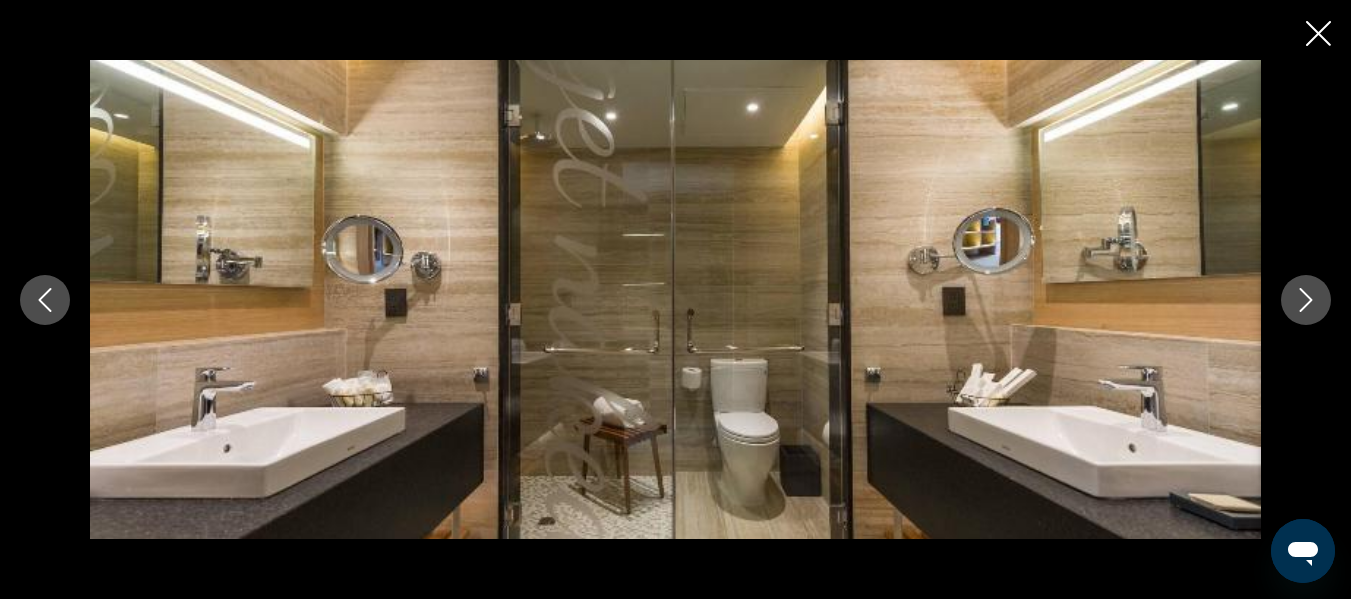 click at bounding box center [675, 299] 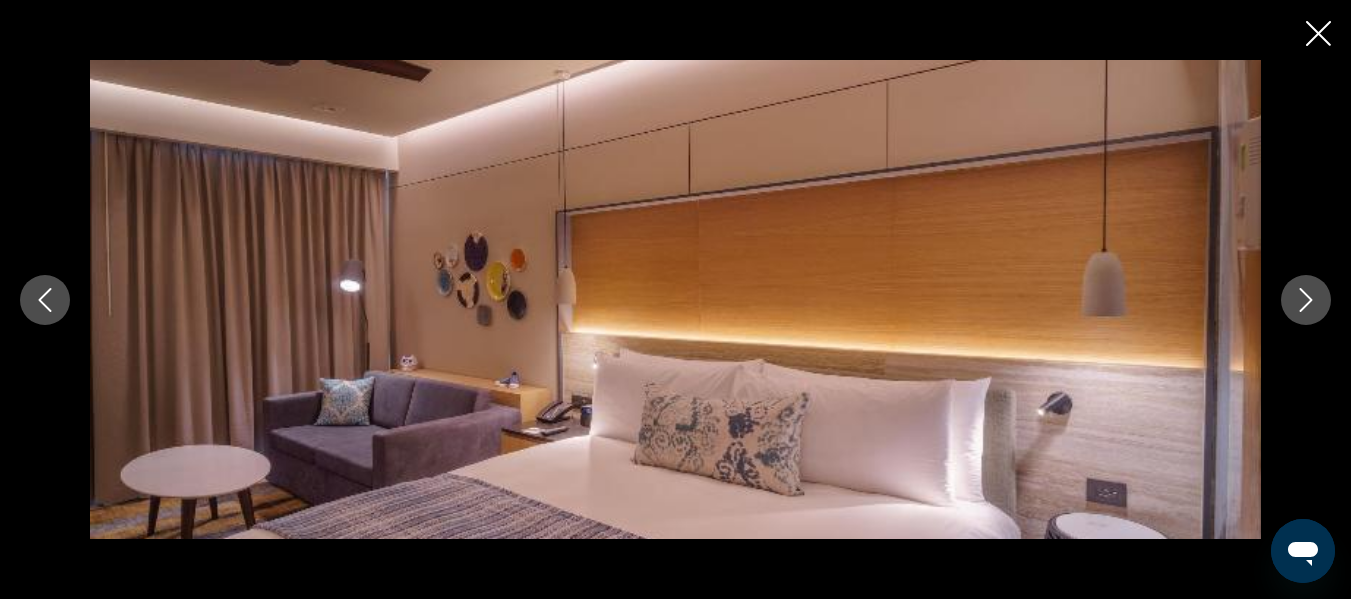 click 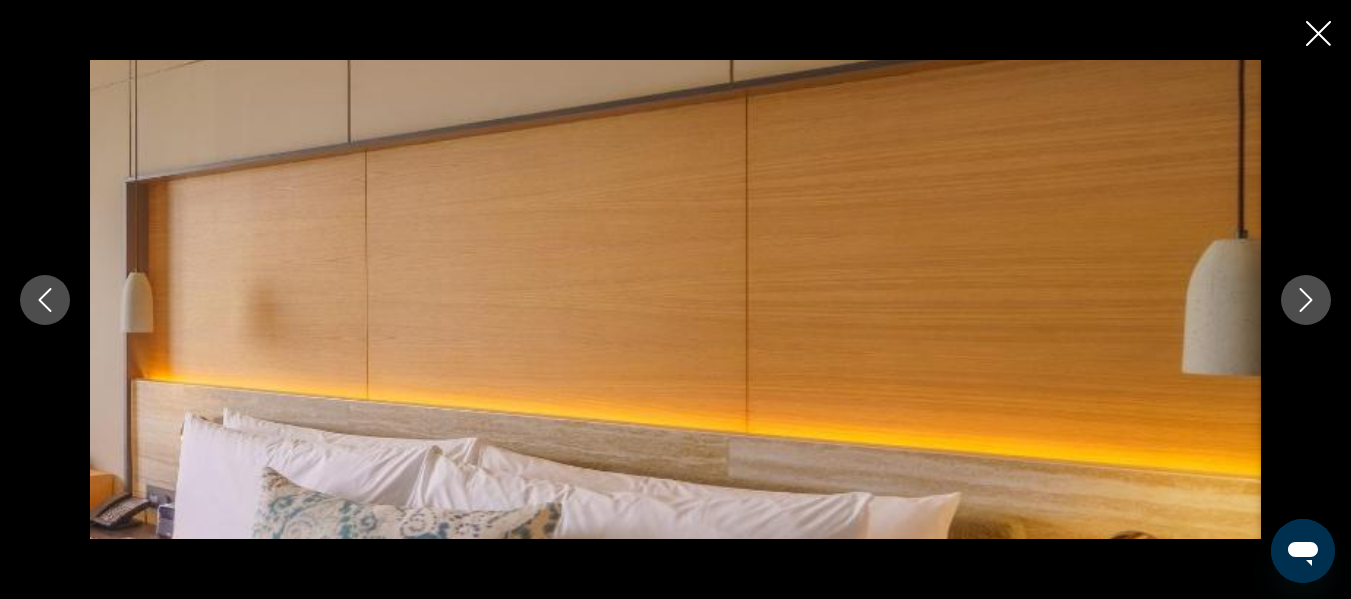 click at bounding box center (1306, 300) 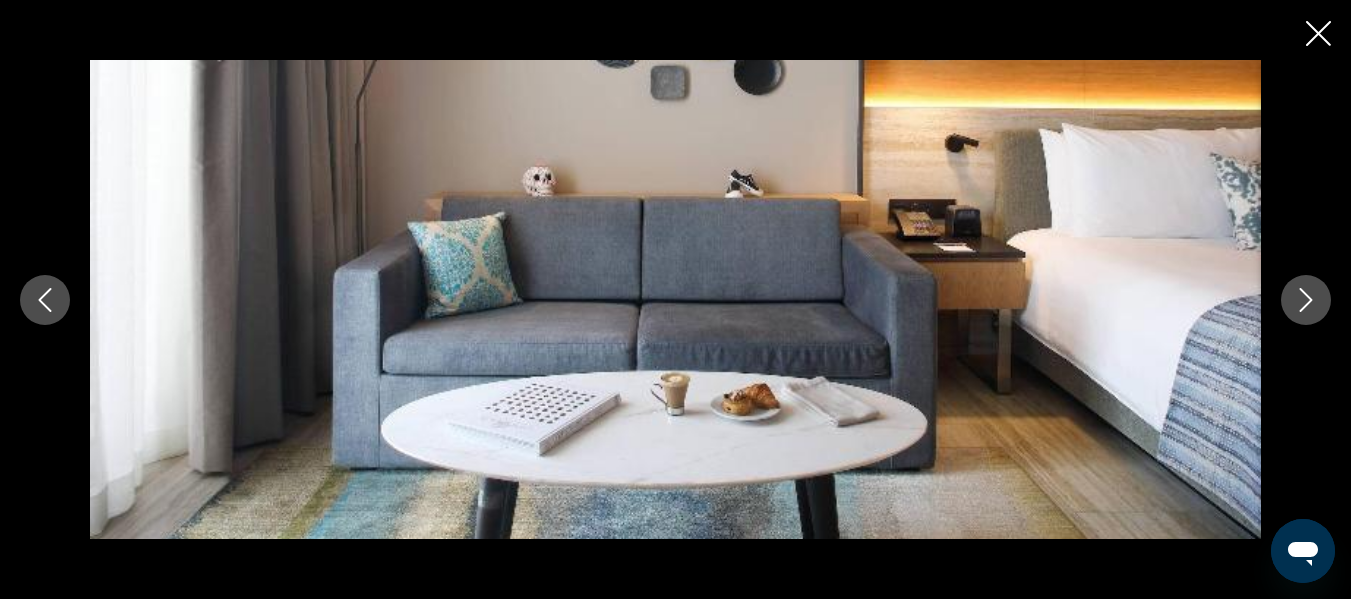 click at bounding box center (1306, 300) 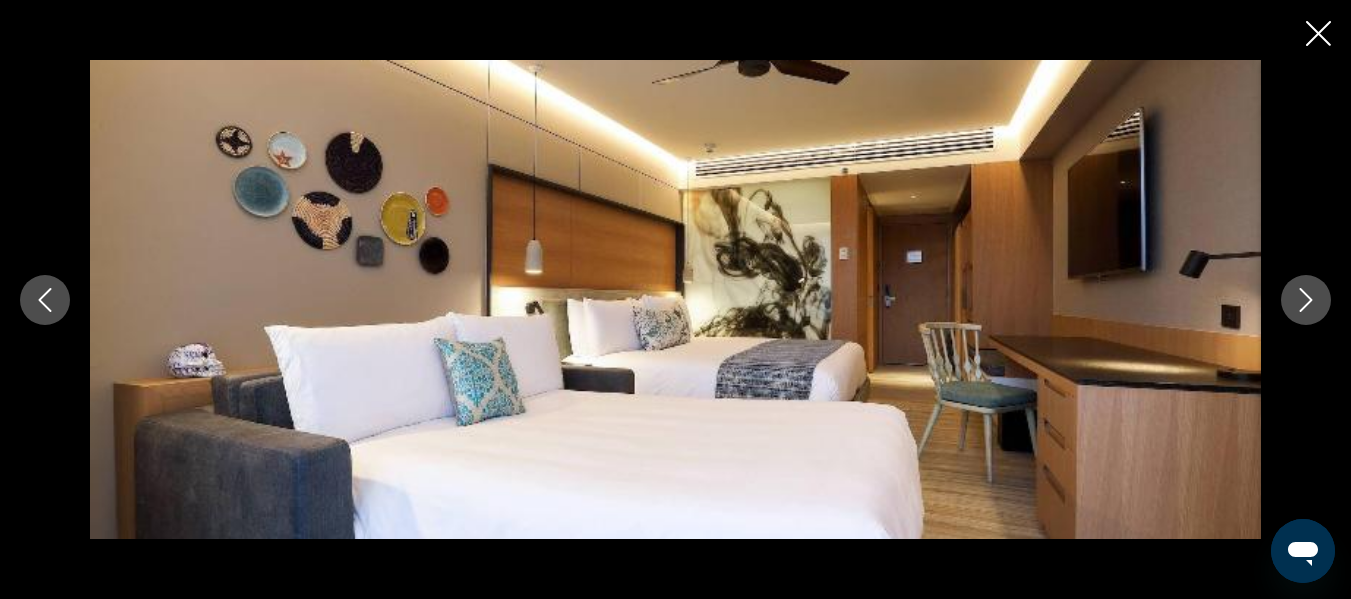click at bounding box center (1306, 300) 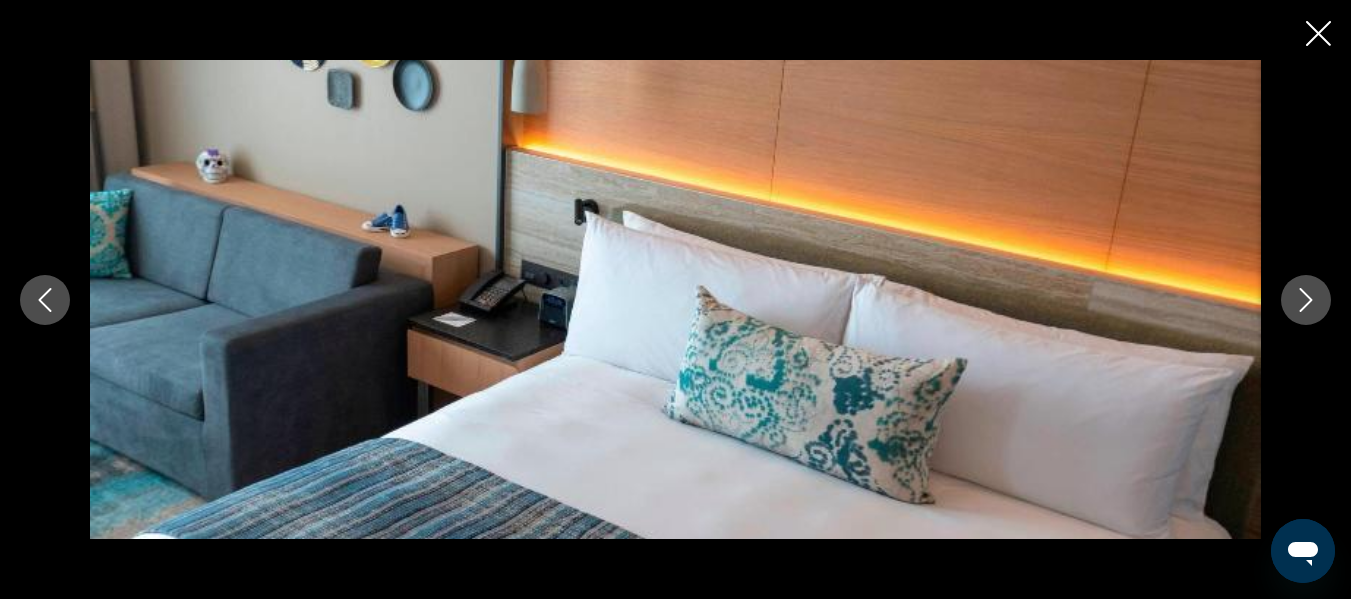 click at bounding box center (1306, 300) 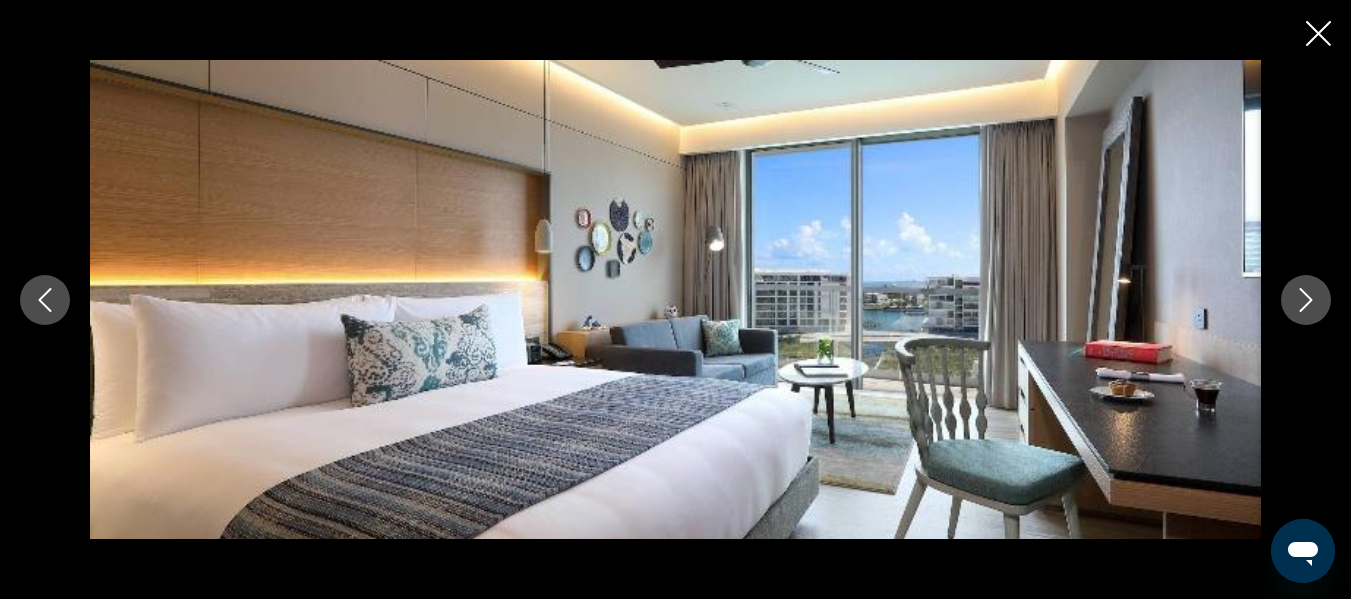 click at bounding box center (1306, 300) 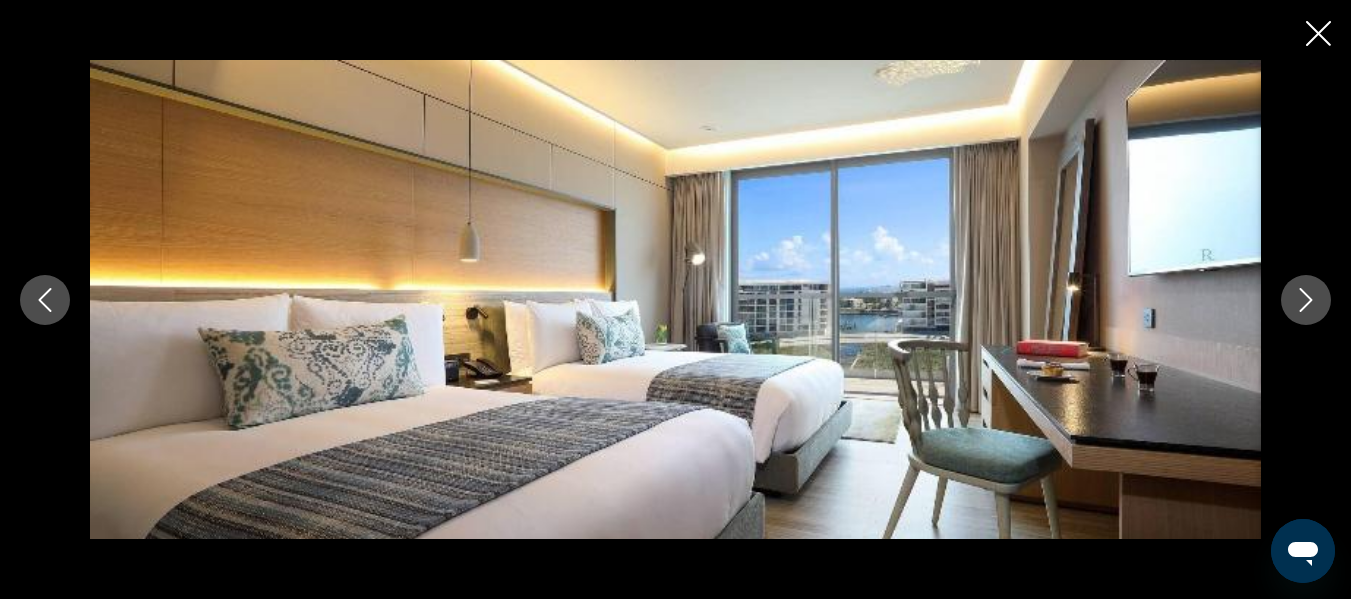 click at bounding box center (1306, 300) 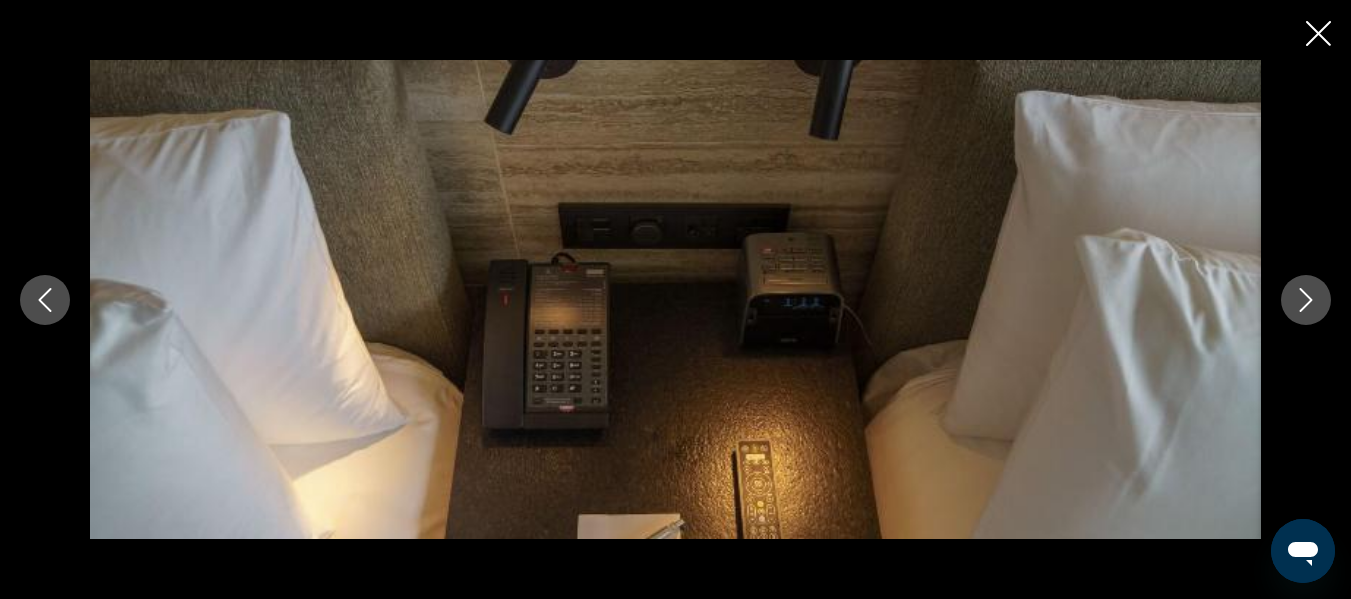 click at bounding box center (1306, 300) 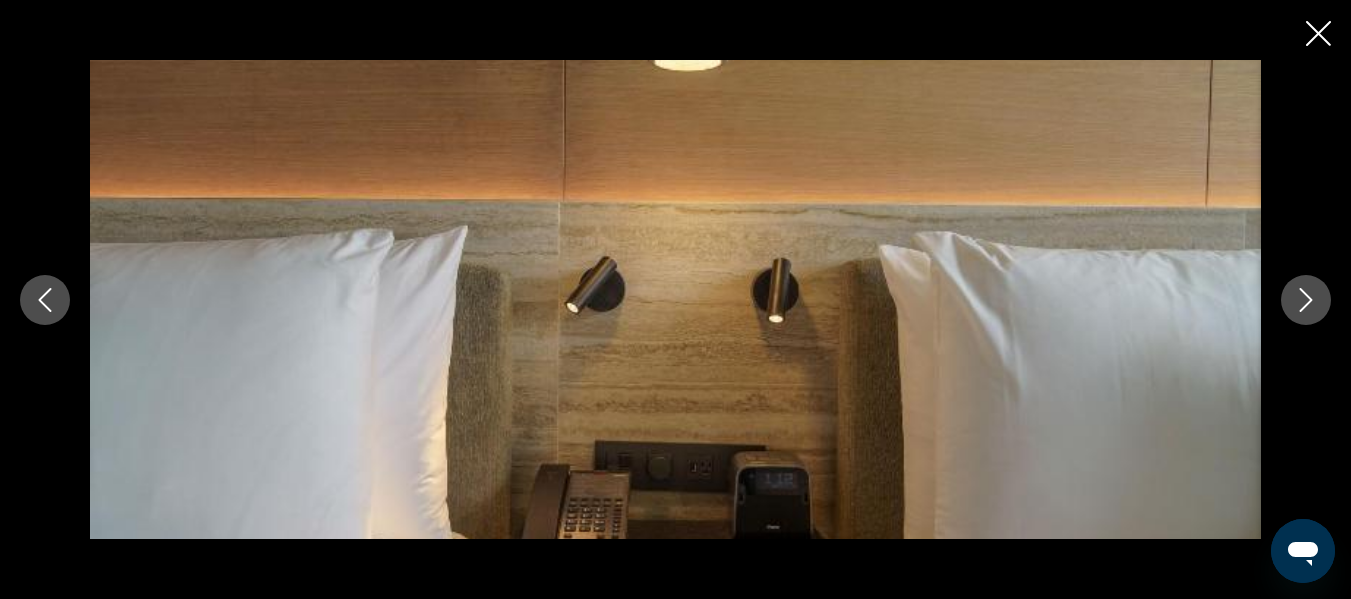click at bounding box center (1306, 300) 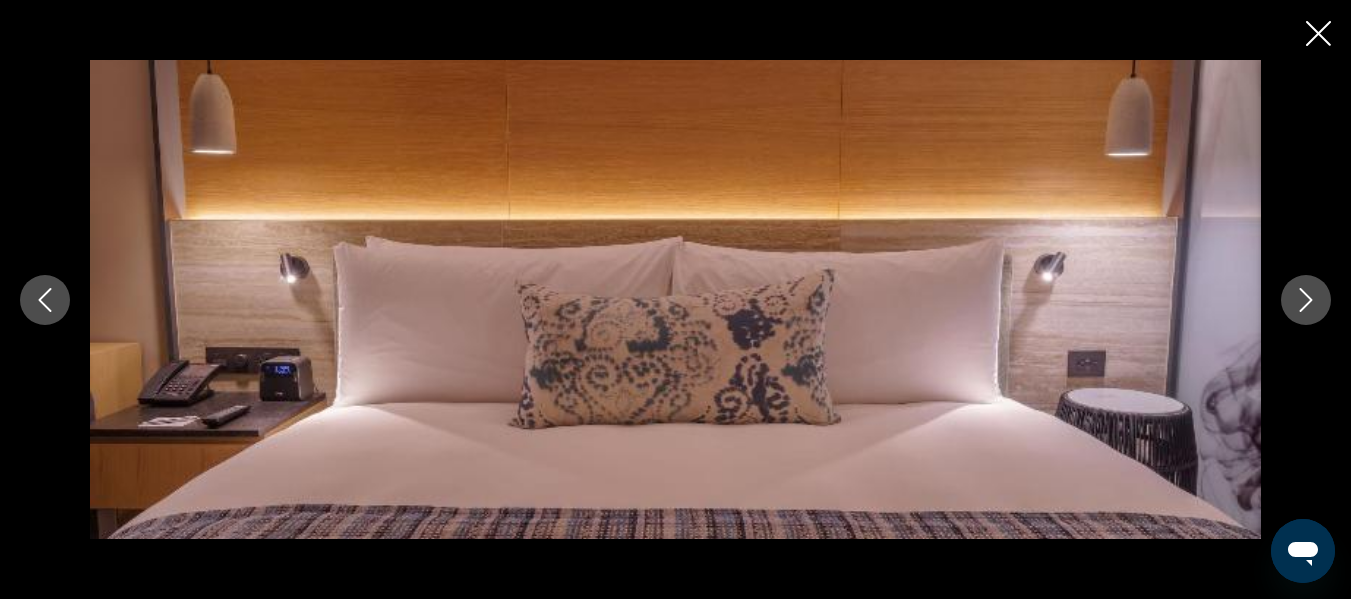click at bounding box center [1306, 300] 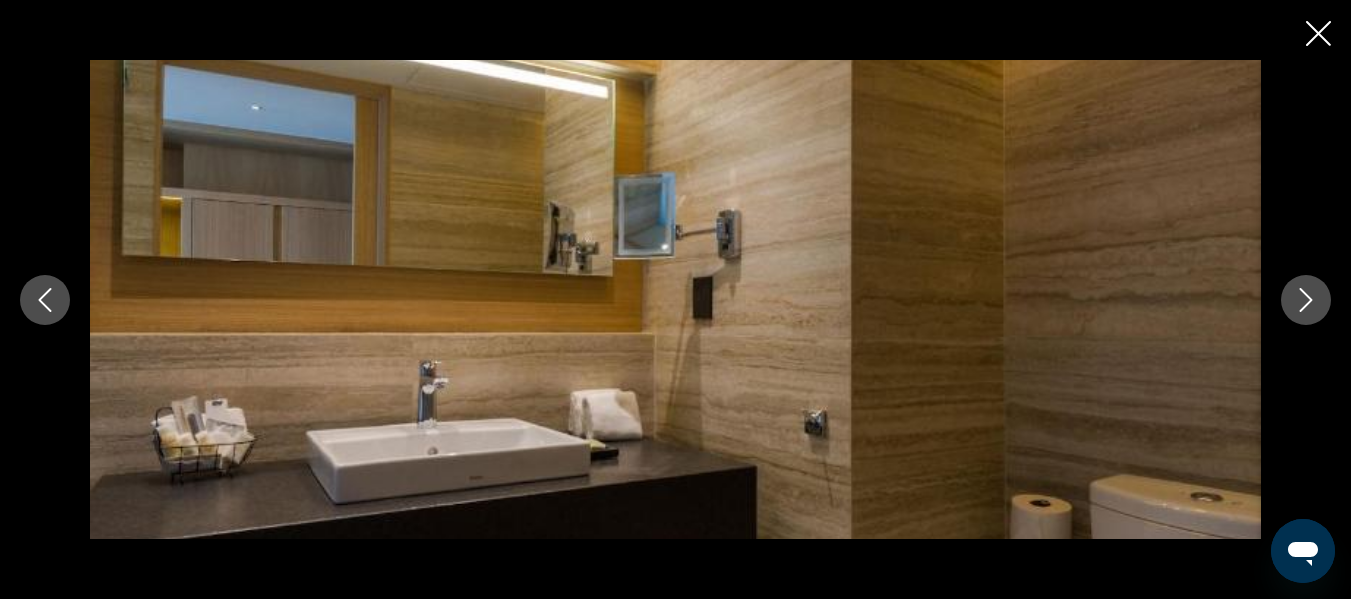 click at bounding box center [1306, 300] 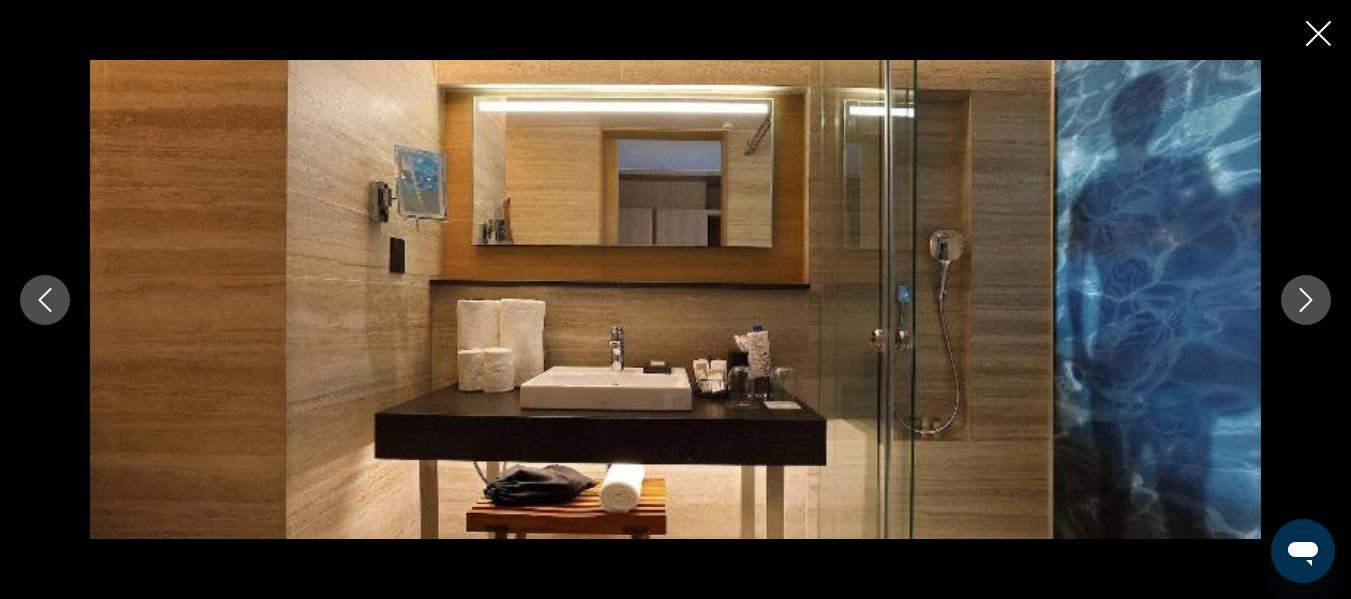 click 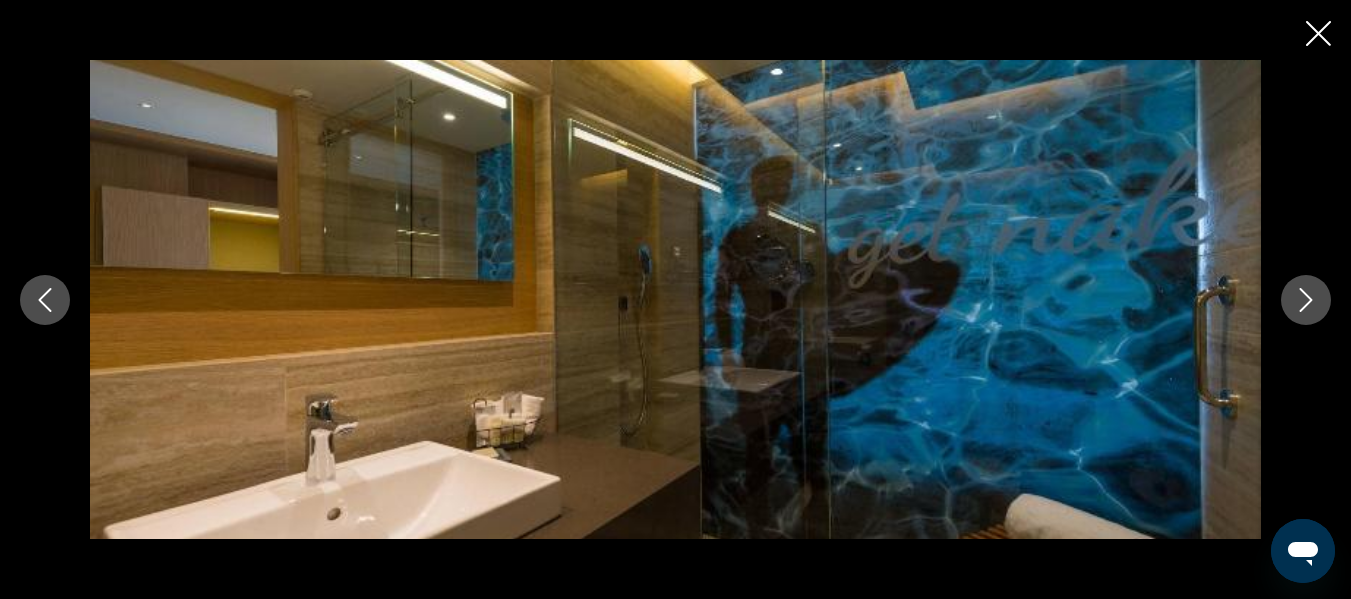click at bounding box center [1306, 300] 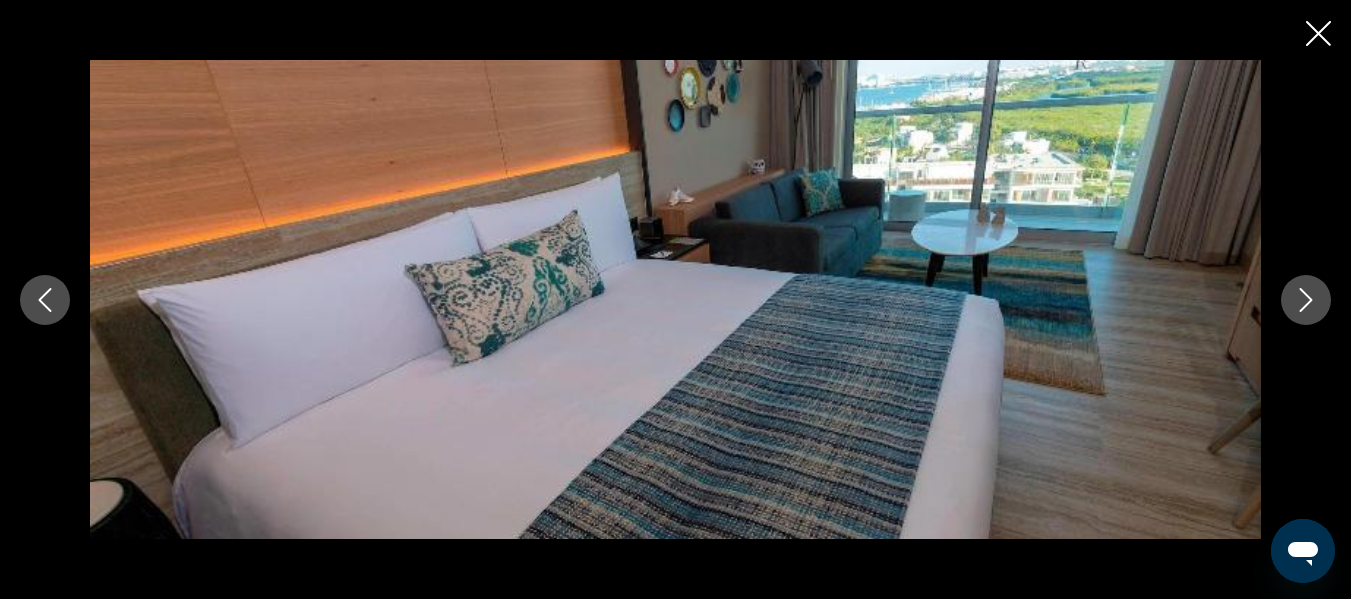 click 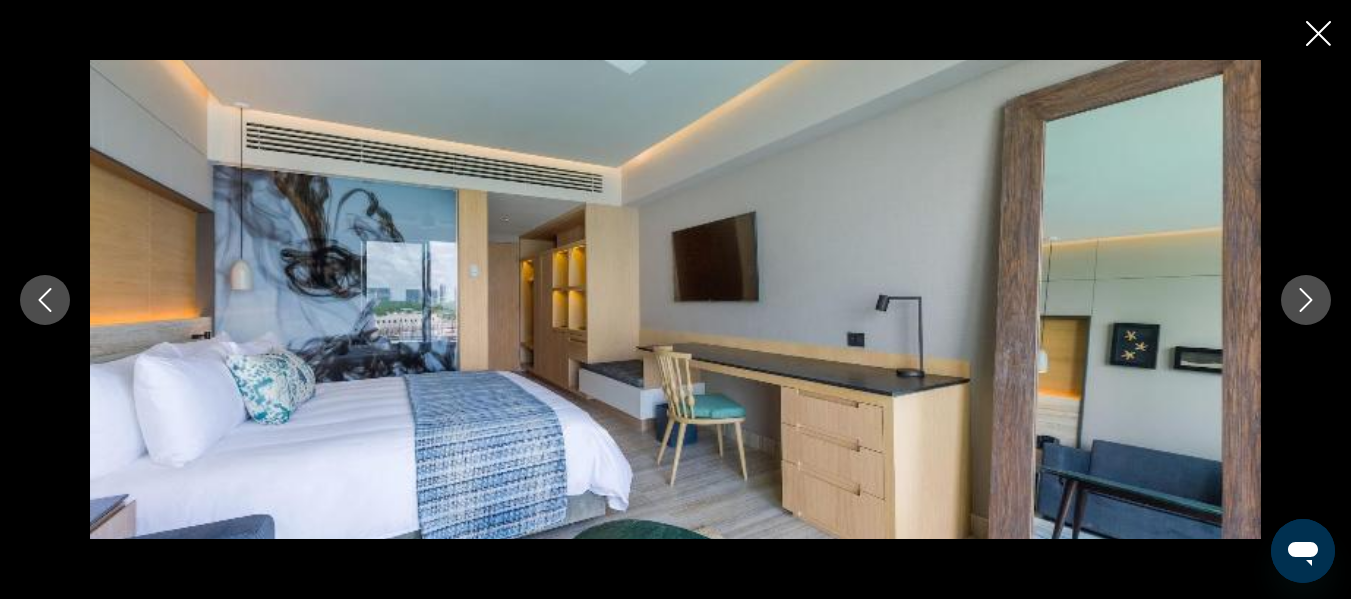 click at bounding box center (1306, 300) 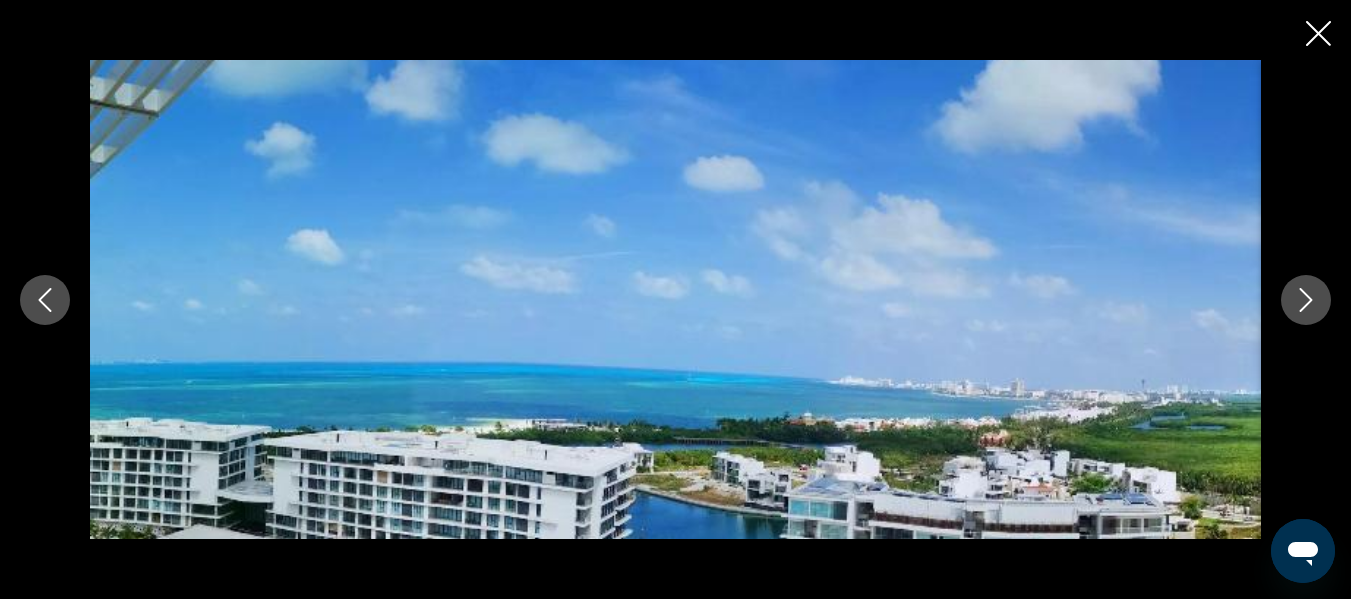 click at bounding box center [1306, 300] 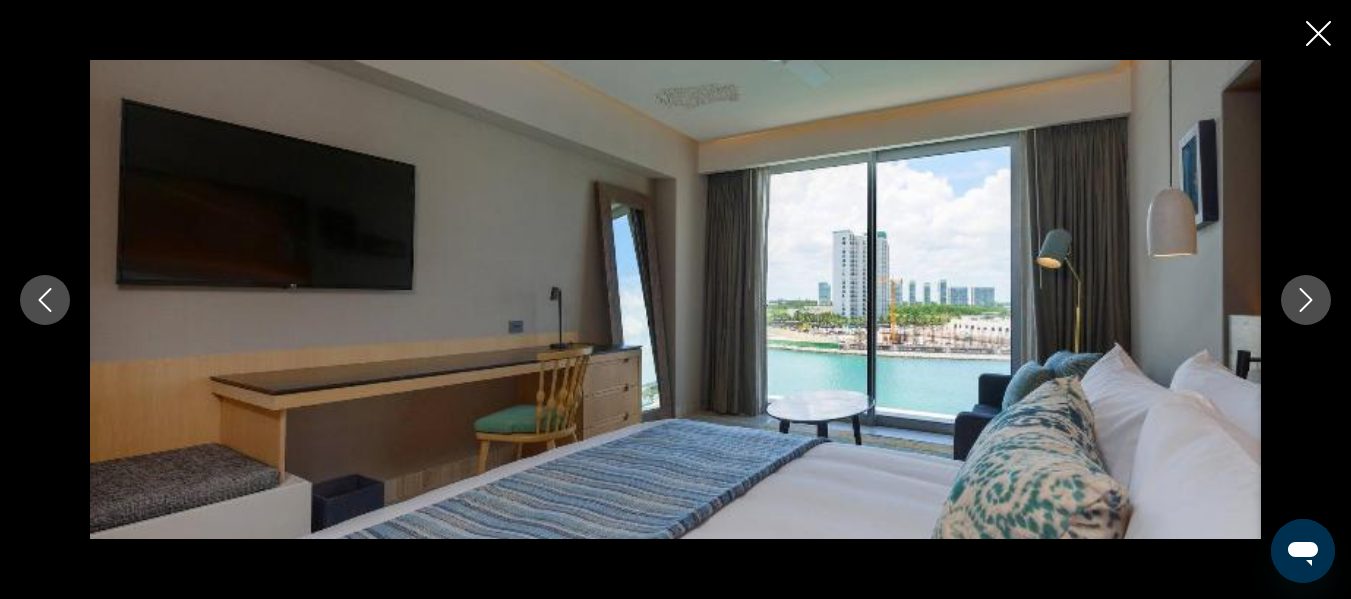 click at bounding box center (1306, 300) 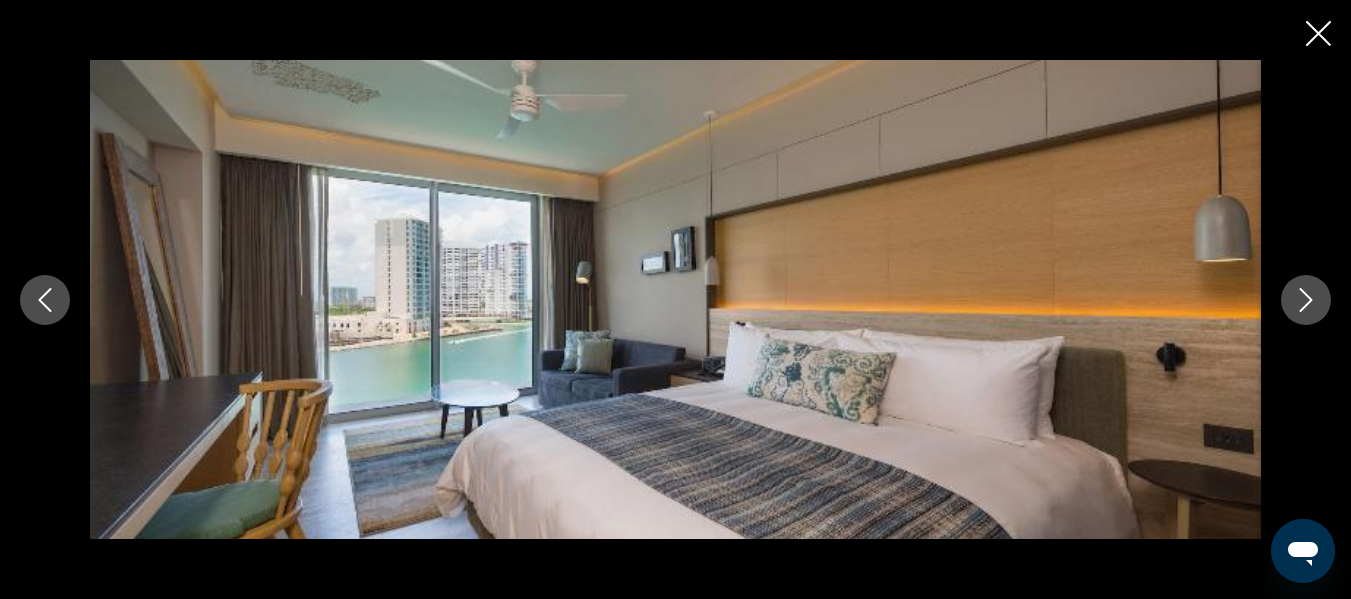 click at bounding box center (1306, 300) 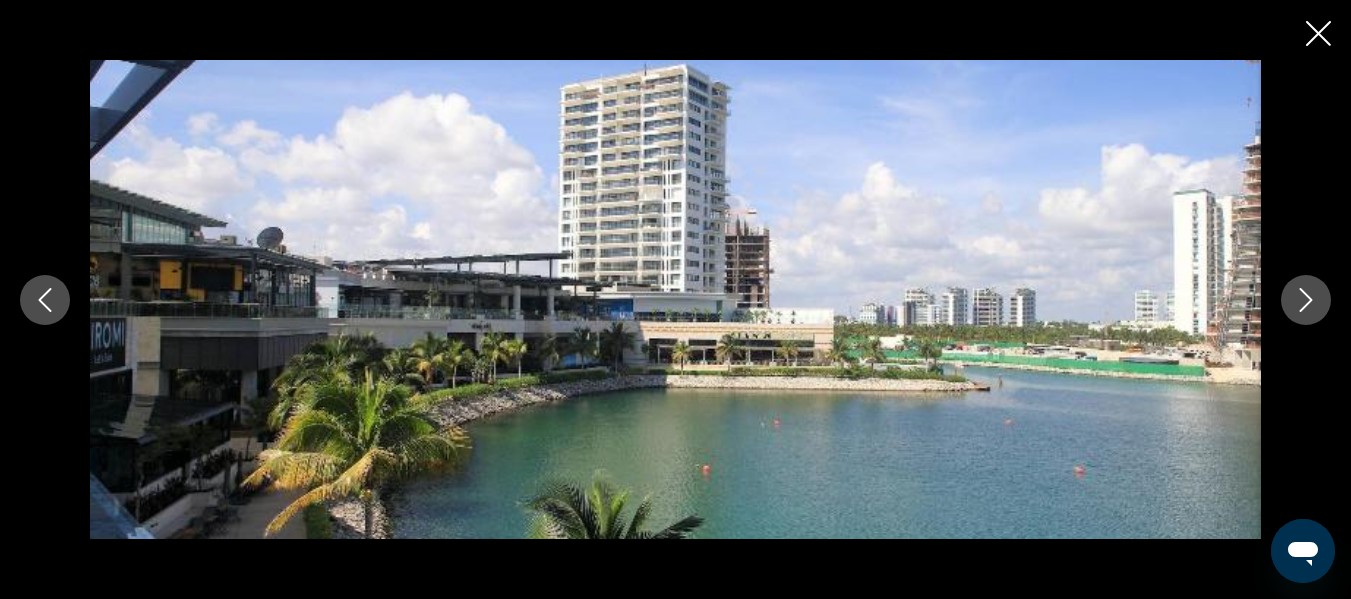 click at bounding box center [1306, 300] 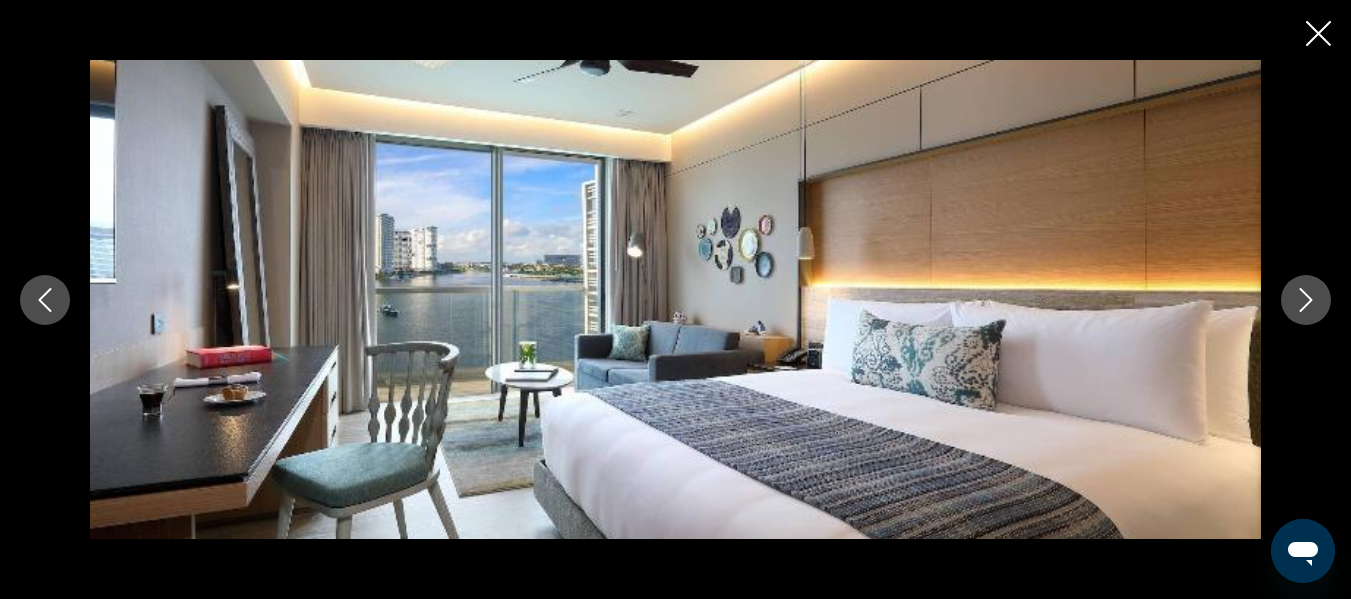 click 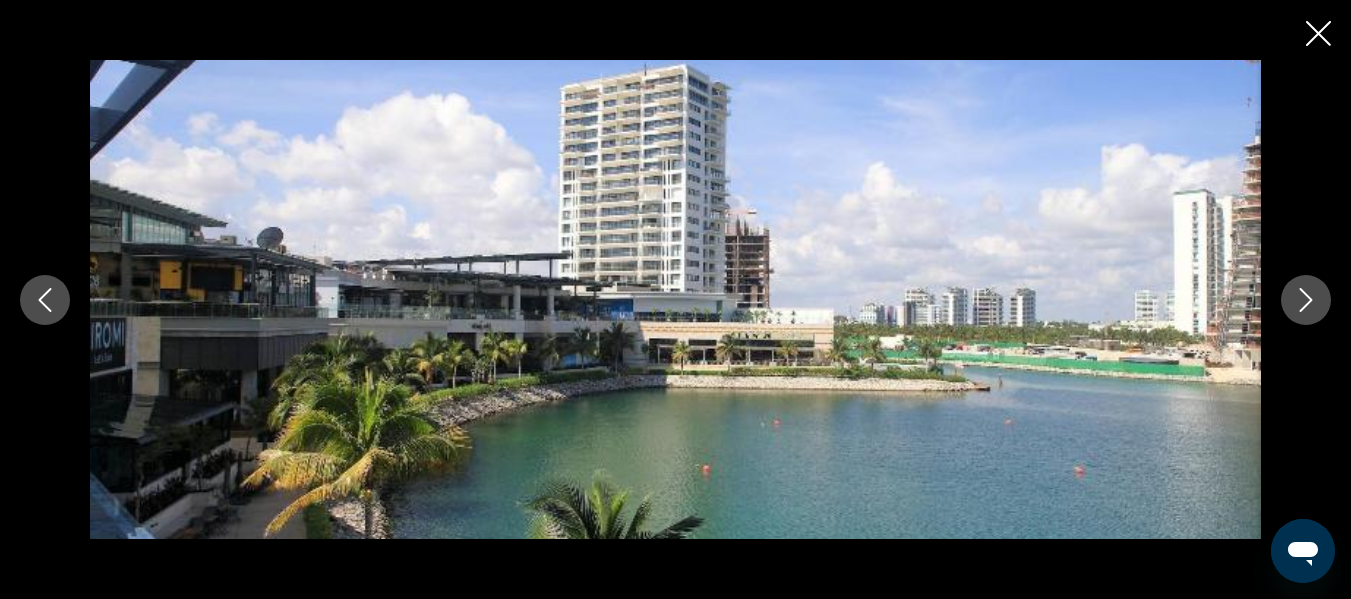 scroll, scrollTop: 1610, scrollLeft: 0, axis: vertical 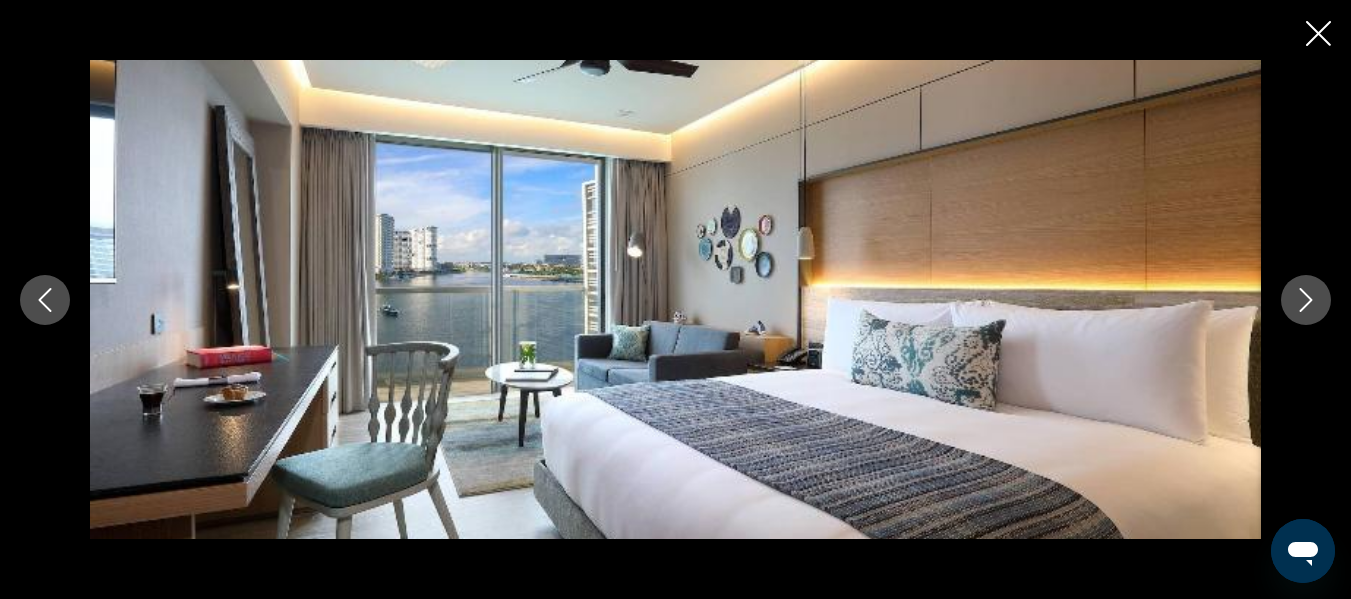 click 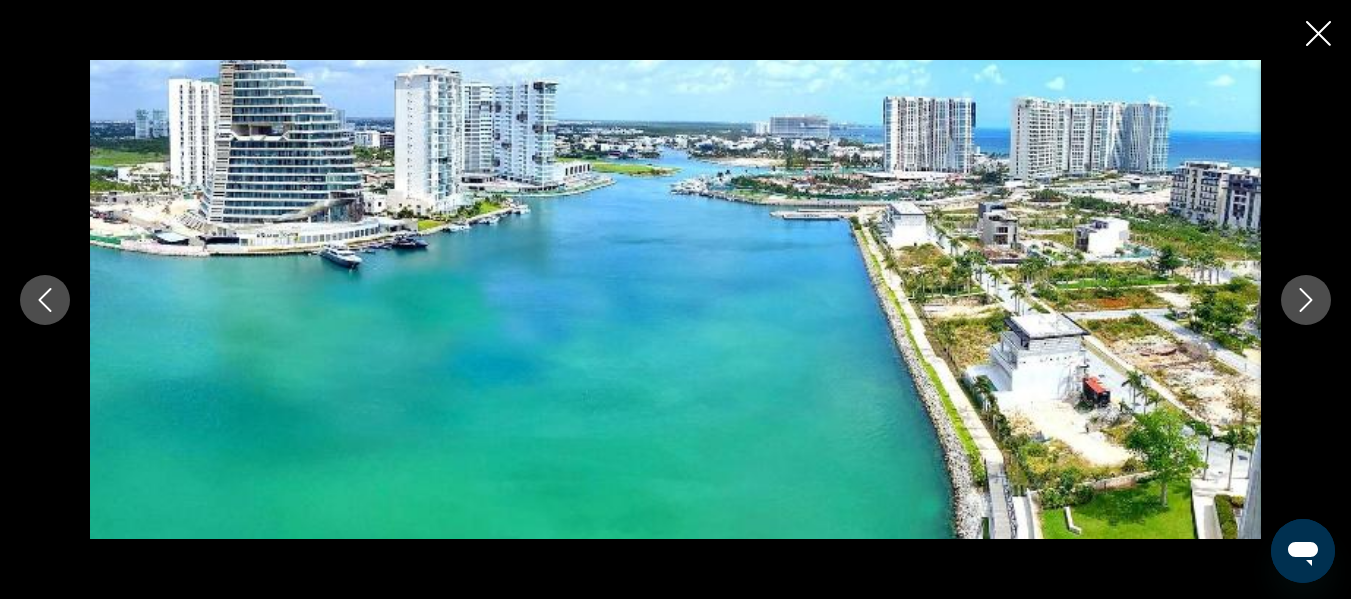 click 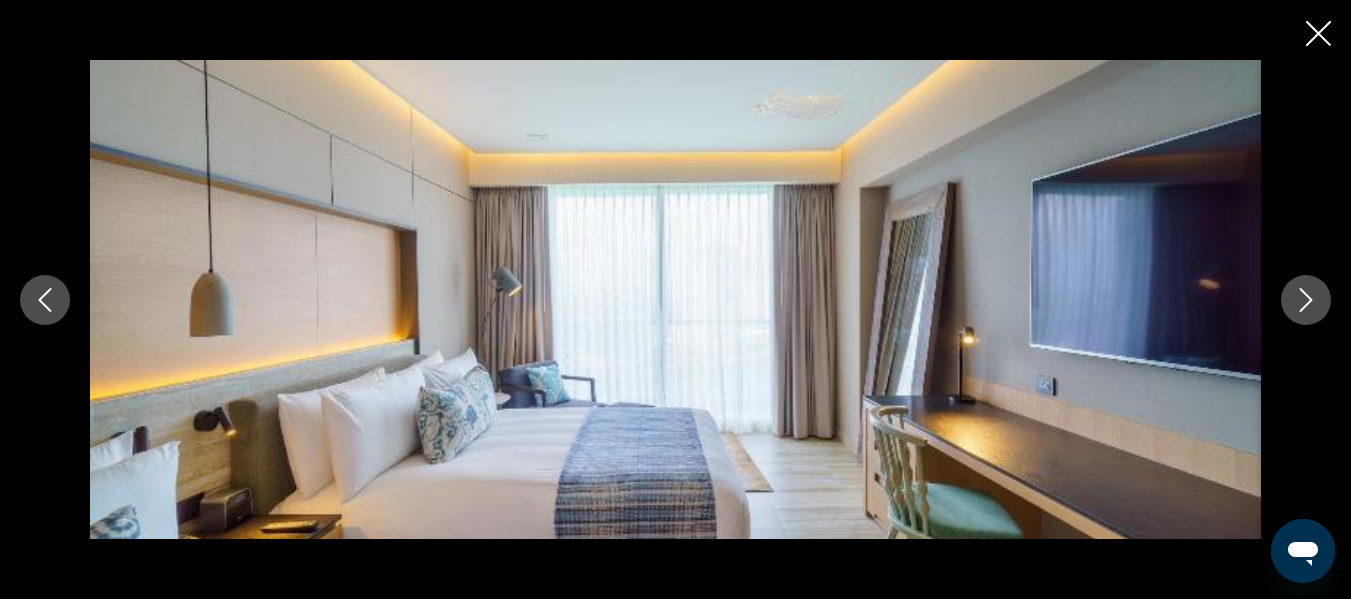 click 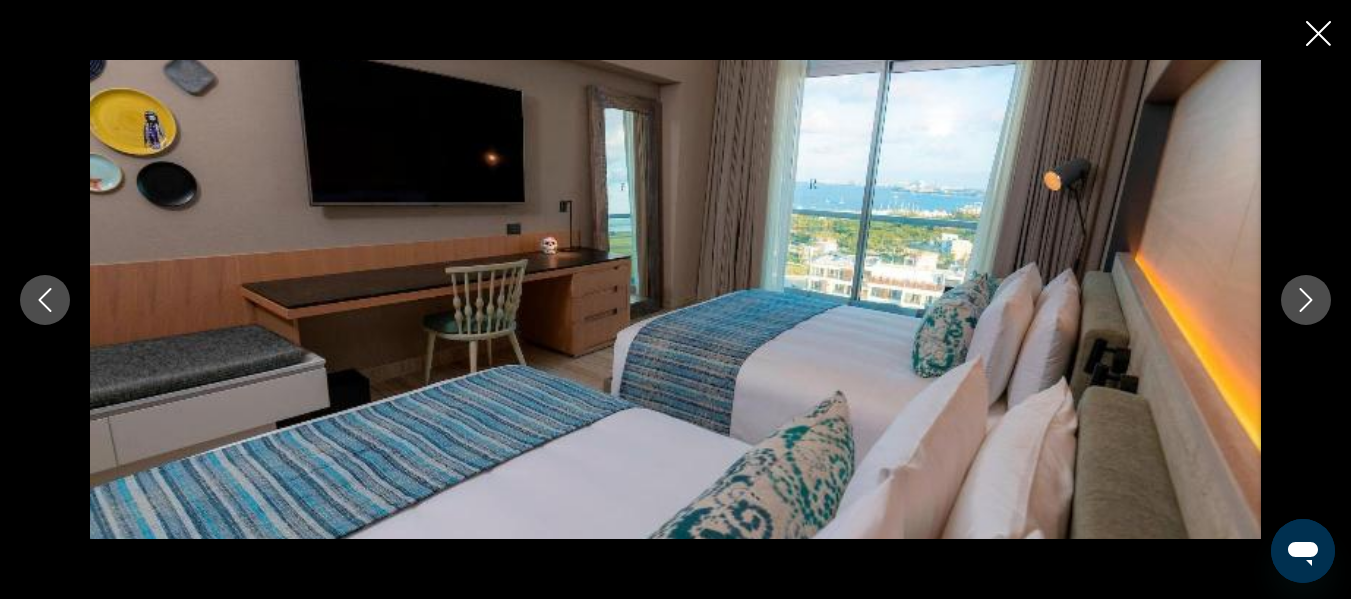 click 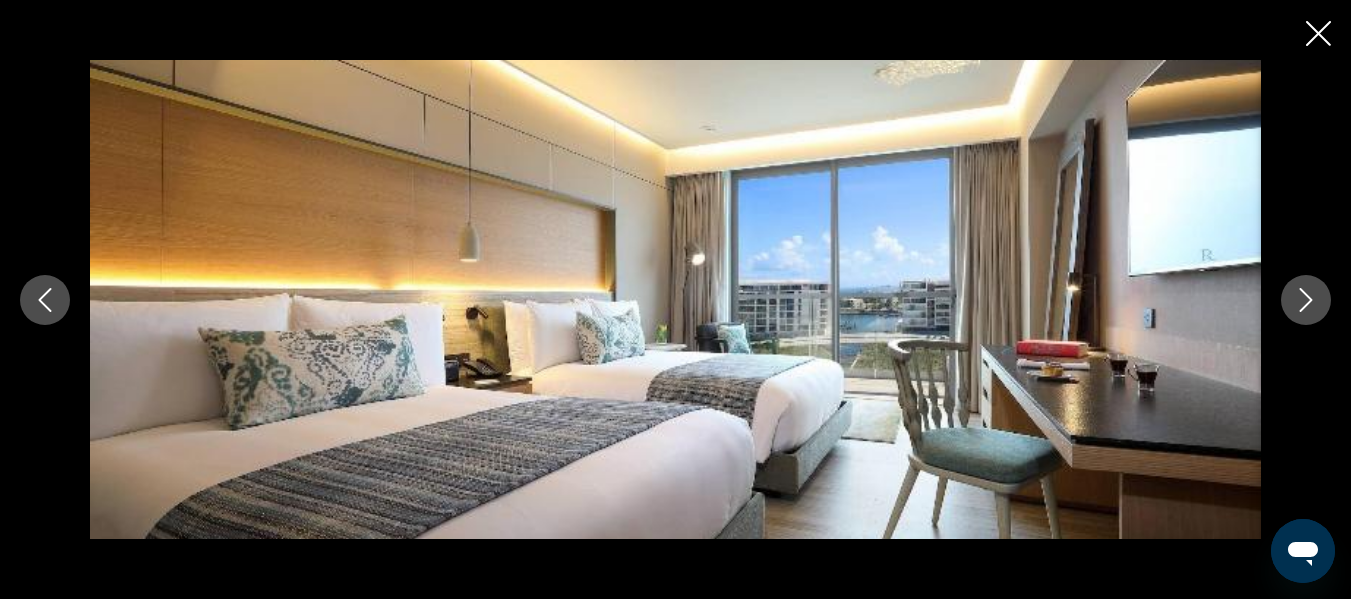 click 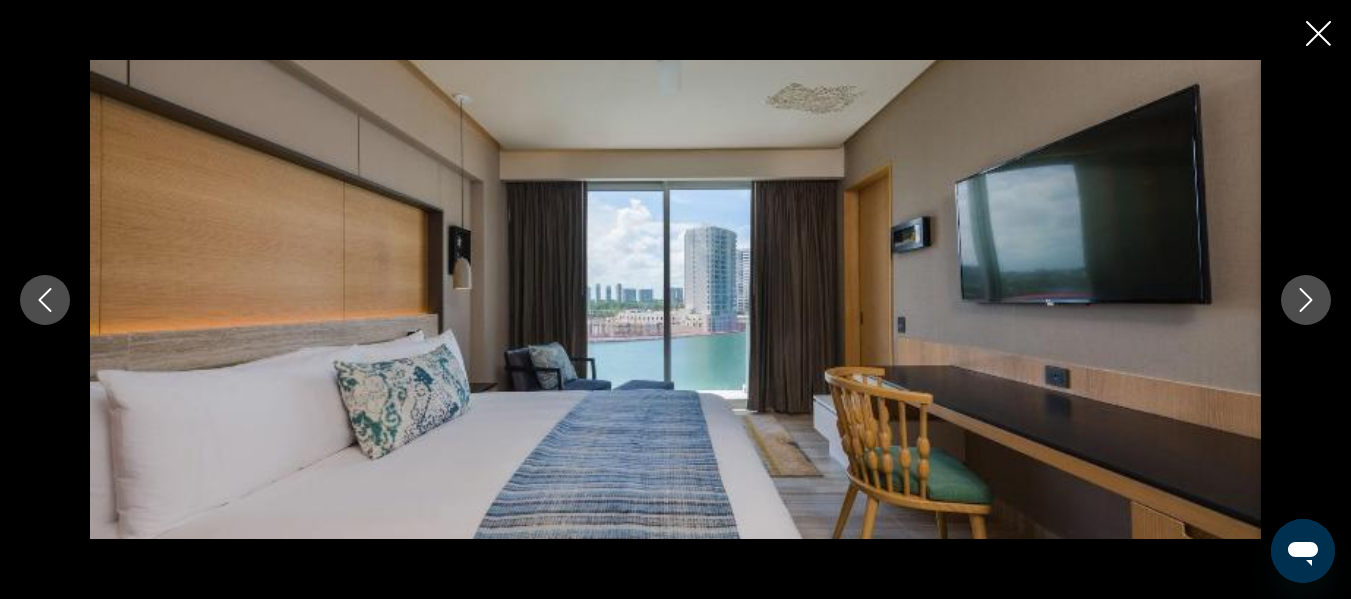 click 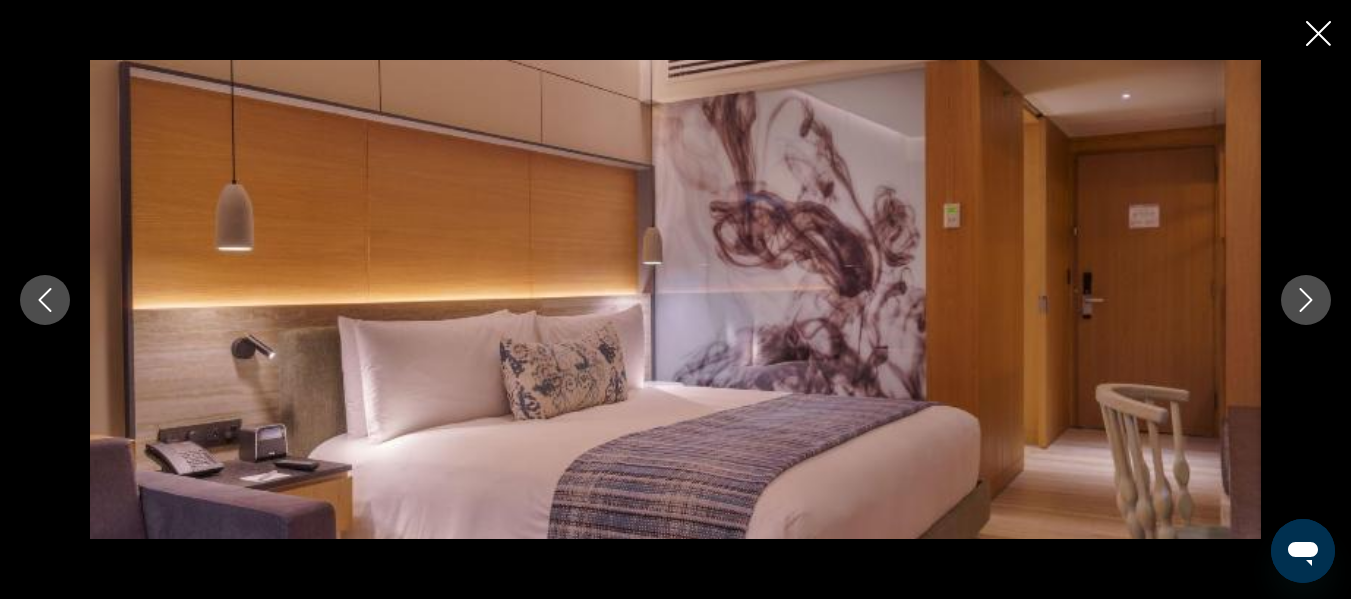 click 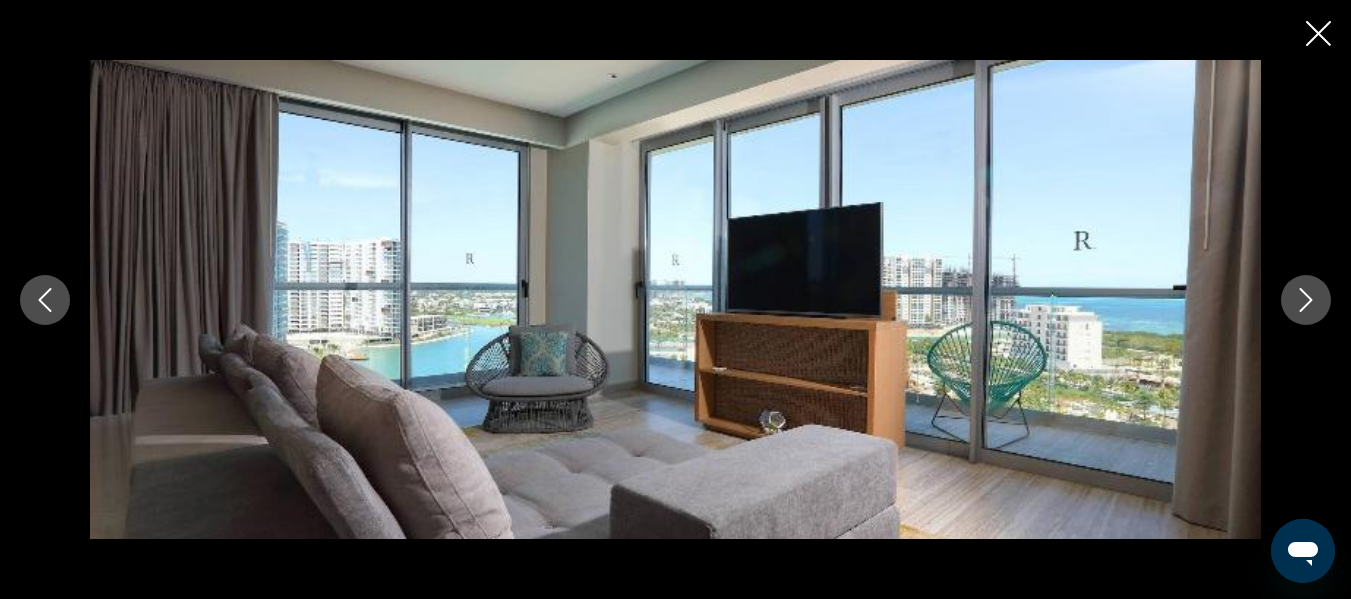 click at bounding box center (675, 299) 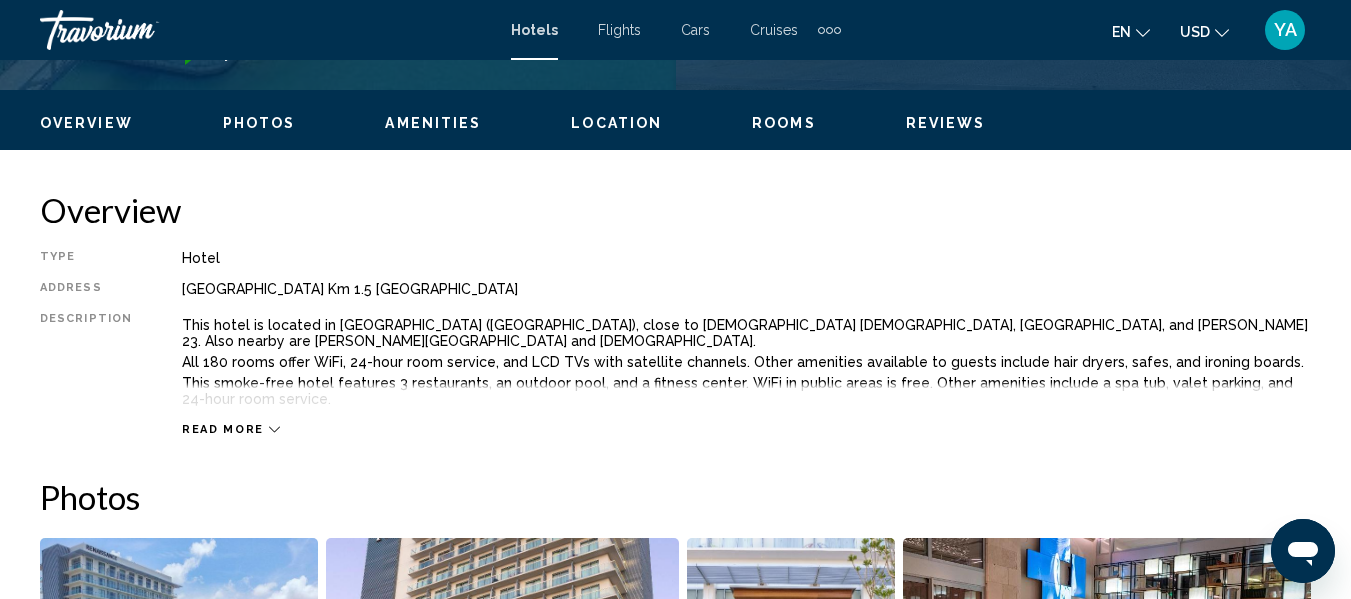 scroll, scrollTop: 922, scrollLeft: 0, axis: vertical 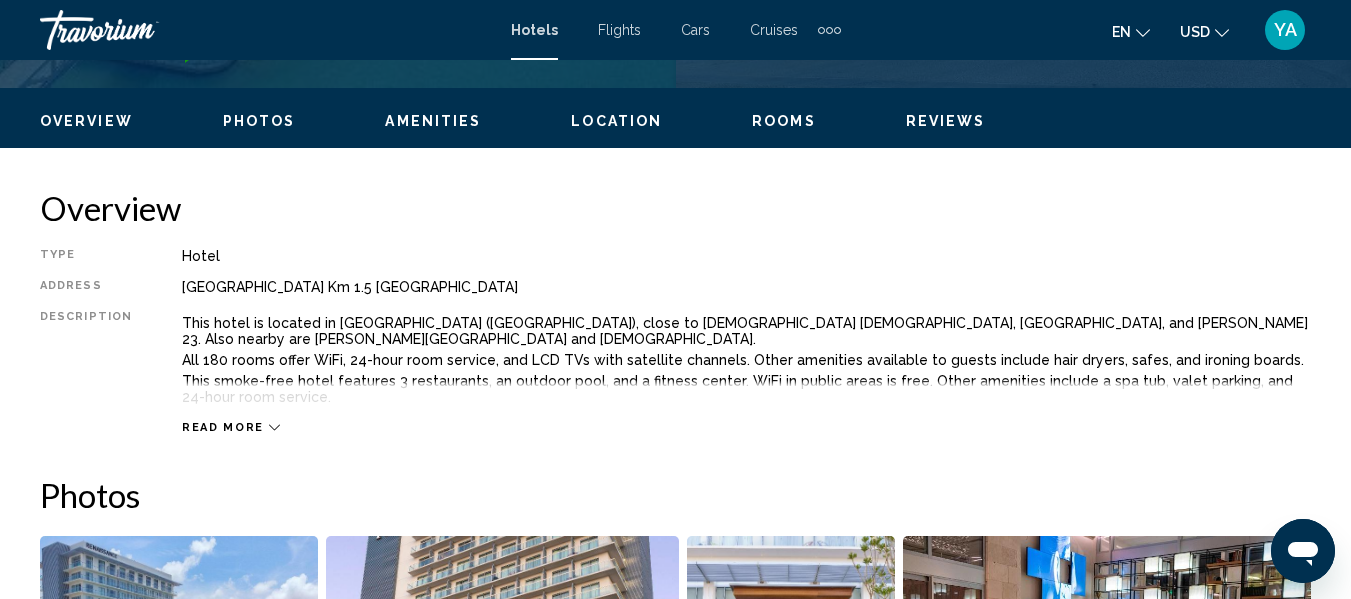 click on "Cancun, , Mexico Renaissance Cancun Resort & Marina
4.5 Address Boulevard Kukulcan Km 1.5 Zona Hotelera Cancun 77500 Mexico, Cancun  77500, Mexico Overview
Photos
Amenities
Location
Rooms
Reviews
Check Availability Check Availability Overview Type Hotel Address Boulevard Kukulcan Km 1.5 Zona Hotelera Cancun 77500 Mexico, Cancun  77500, Mexico Description This hotel is located in Cancun (Downtown Cancun), close to Séptimo Día Adventist Church, Puerto Cancun Golf Course, and Mercado 23. Also nearby are Benito Juarez Municipal Building and Cristo Rey Church. Read more
Photos Amenities
Breakfast" at bounding box center [675, 1566] 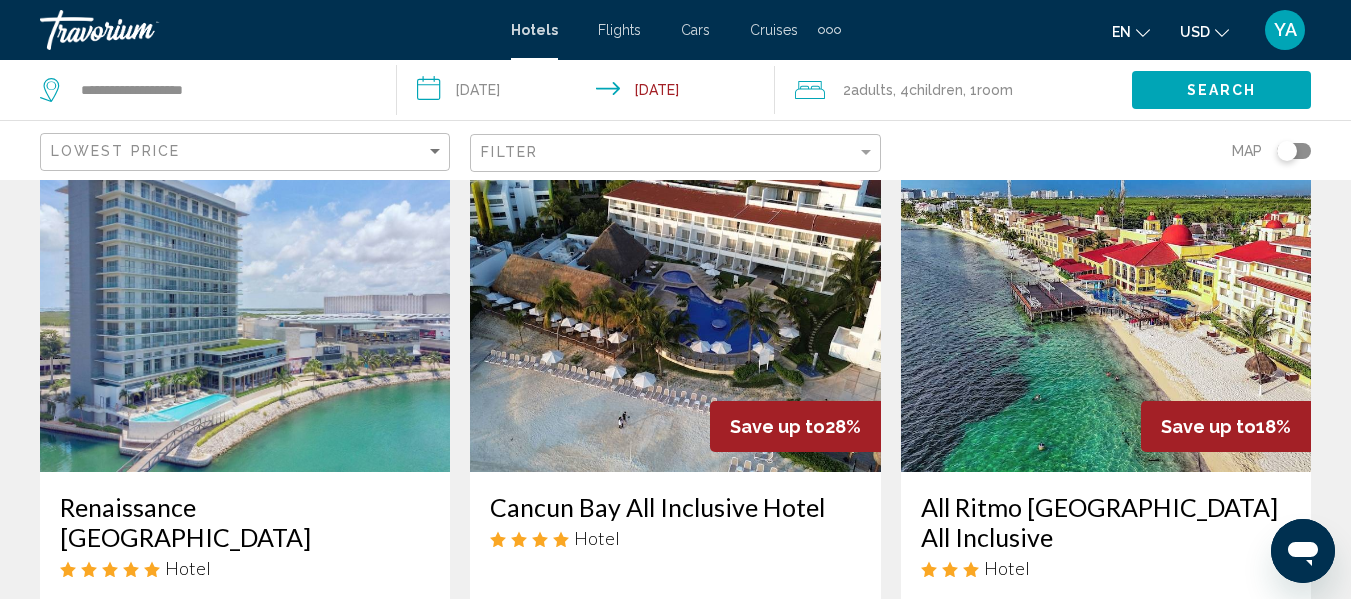 scroll, scrollTop: 902, scrollLeft: 0, axis: vertical 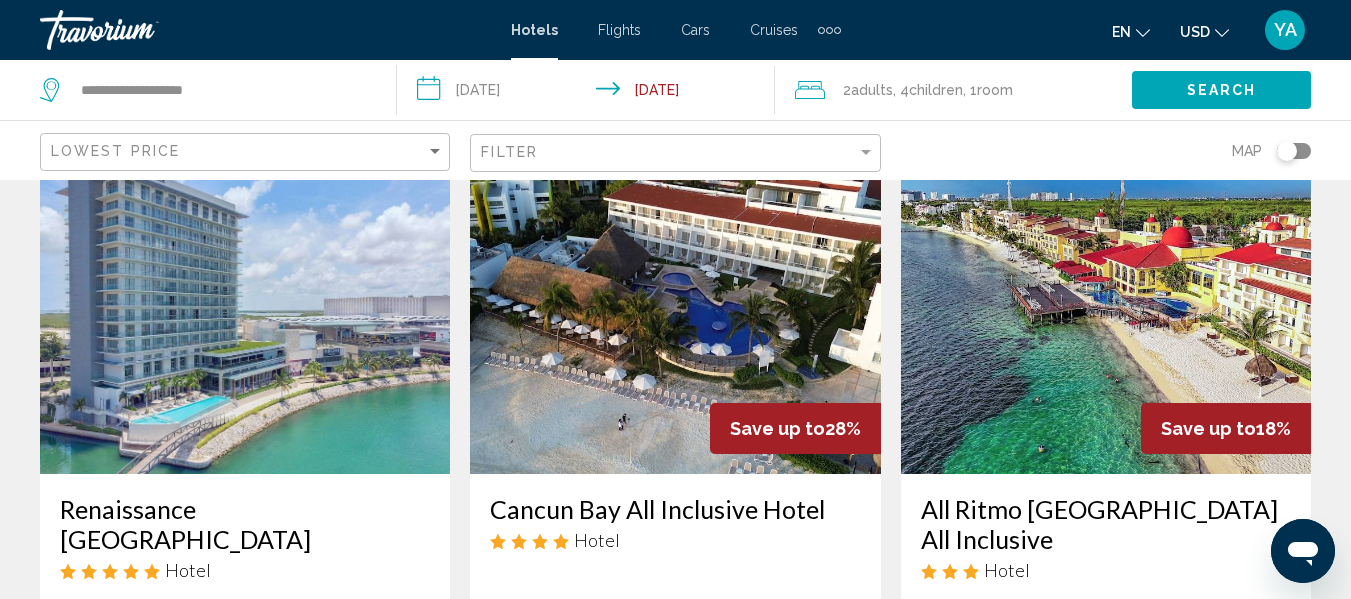 click on "**********" 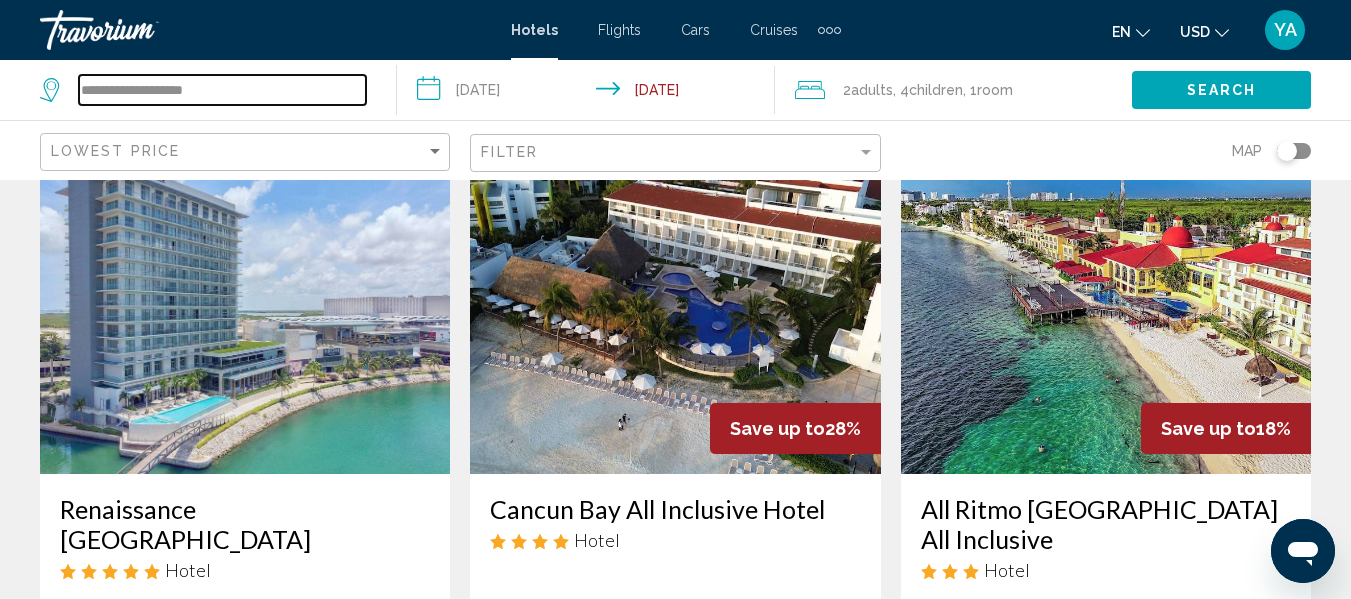 click on "**********" at bounding box center [222, 90] 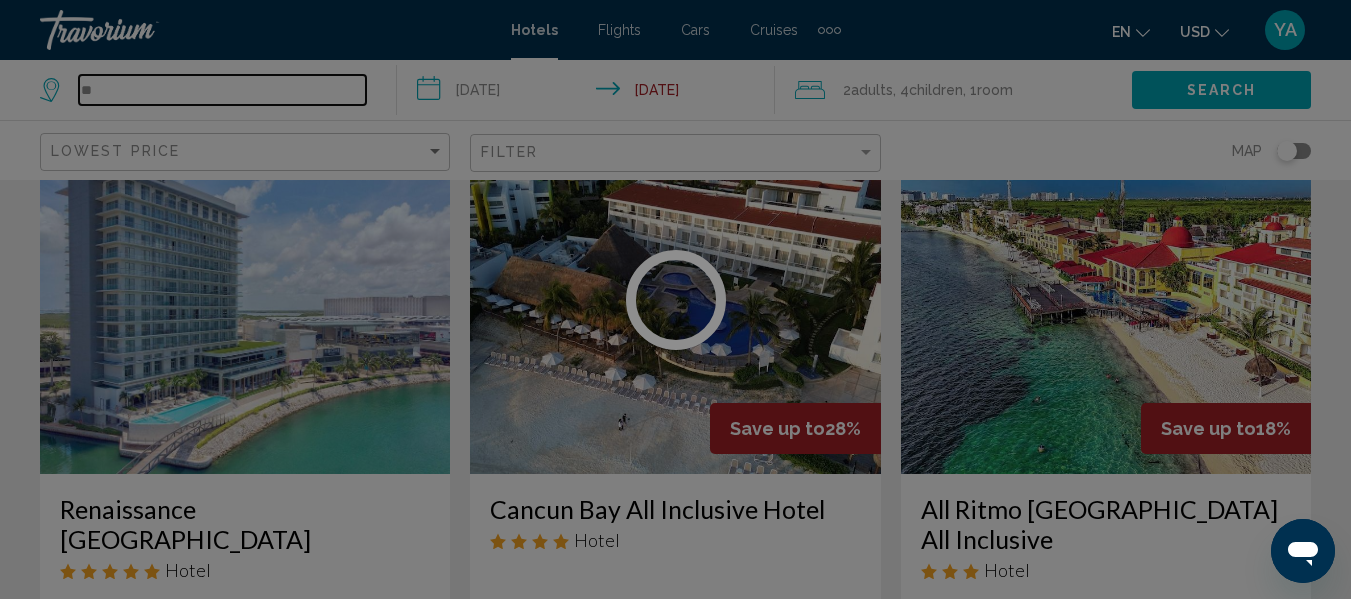 type on "*" 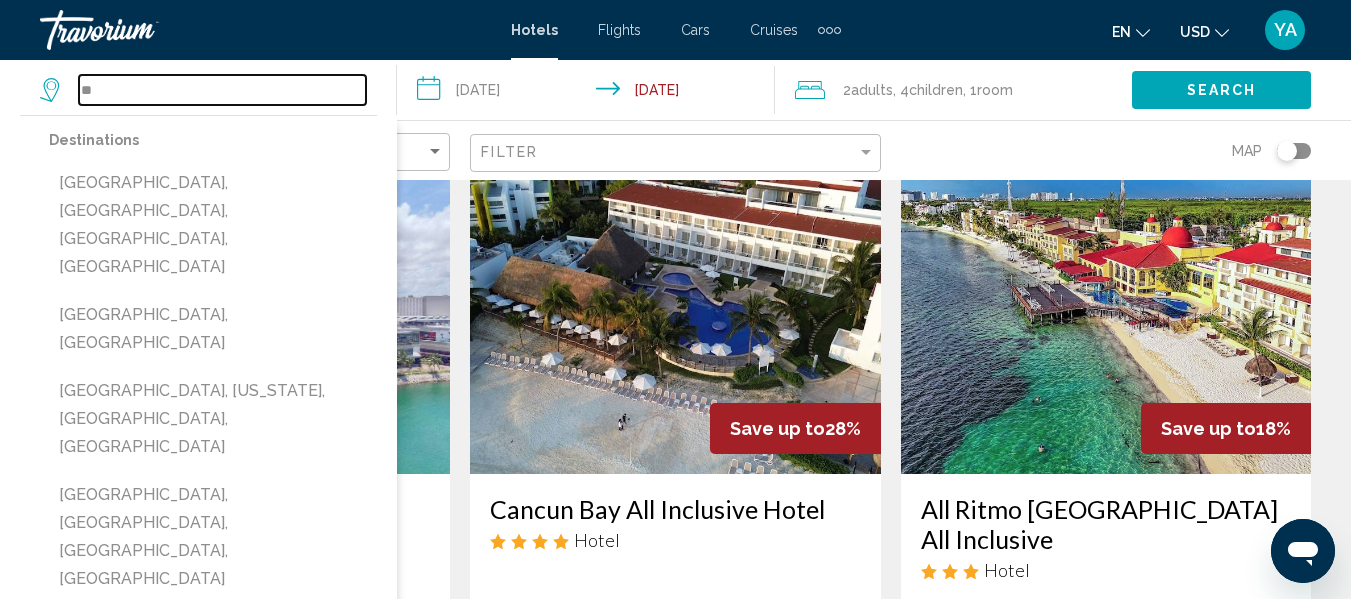type on "*" 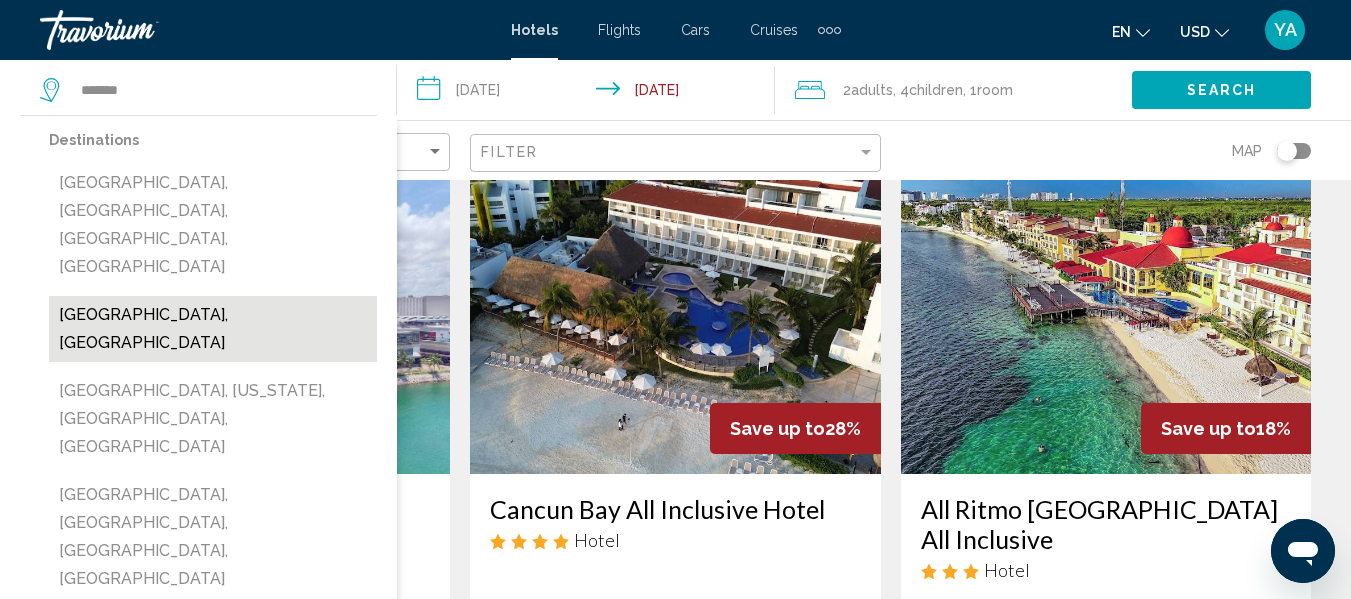 click on "[GEOGRAPHIC_DATA], [GEOGRAPHIC_DATA]" at bounding box center (213, 329) 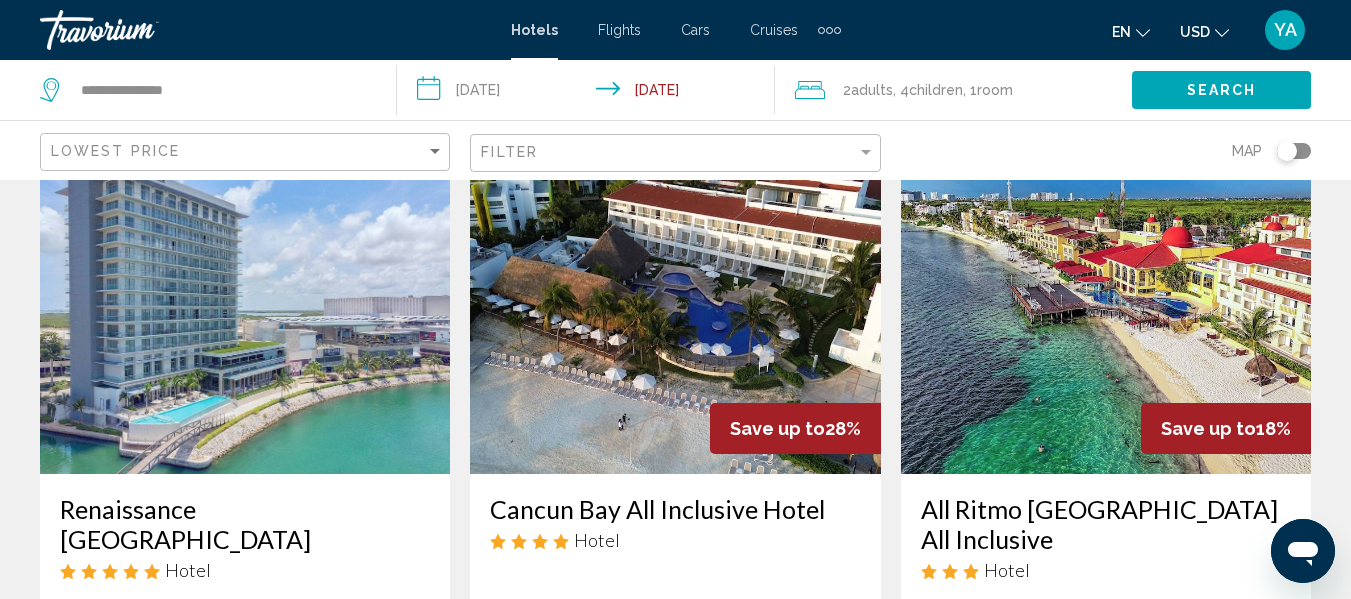 click on "Search" 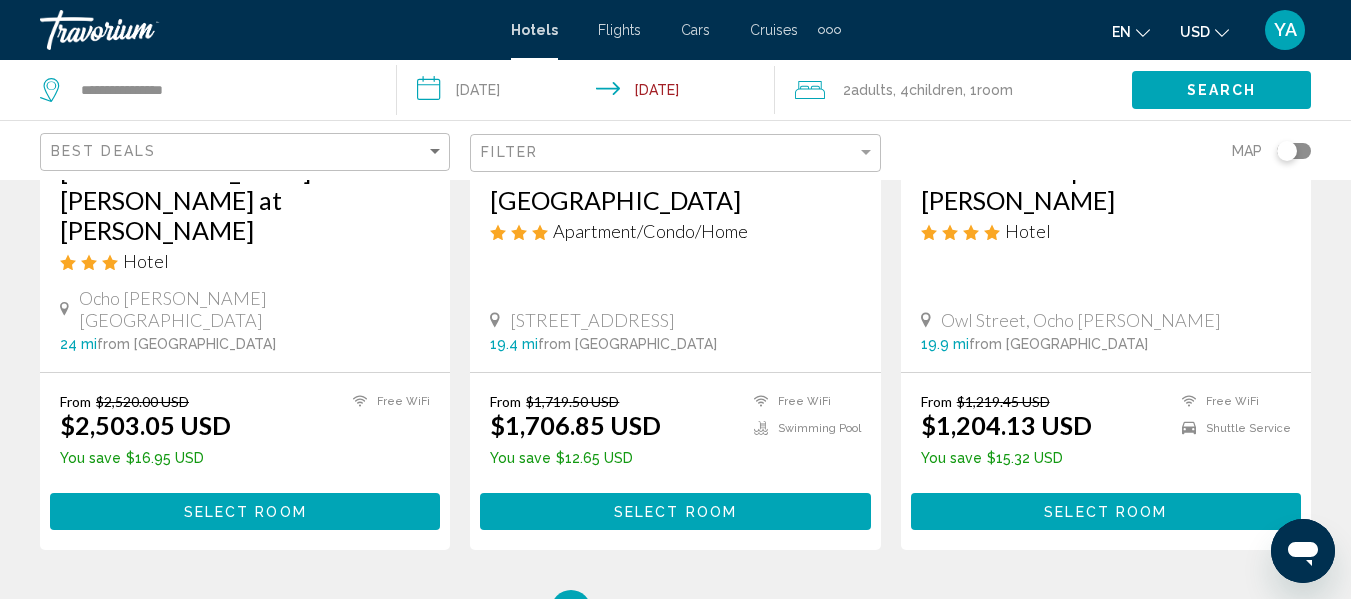 scroll, scrollTop: 2650, scrollLeft: 0, axis: vertical 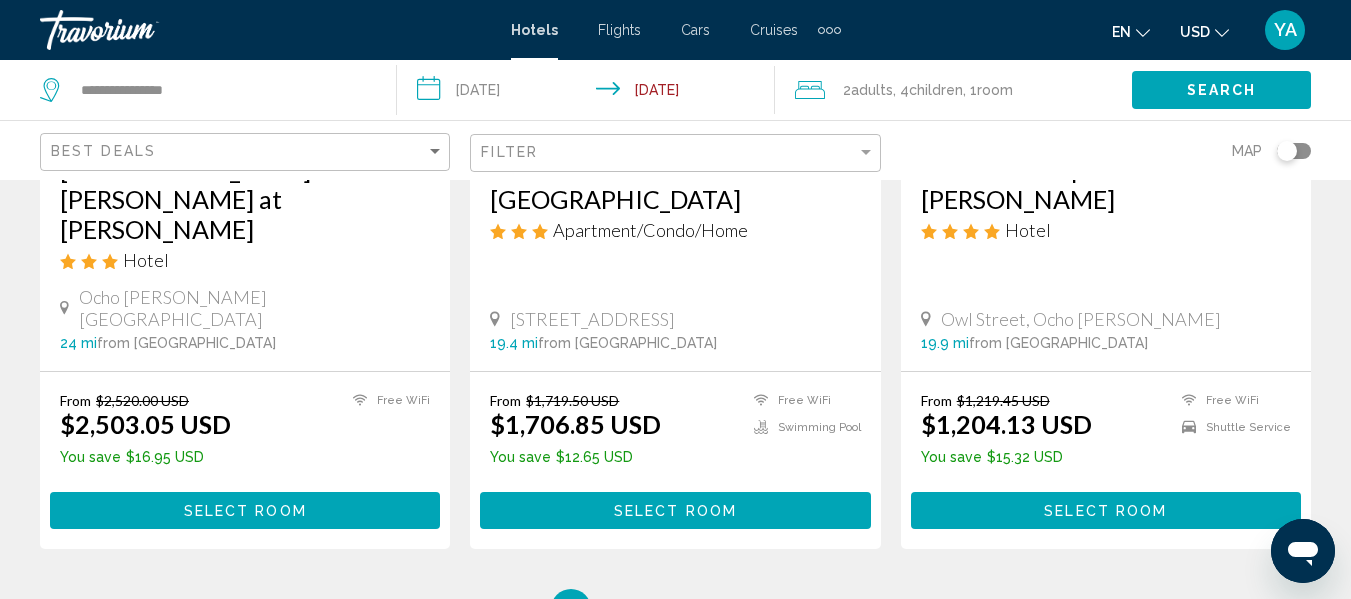 click on "page  2" at bounding box center (641, 609) 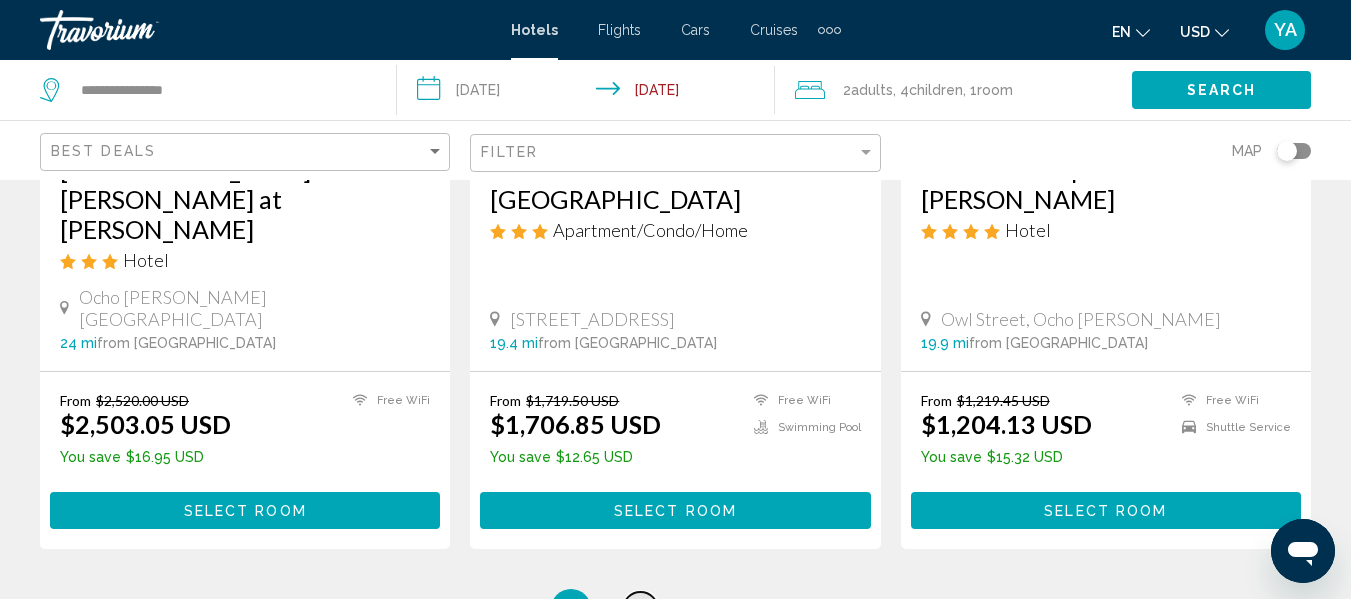 click on "page  2" at bounding box center [640, 609] 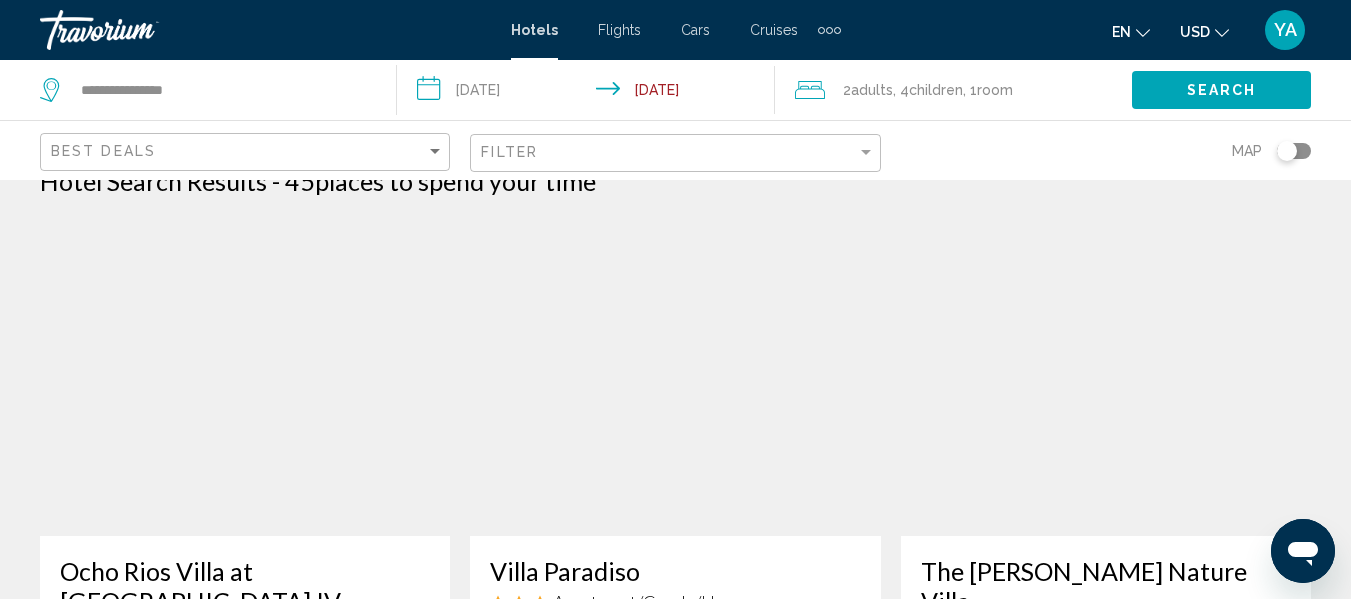 scroll, scrollTop: 106, scrollLeft: 0, axis: vertical 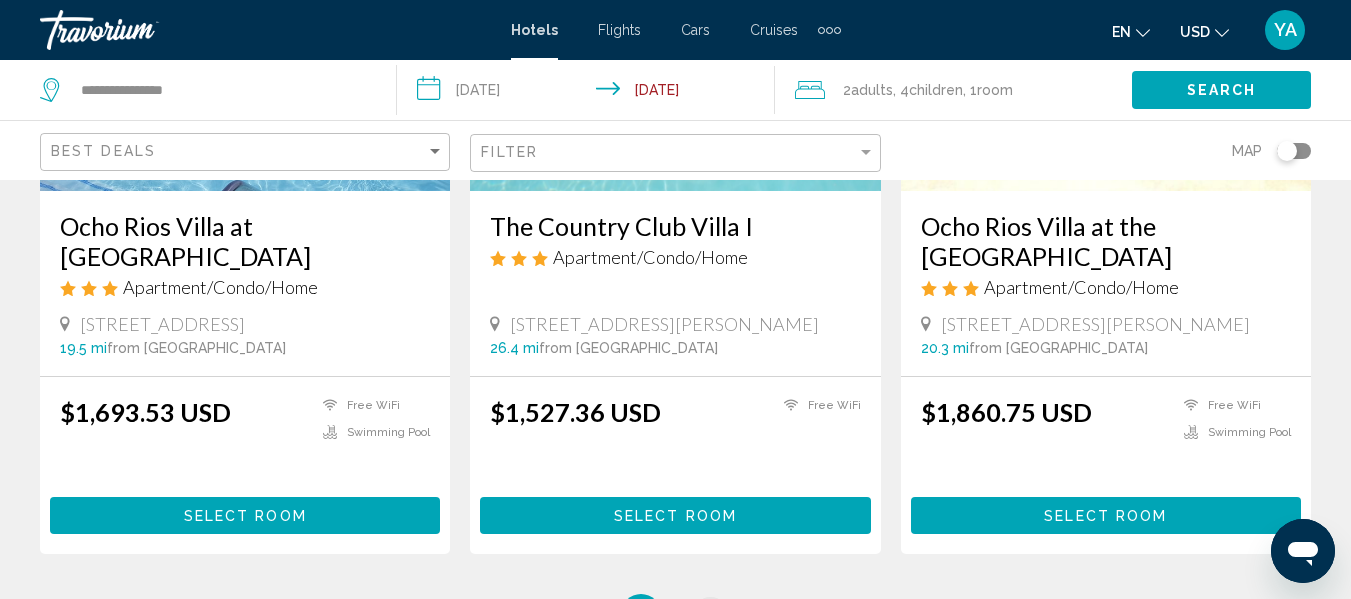 click on "page  3" at bounding box center [710, 614] 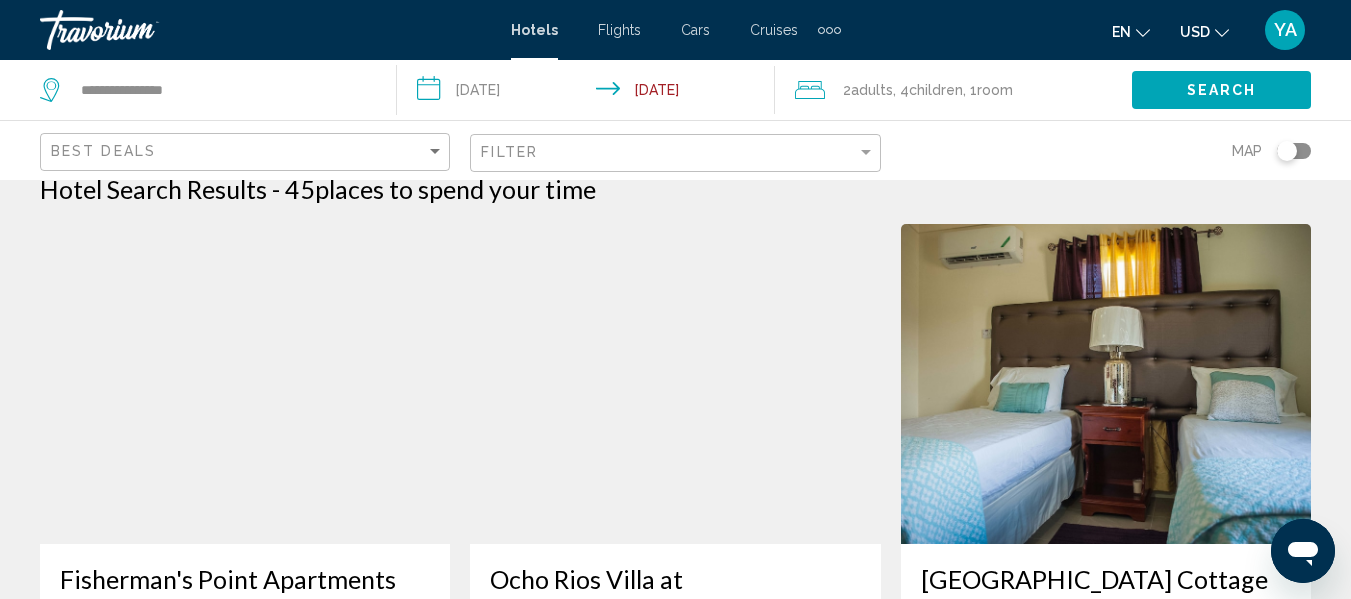 scroll, scrollTop: 0, scrollLeft: 0, axis: both 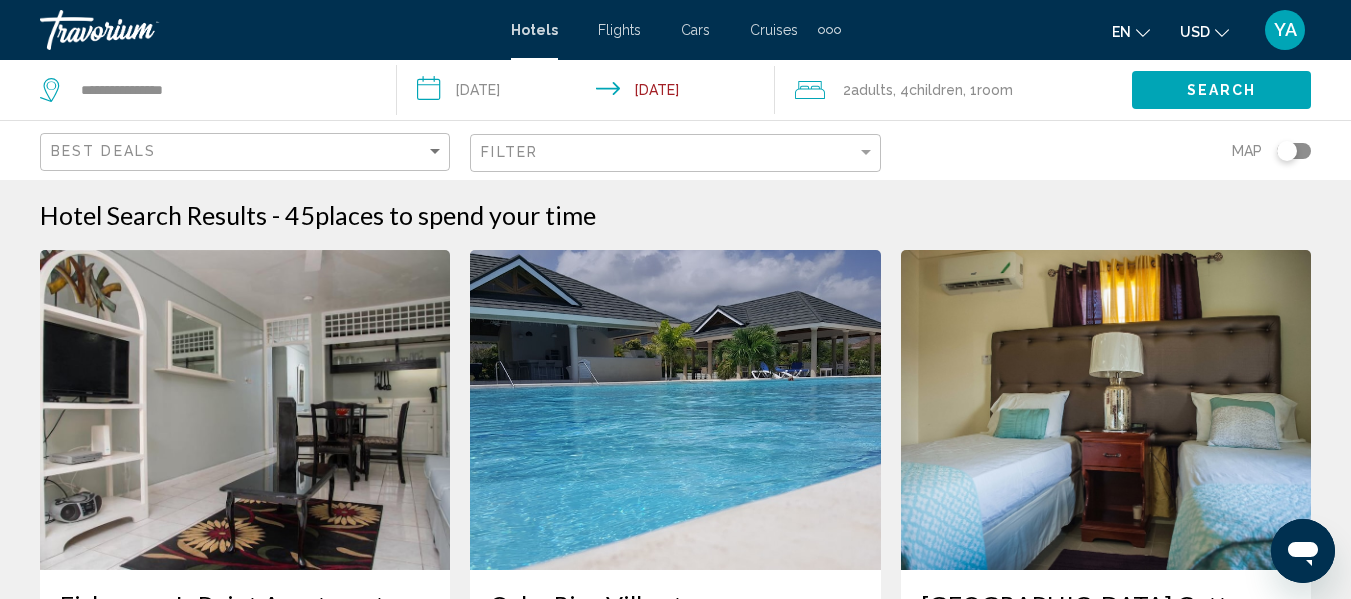click on "Best Deals" 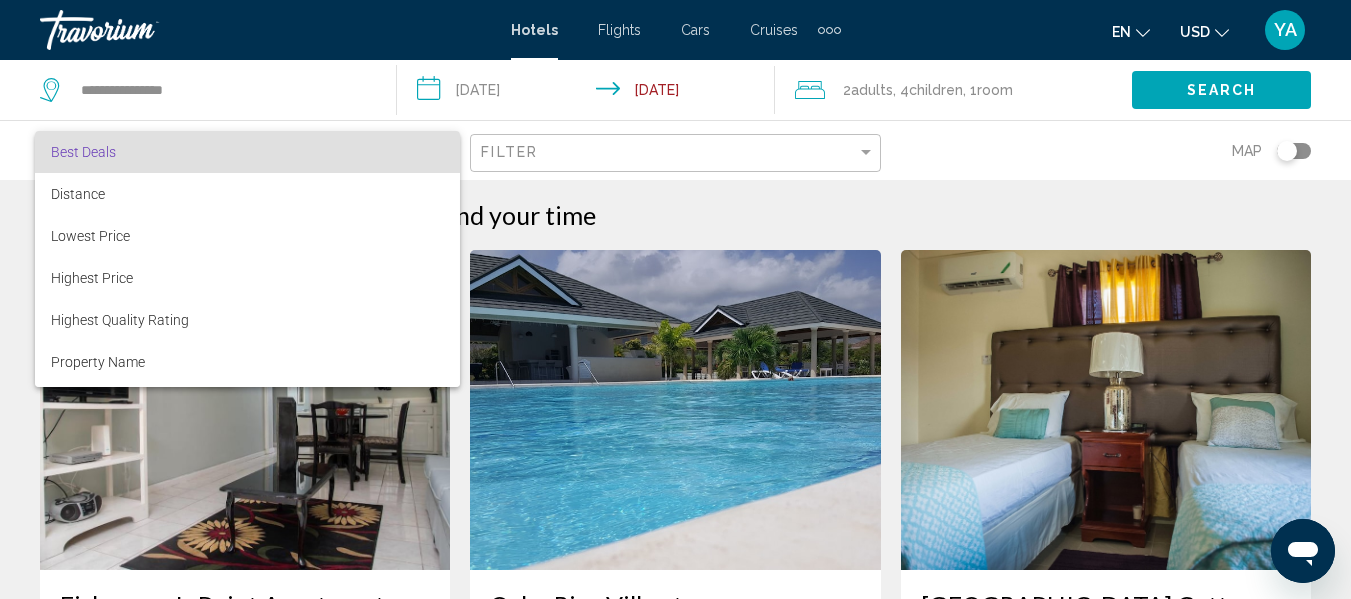 click at bounding box center [675, 299] 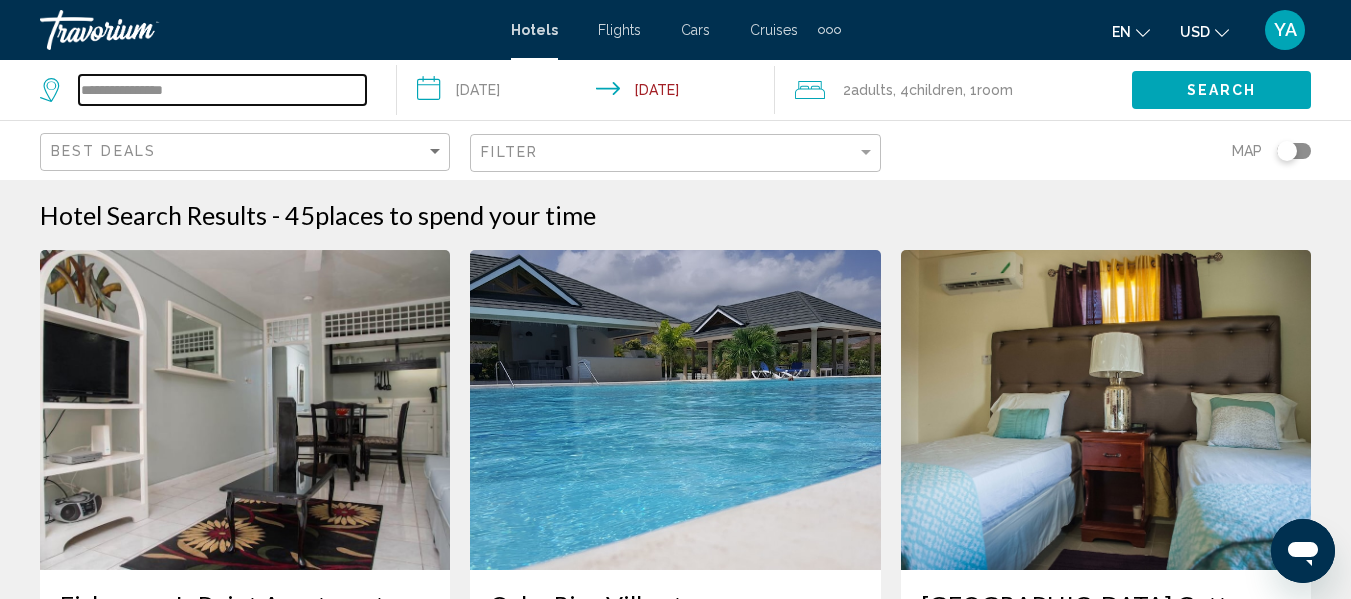 click on "**********" at bounding box center [222, 90] 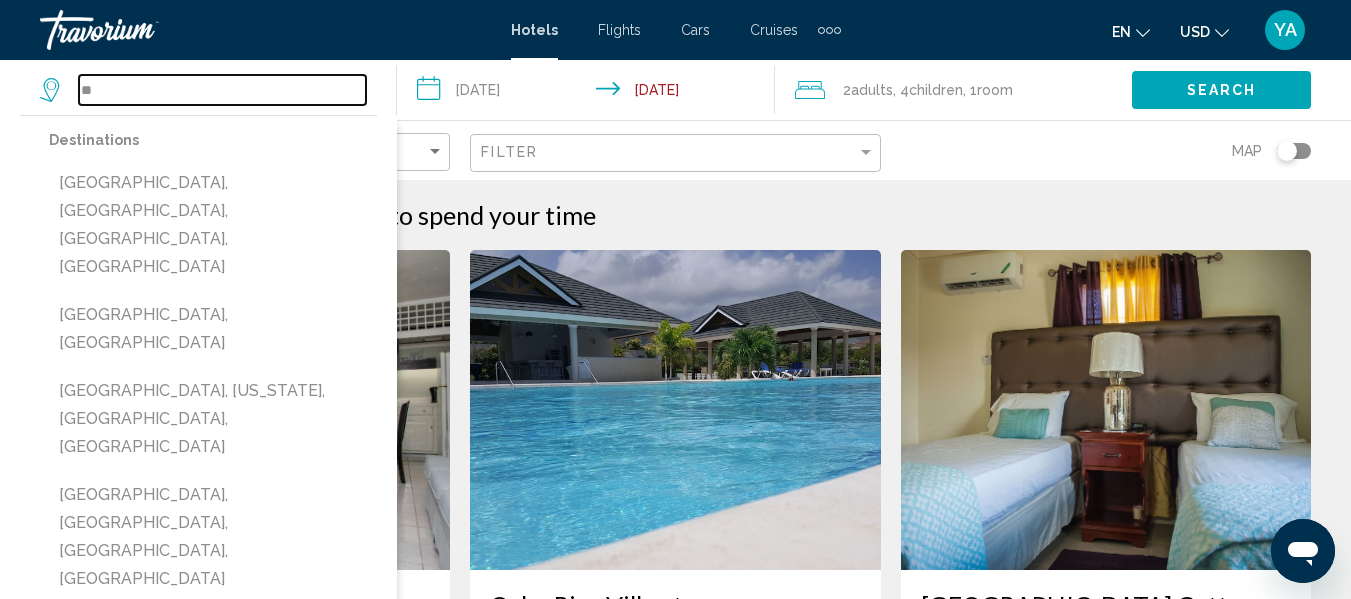 type on "*" 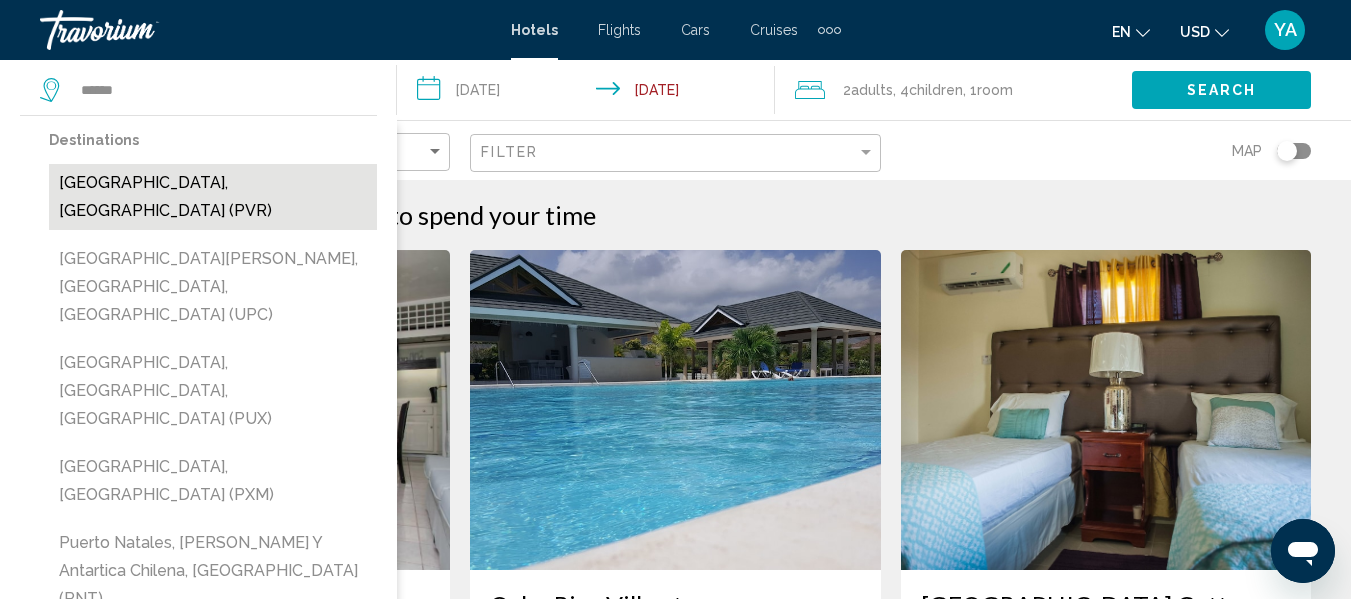 click on "[GEOGRAPHIC_DATA], [GEOGRAPHIC_DATA] (PVR)" at bounding box center (213, 197) 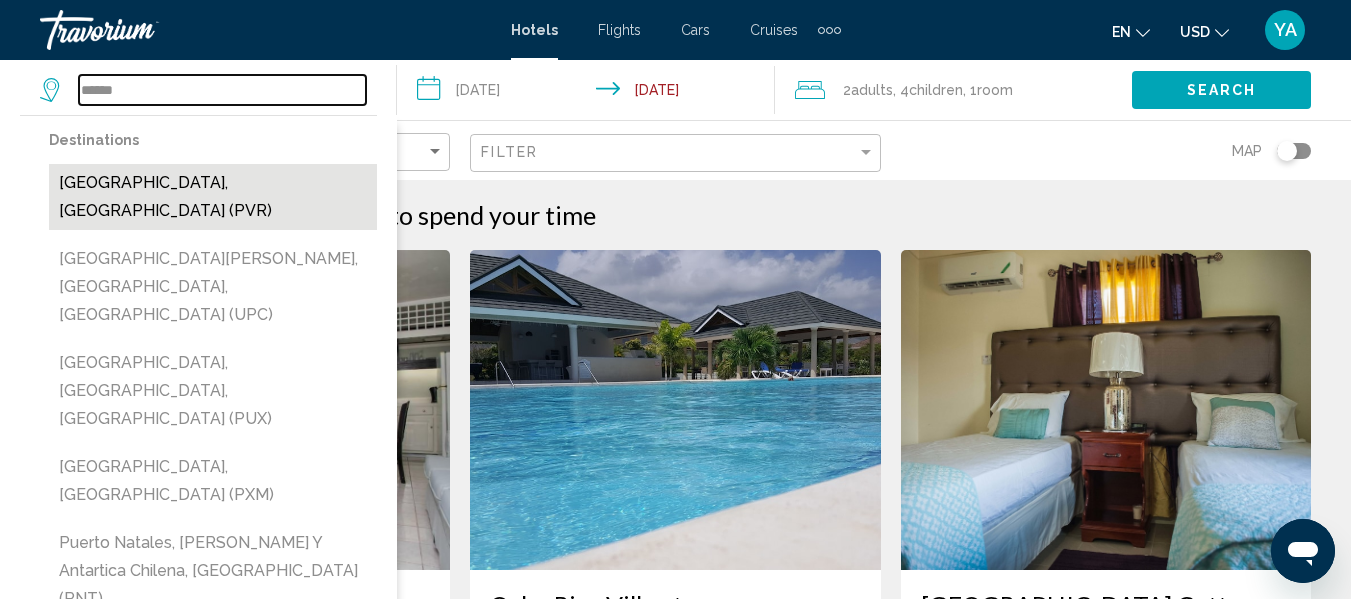 type on "**********" 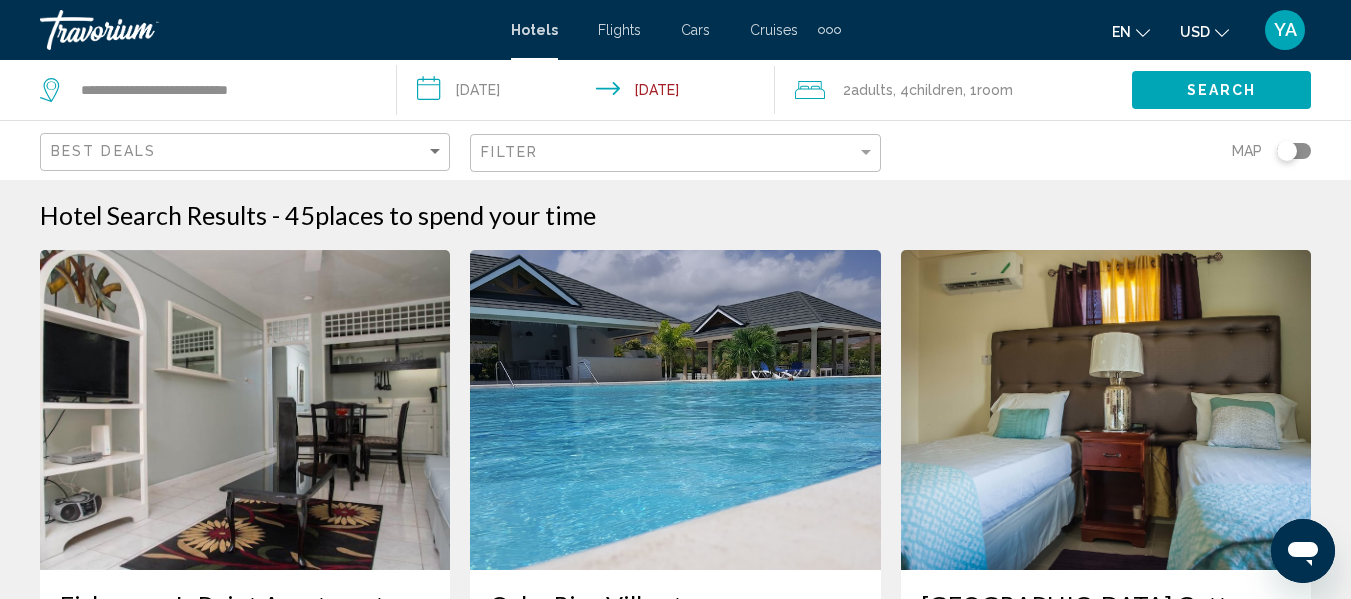 click on "Search" 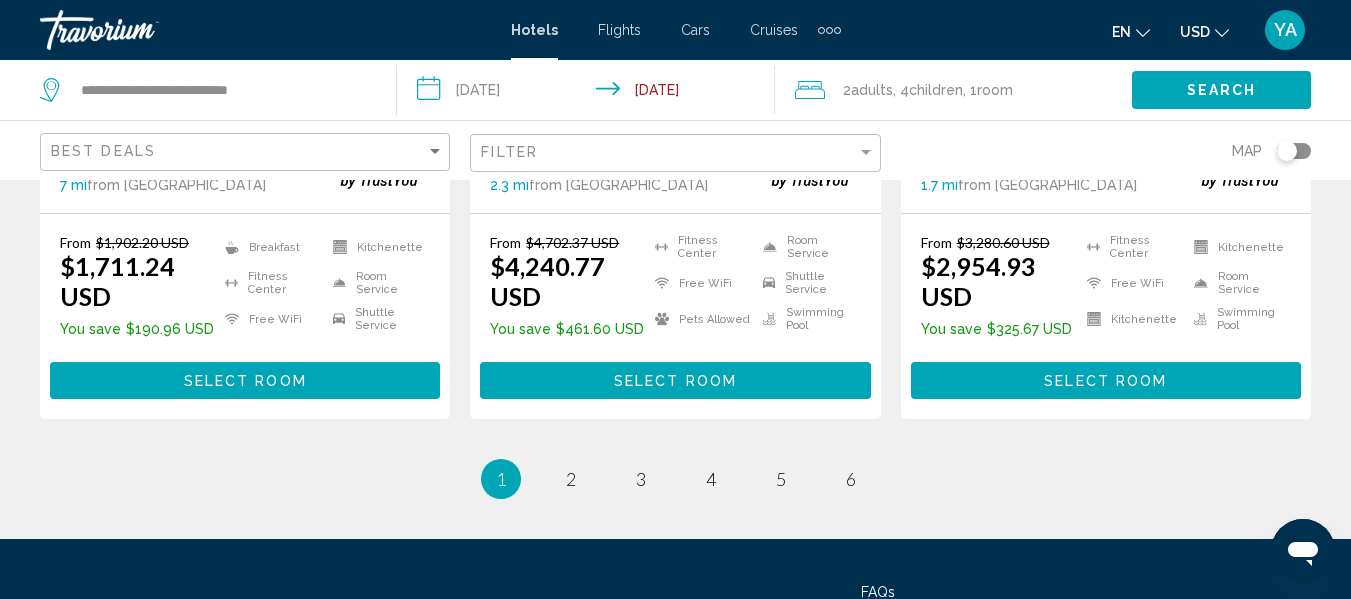 scroll, scrollTop: 2724, scrollLeft: 0, axis: vertical 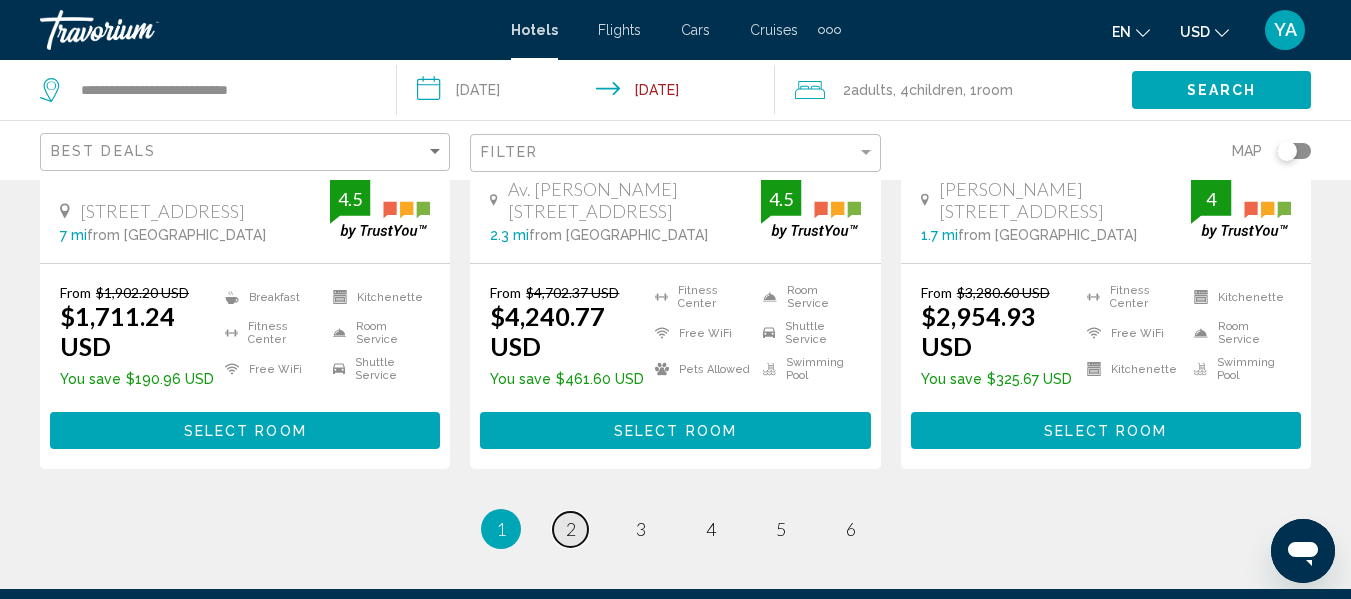 click on "page  2" at bounding box center [570, 529] 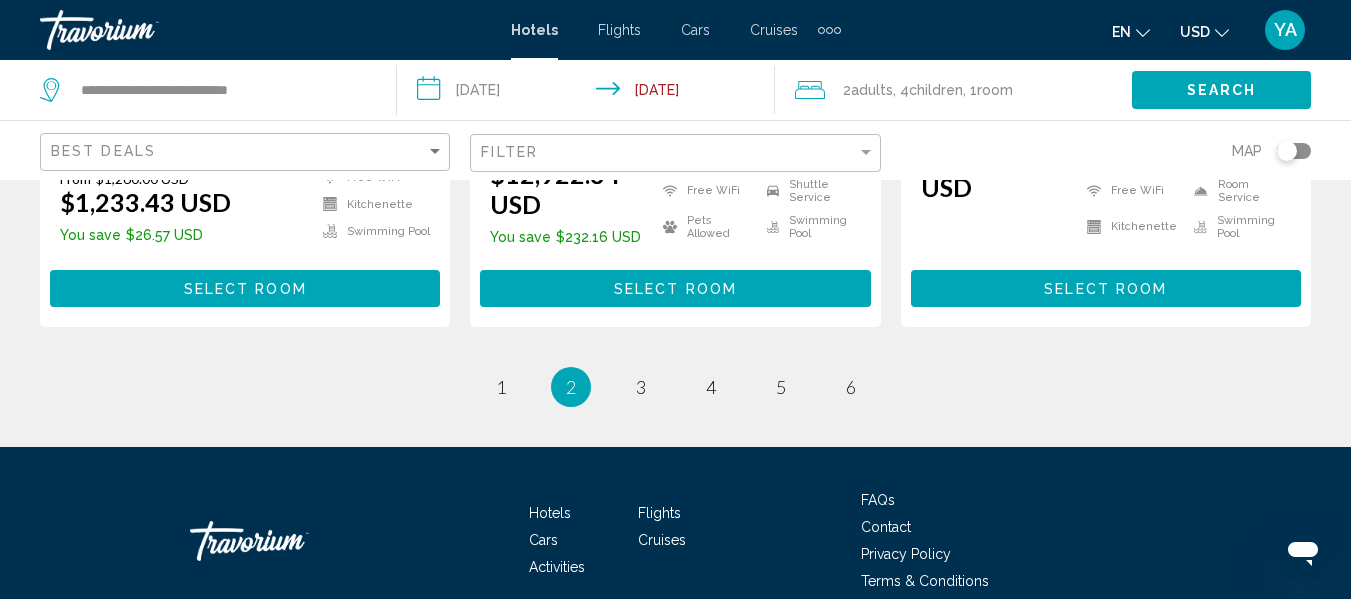 scroll, scrollTop: 3024, scrollLeft: 0, axis: vertical 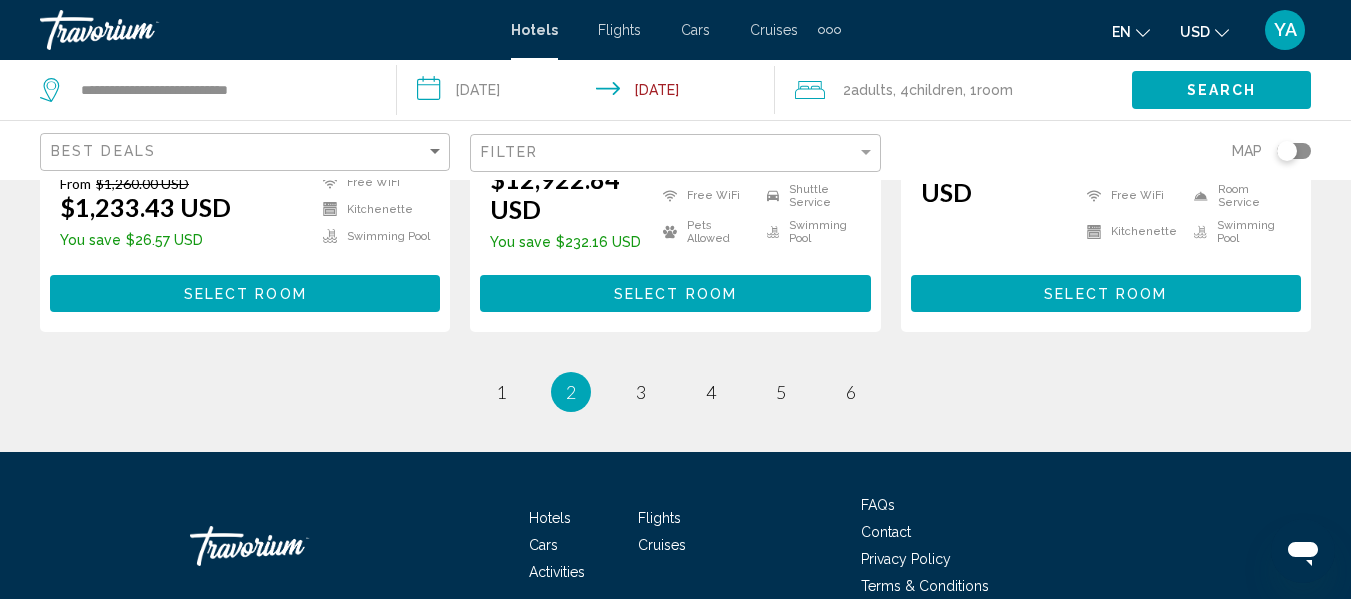 click on "page  3" at bounding box center [641, 392] 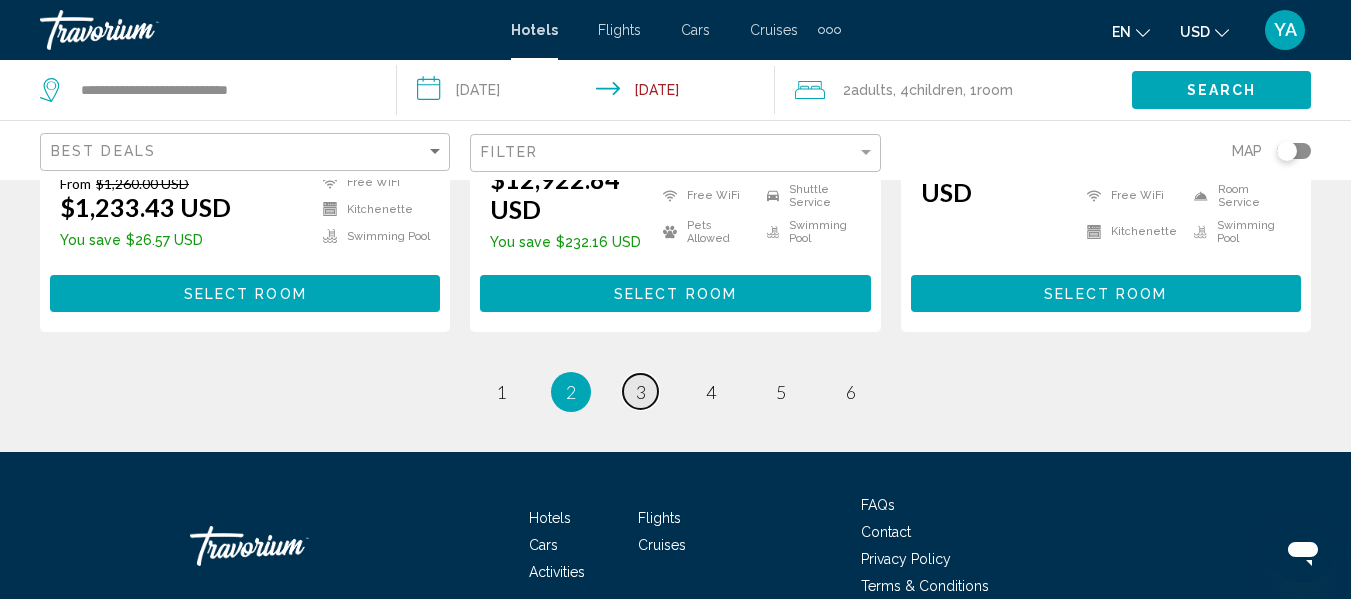 click on "page  3" at bounding box center [640, 391] 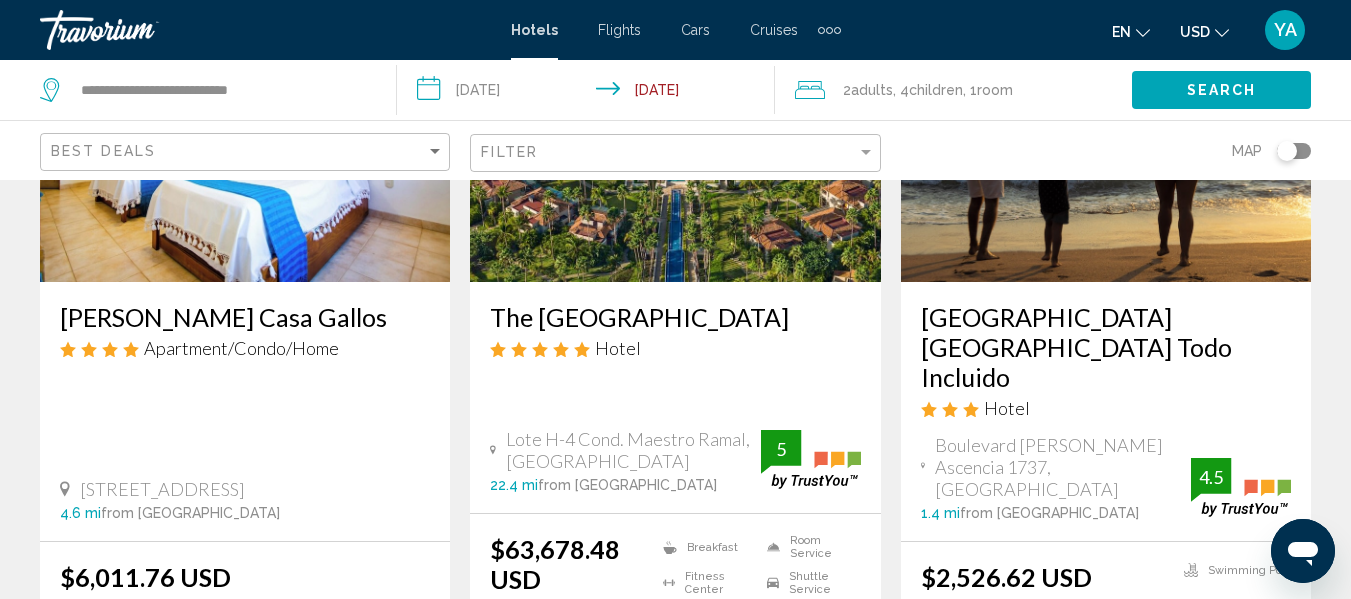 scroll, scrollTop: 2588, scrollLeft: 0, axis: vertical 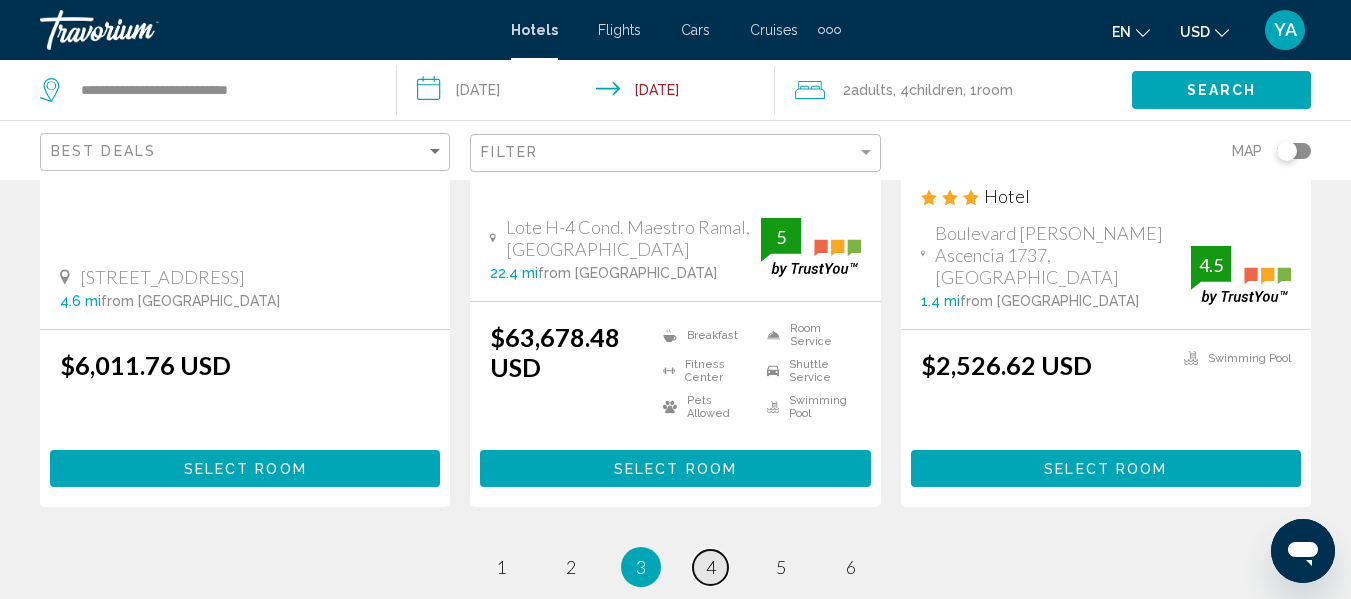 click on "page  4" at bounding box center (710, 567) 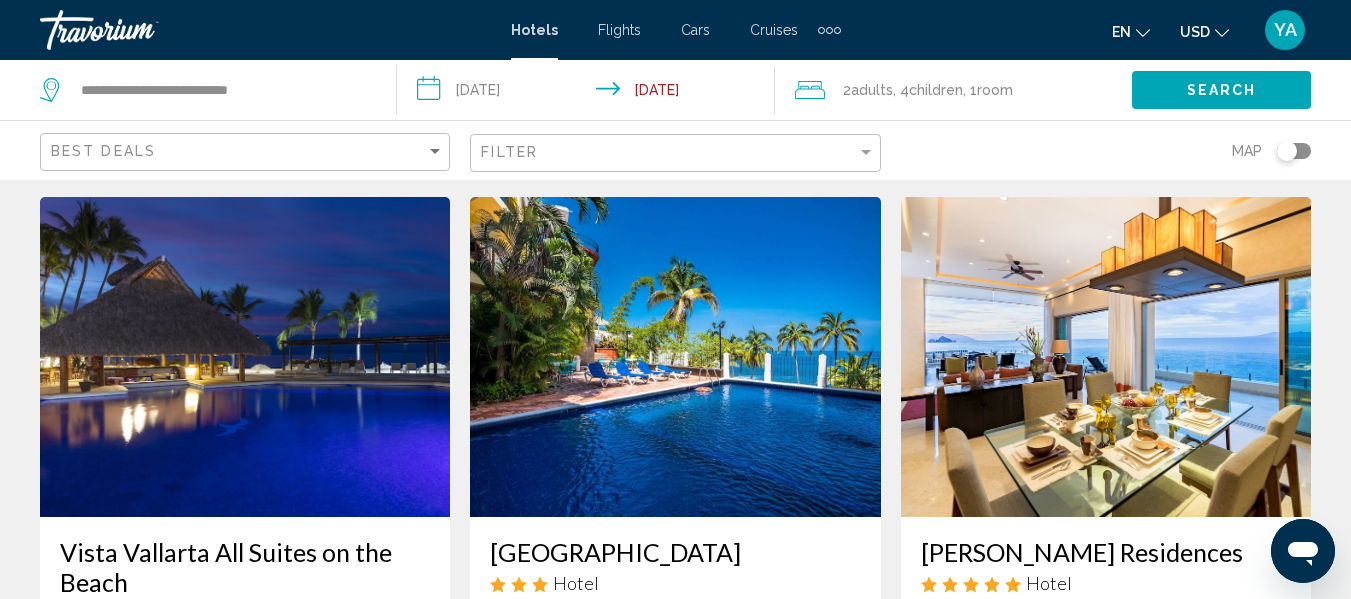 scroll, scrollTop: 1129, scrollLeft: 0, axis: vertical 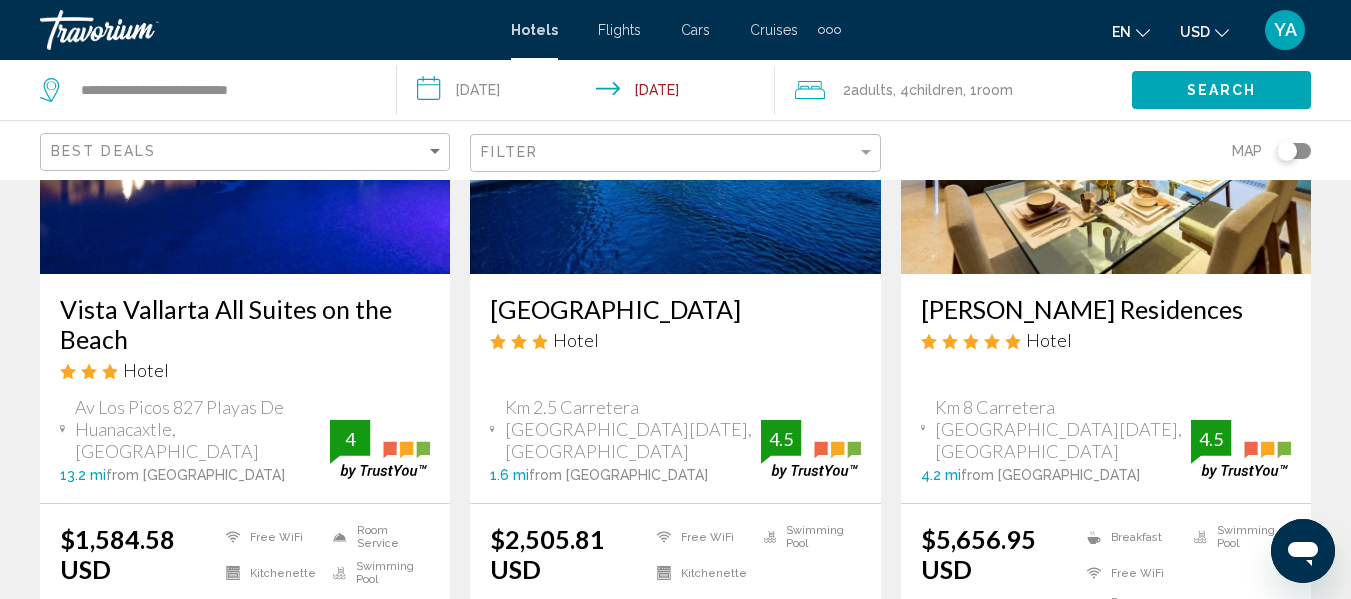 click on "Hotel Search Results  -   64  places to spend your time  Marival Emotions Resort & Suites Riviera Nayarit by Mercure
Hotel
Blvd. Paseo Cocoteros, Nuevo Vallarta 8.2 mi  from Puerto Vallarta city center from hotel 4 $3,941.77 USD
Fitness Center
Room Service
Shuttle Service
Swimming Pool  4 Select Room  Vallarta Shores Beach Hotel
Hotel
Calle Malecon 400, Puerto Vallarta 0.9 mi  from Puerto Vallarta city center from hotel 4.5 $3,106.67 USD
Free WiFi" at bounding box center (675, 721) 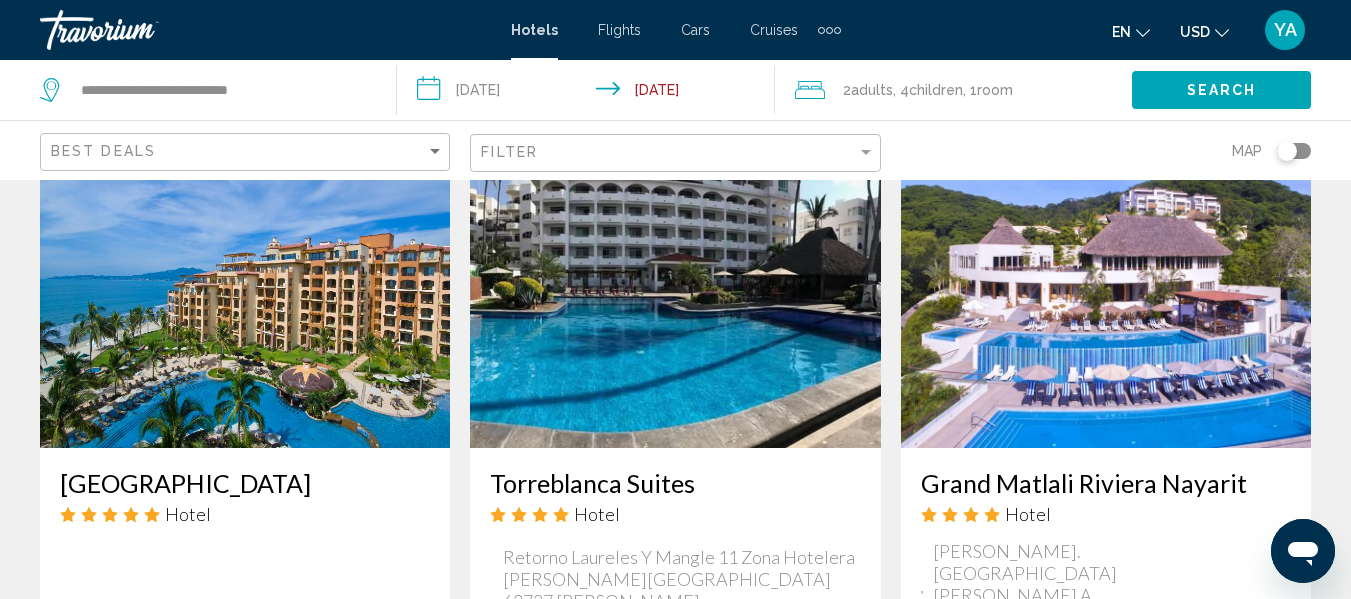 scroll, scrollTop: 2520, scrollLeft: 0, axis: vertical 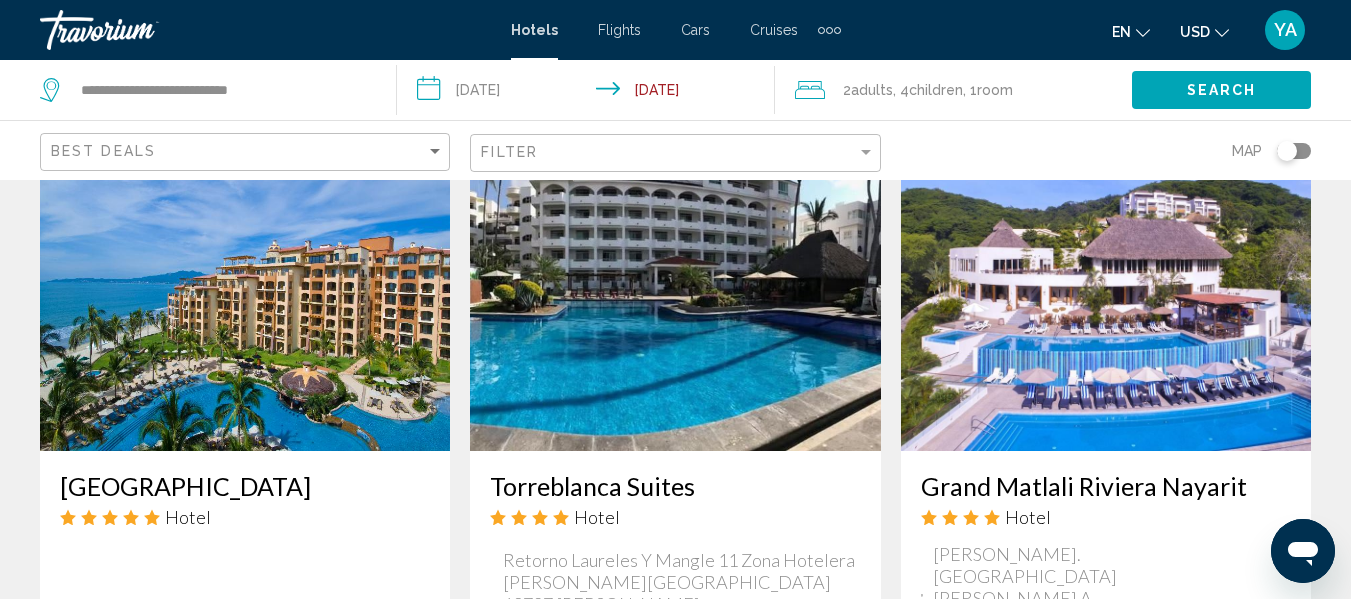 click at bounding box center [245, 291] 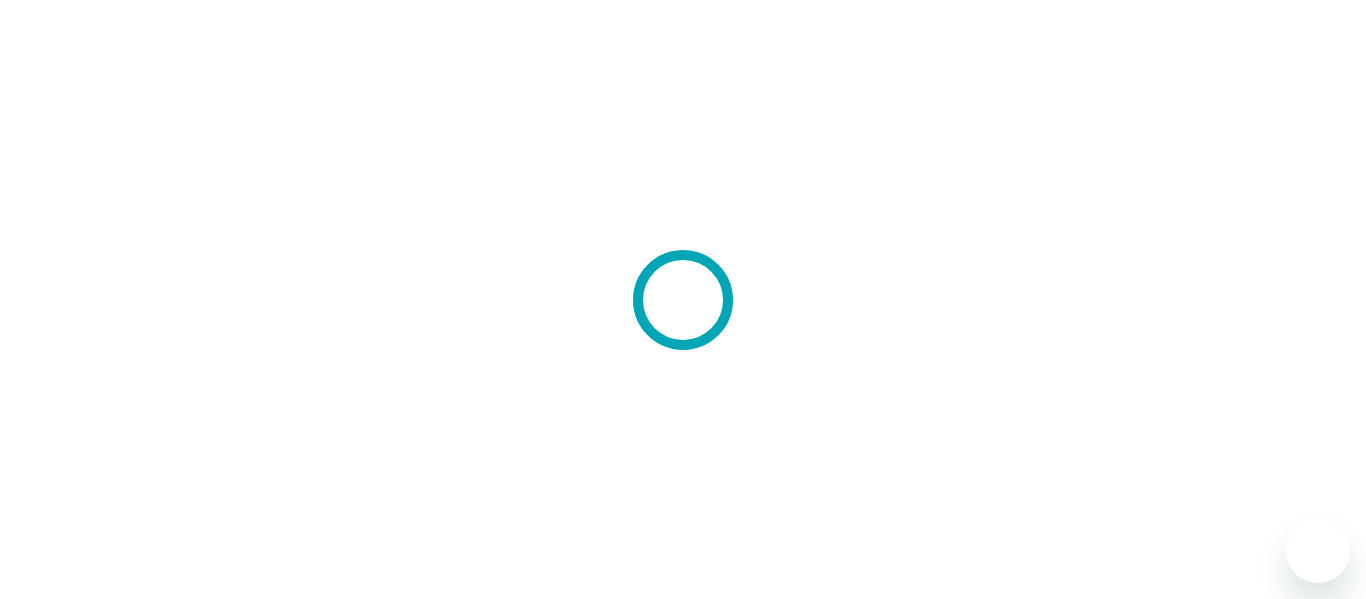 scroll, scrollTop: 0, scrollLeft: 0, axis: both 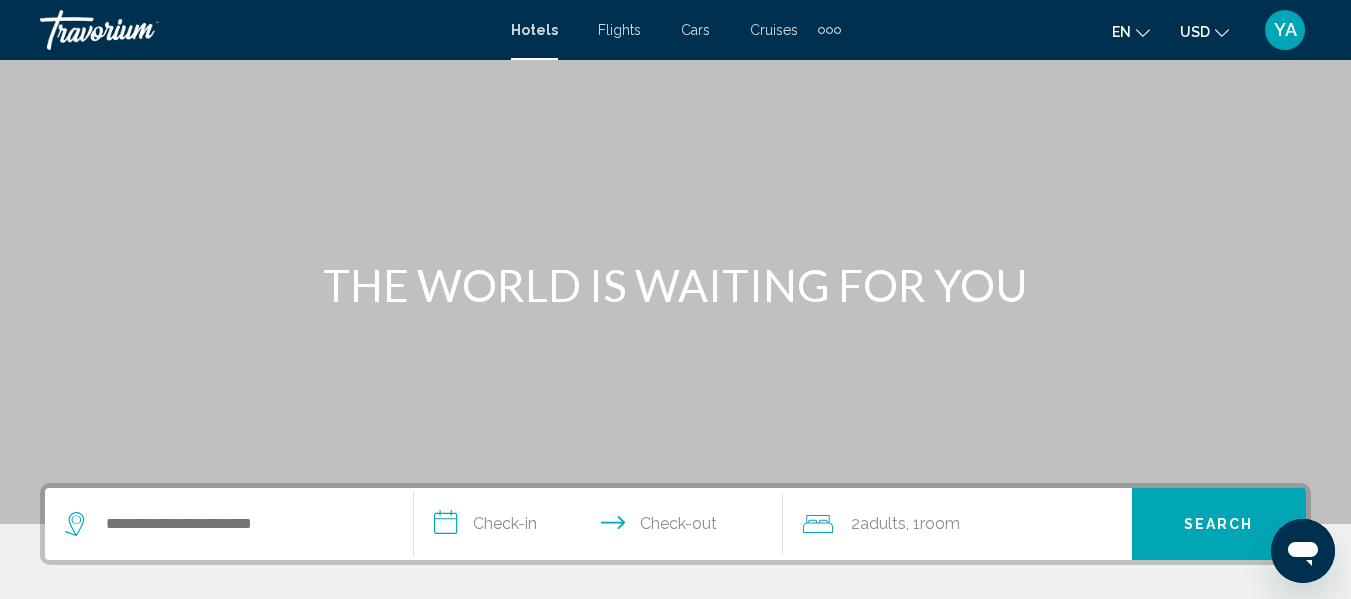click on "Cruises" at bounding box center (774, 30) 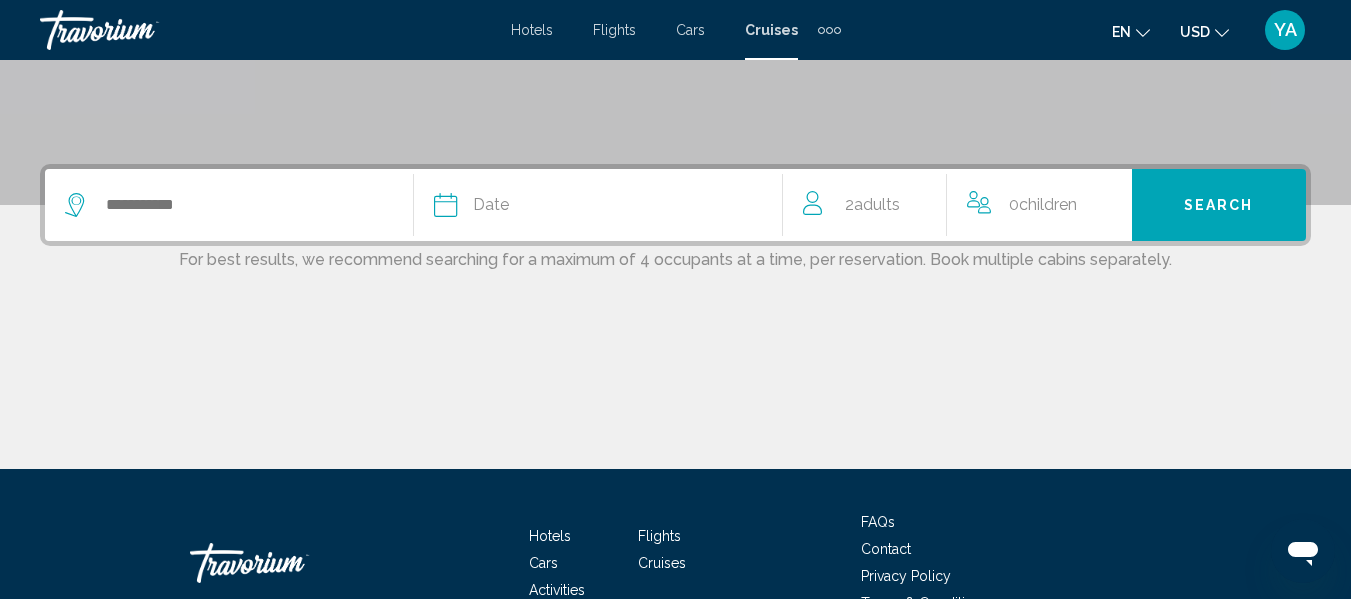 scroll, scrollTop: 397, scrollLeft: 0, axis: vertical 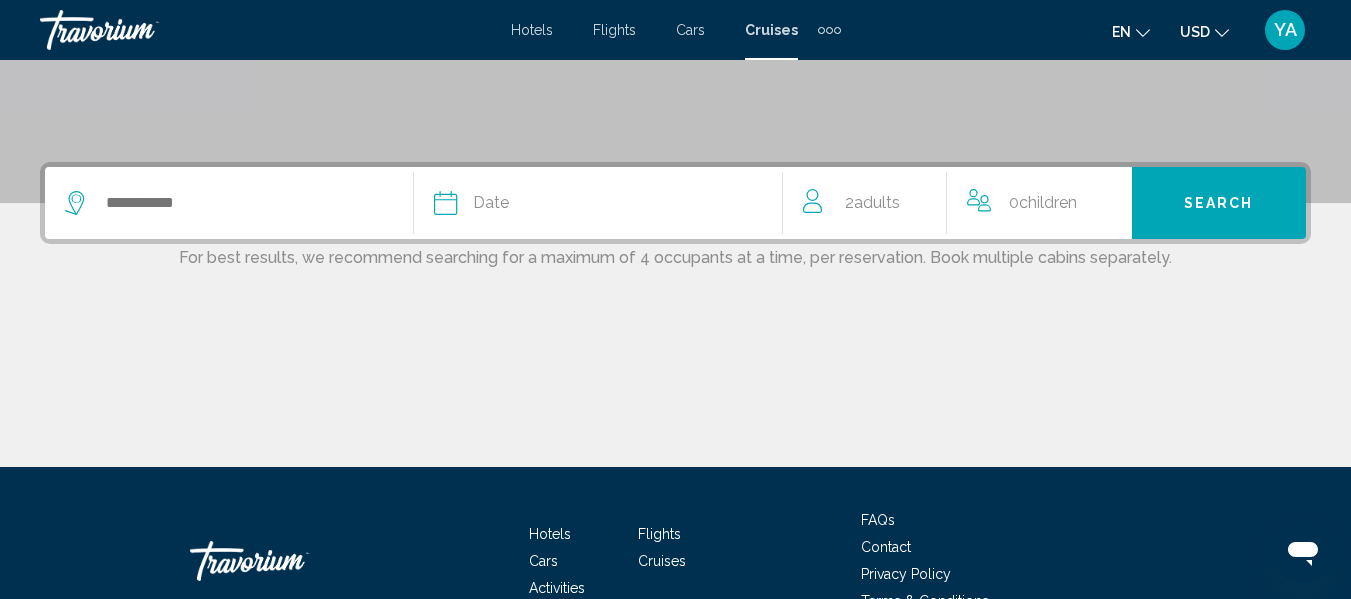 click on "Date
January February March April May June July August September October November December" 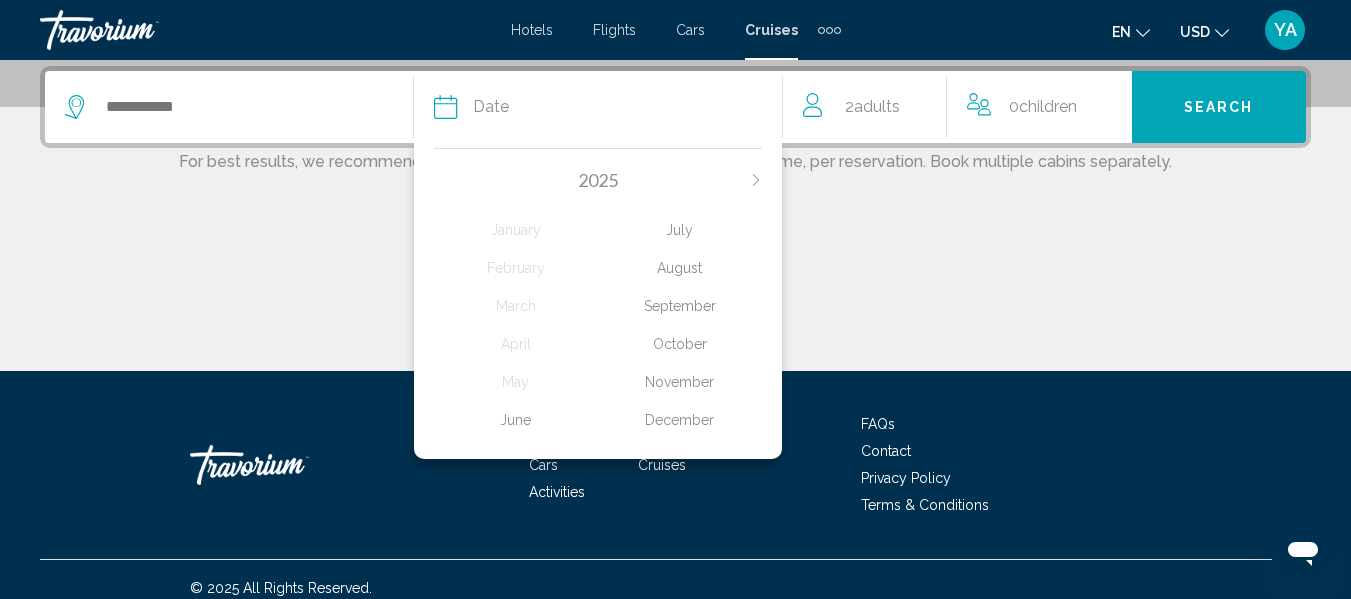 scroll, scrollTop: 494, scrollLeft: 0, axis: vertical 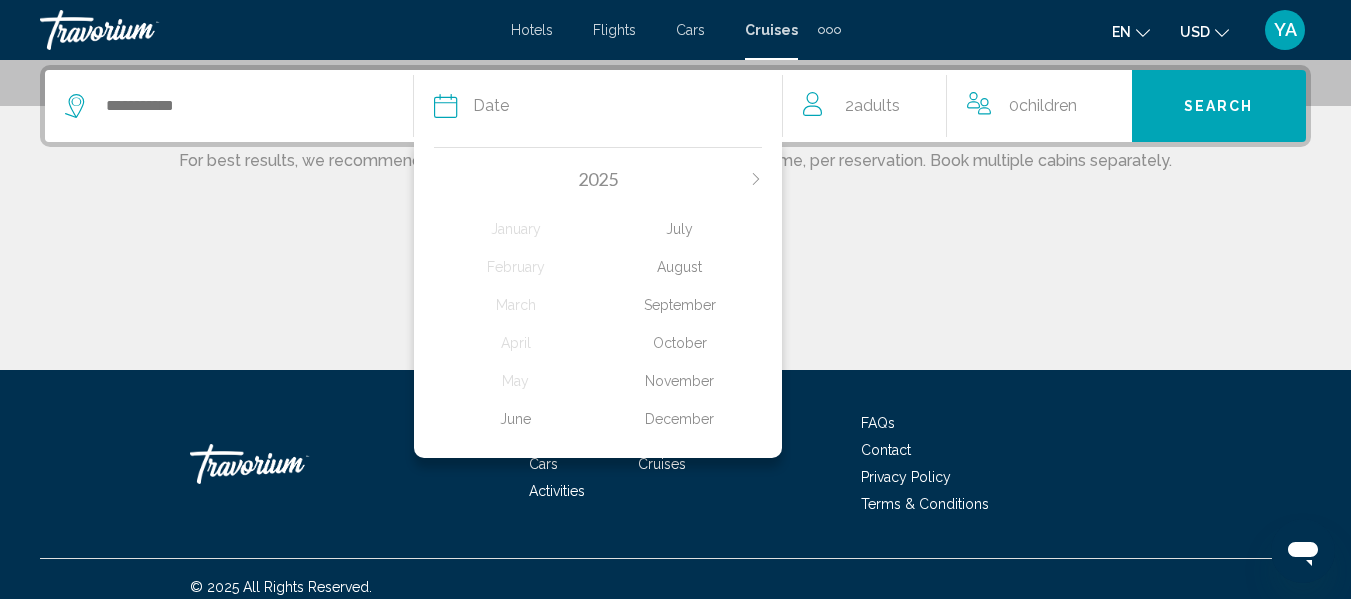click on "July" 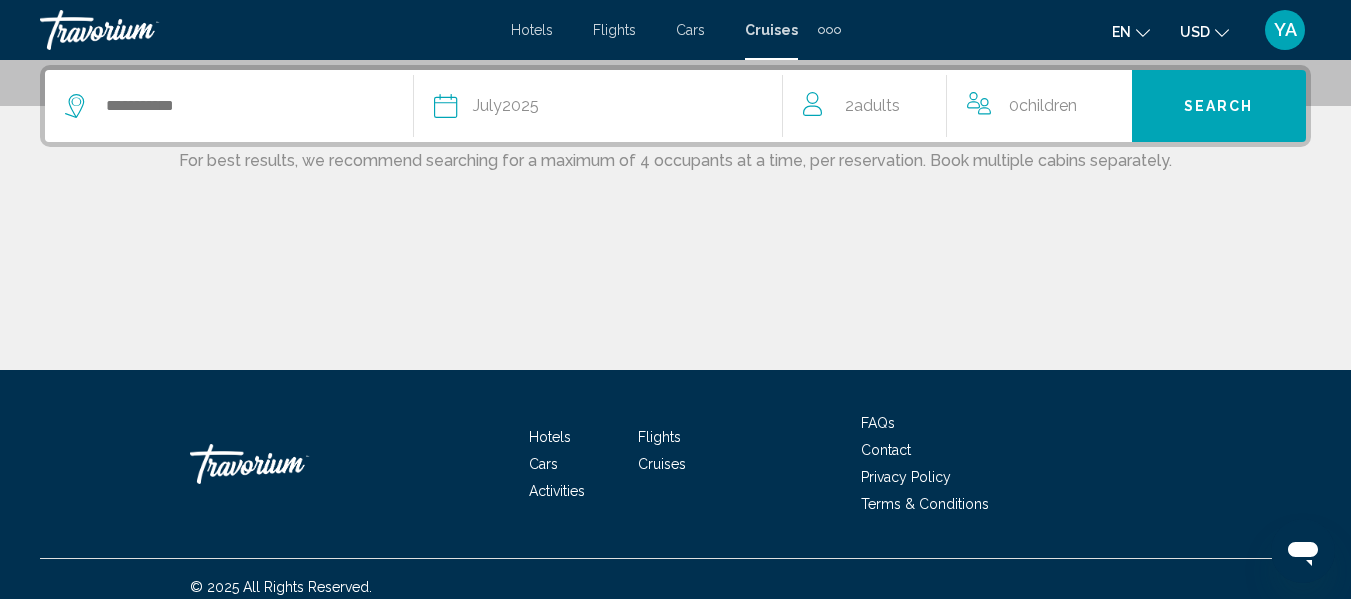 click on "2  Adult Adults" 